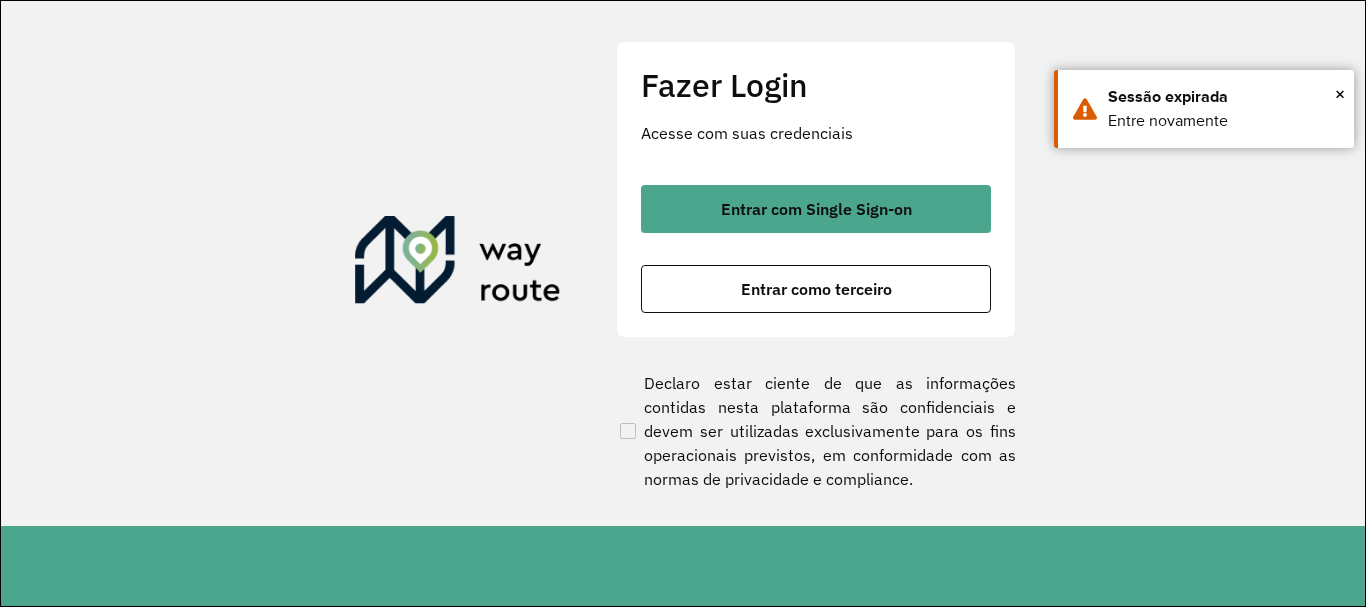 scroll, scrollTop: 0, scrollLeft: 0, axis: both 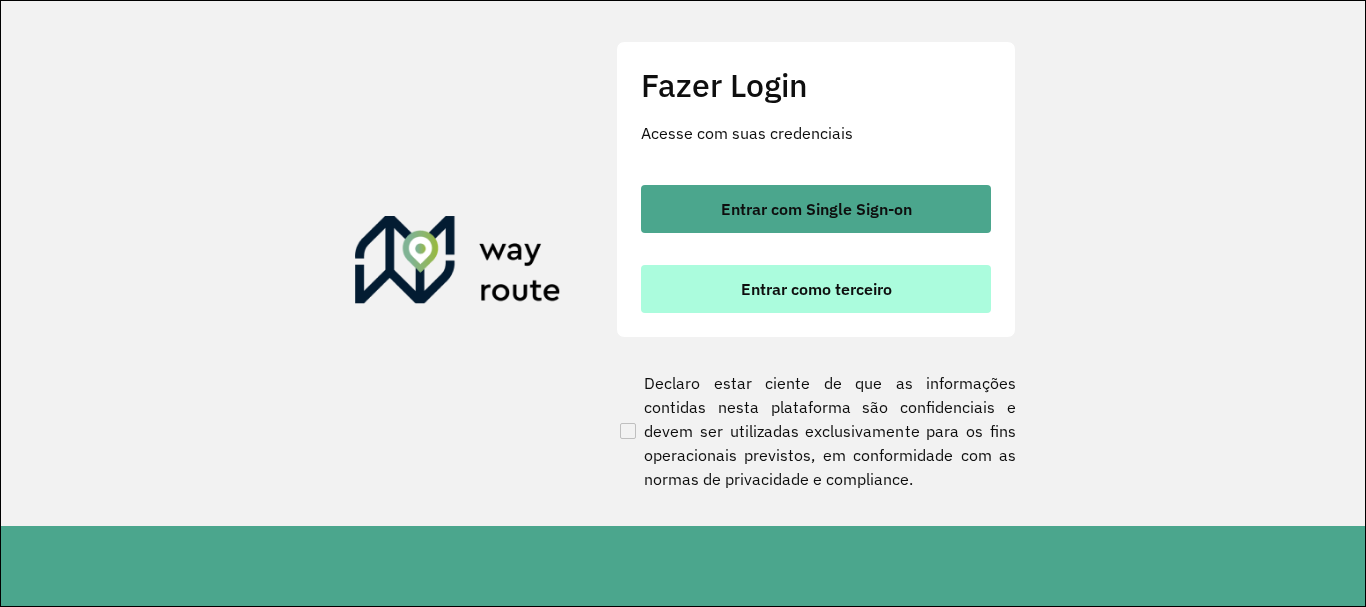 click on "Entrar como terceiro" at bounding box center [816, 289] 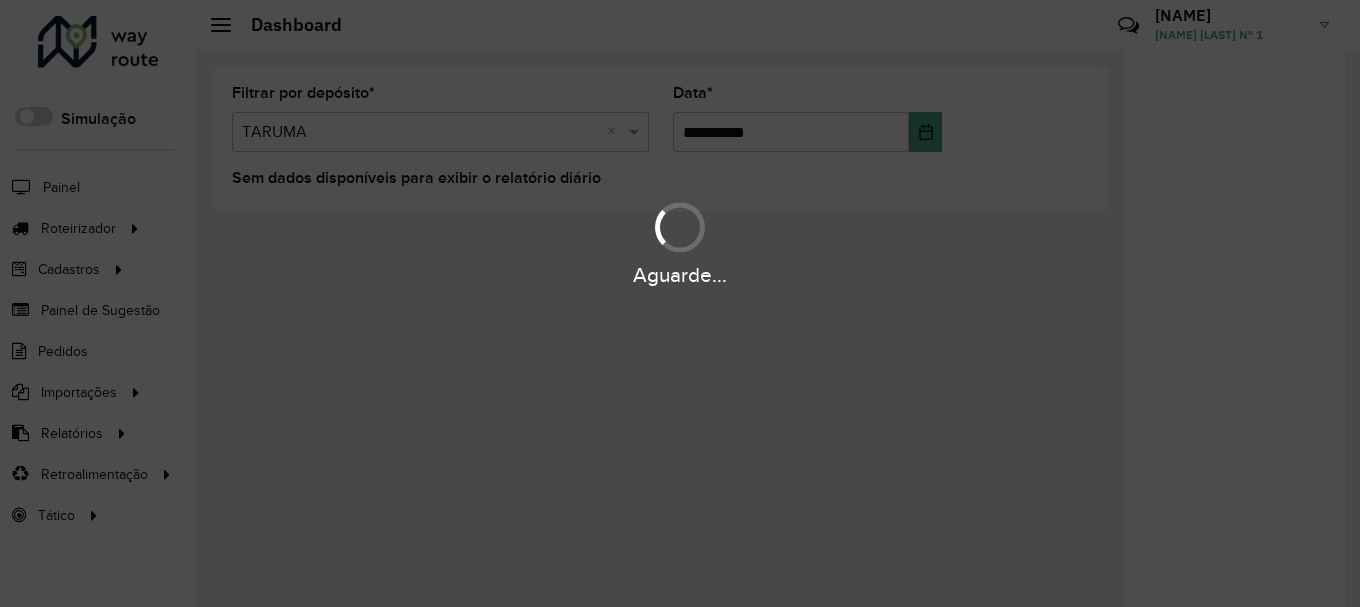 scroll, scrollTop: 0, scrollLeft: 0, axis: both 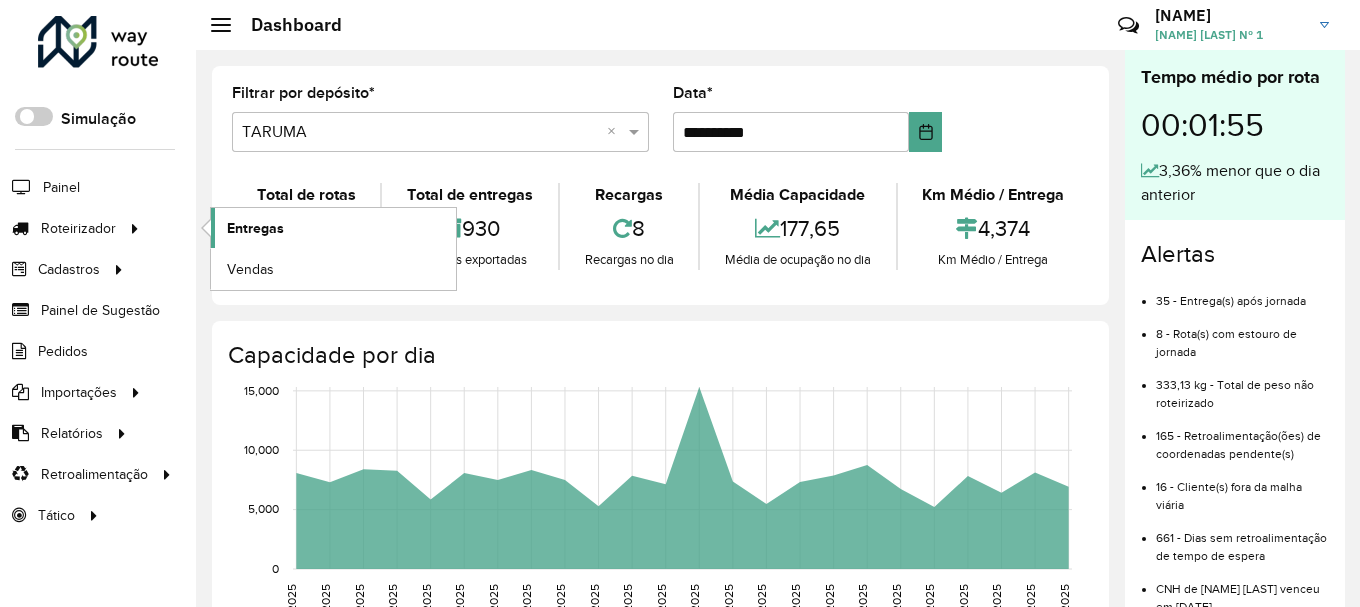 click on "Entregas" 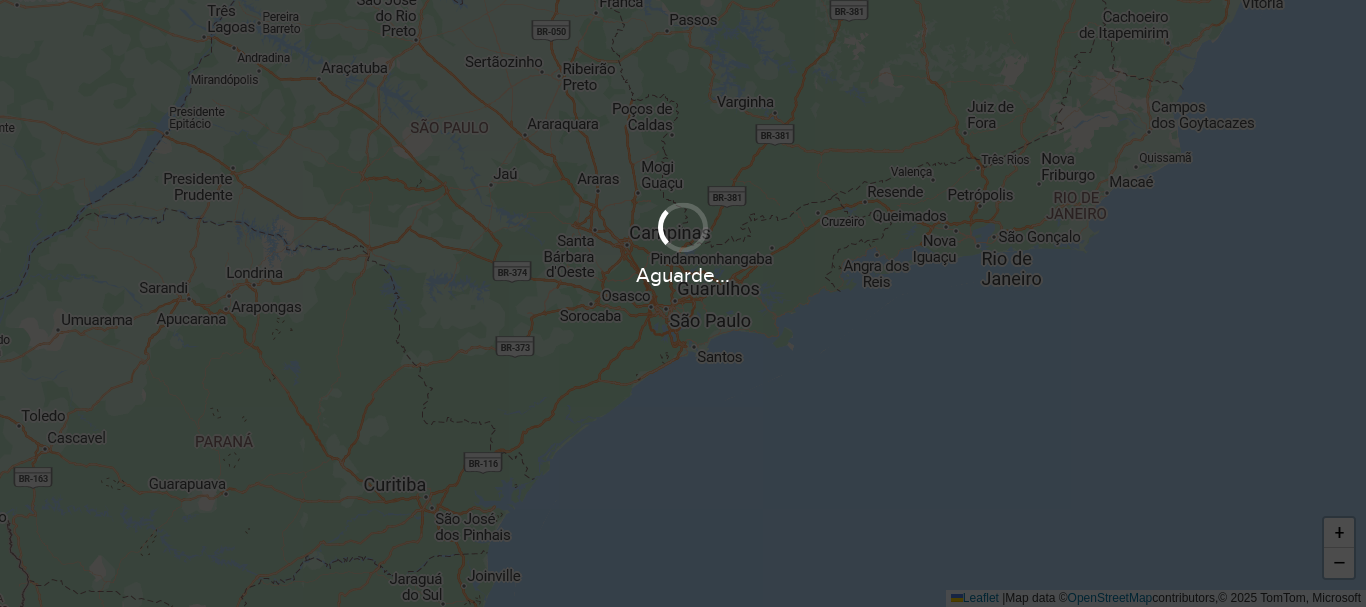 scroll, scrollTop: 0, scrollLeft: 0, axis: both 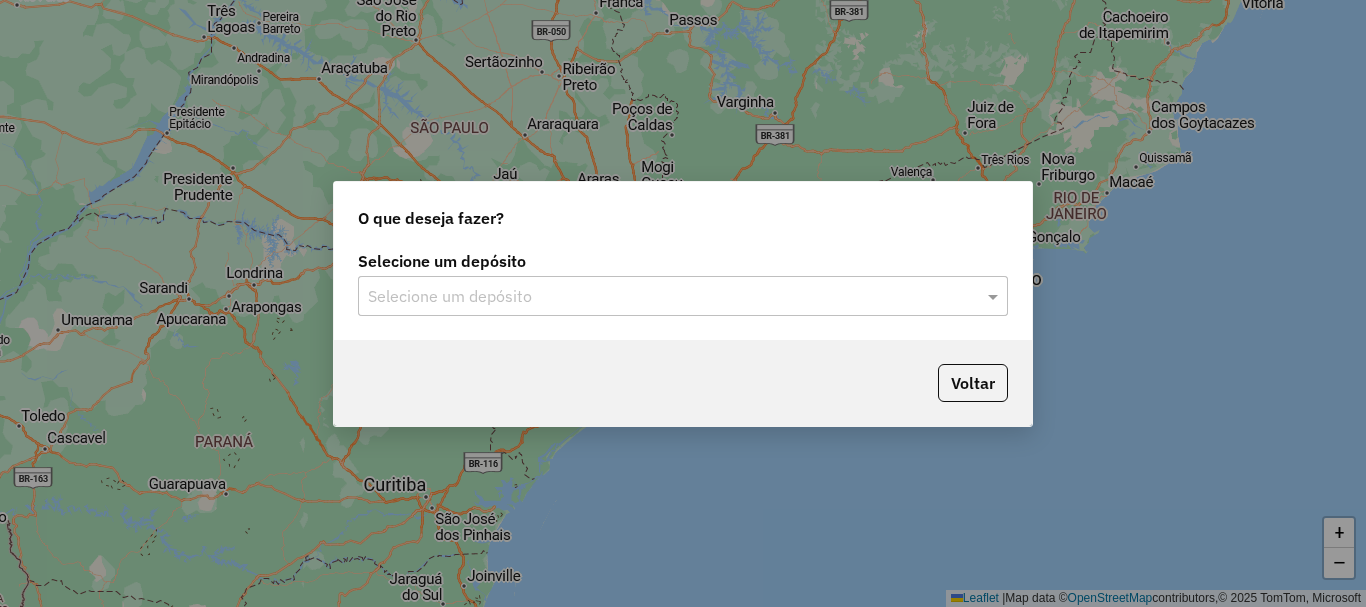 click 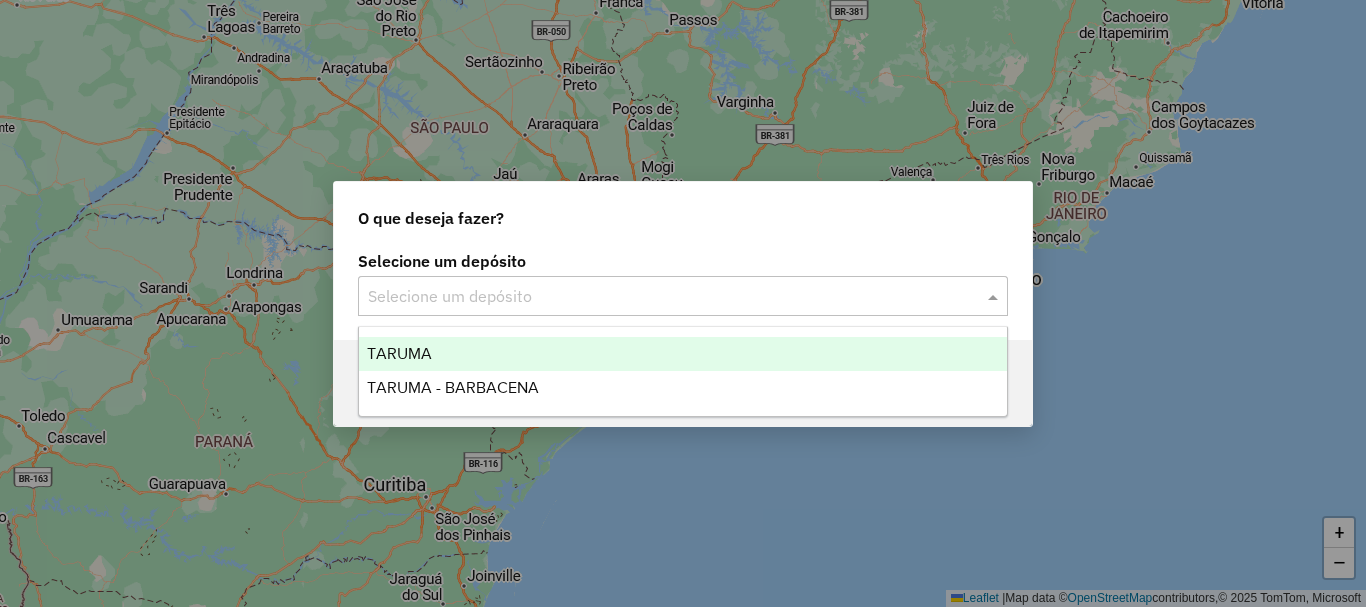 click on "TARUMA" at bounding box center [683, 354] 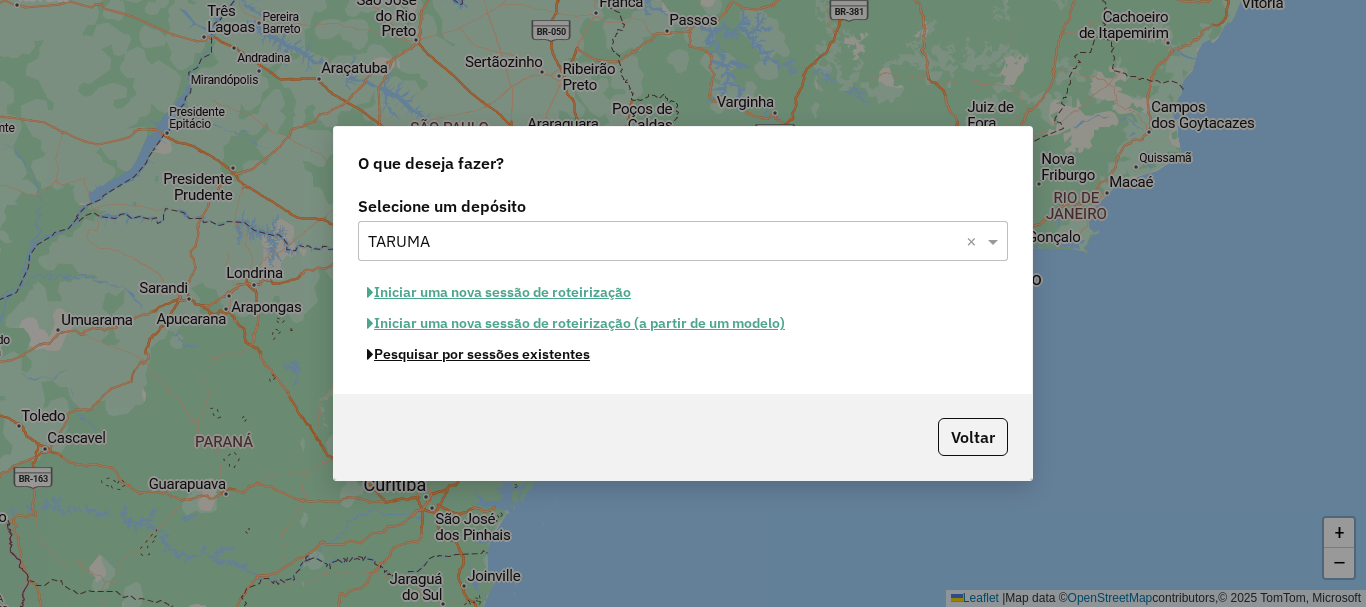 click on "Pesquisar por sessões existentes" 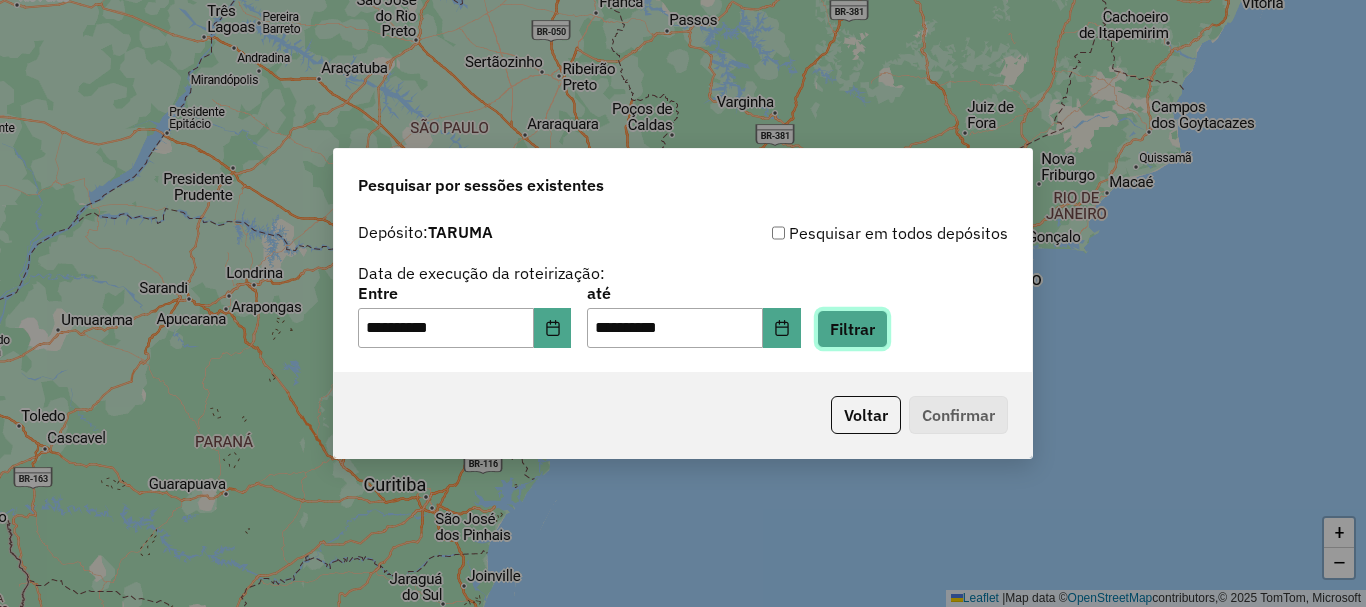 click on "Filtrar" 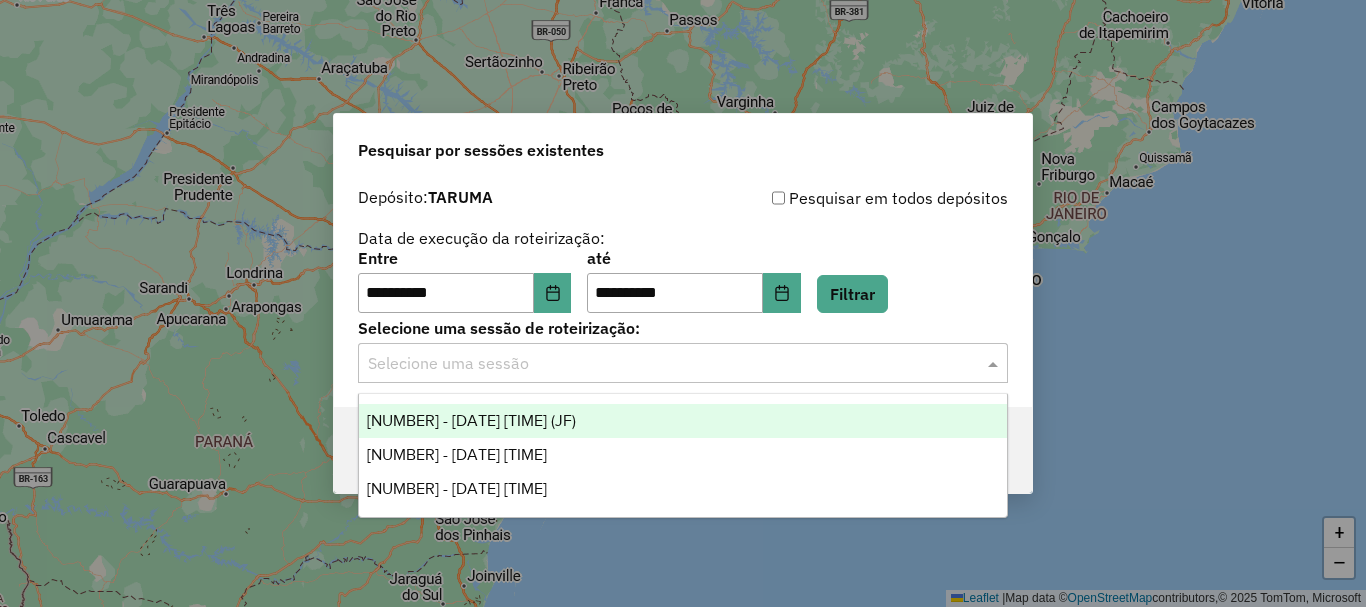 click 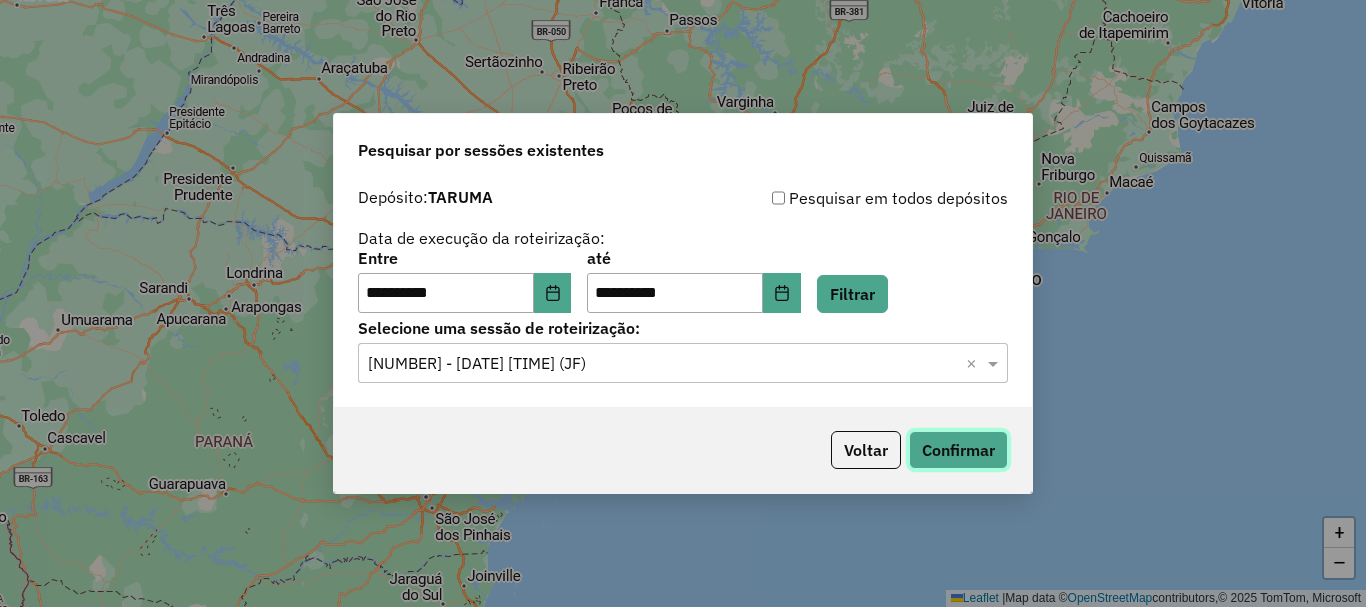 click on "Confirmar" 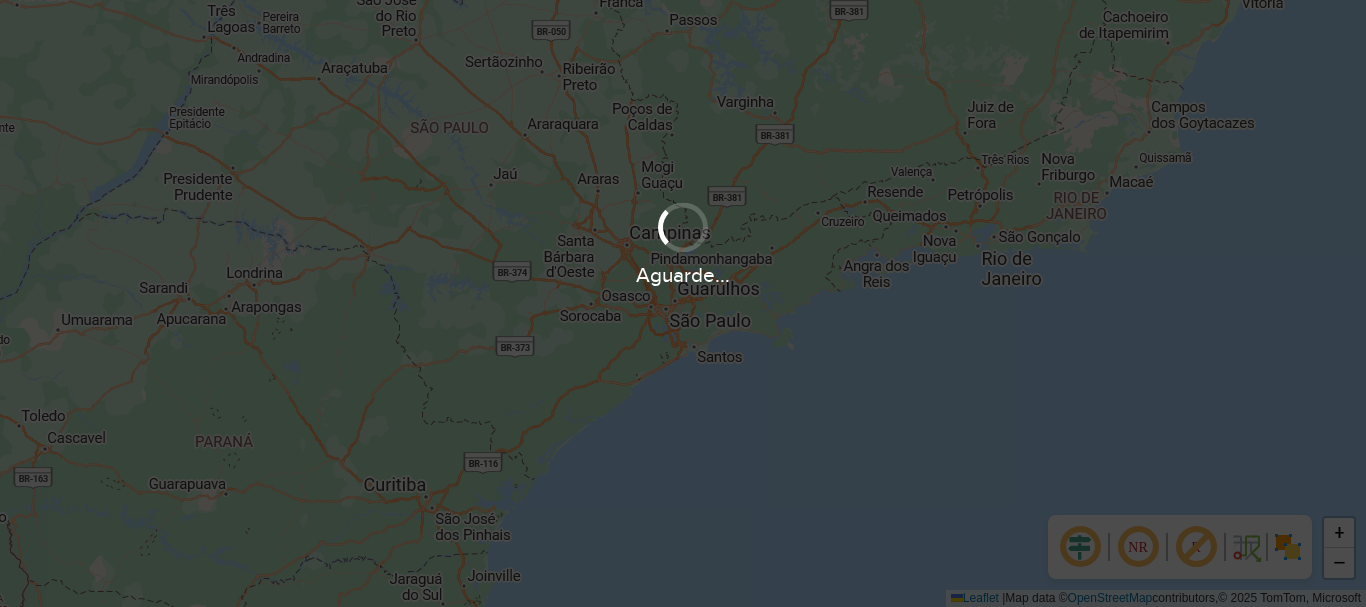 scroll, scrollTop: 0, scrollLeft: 0, axis: both 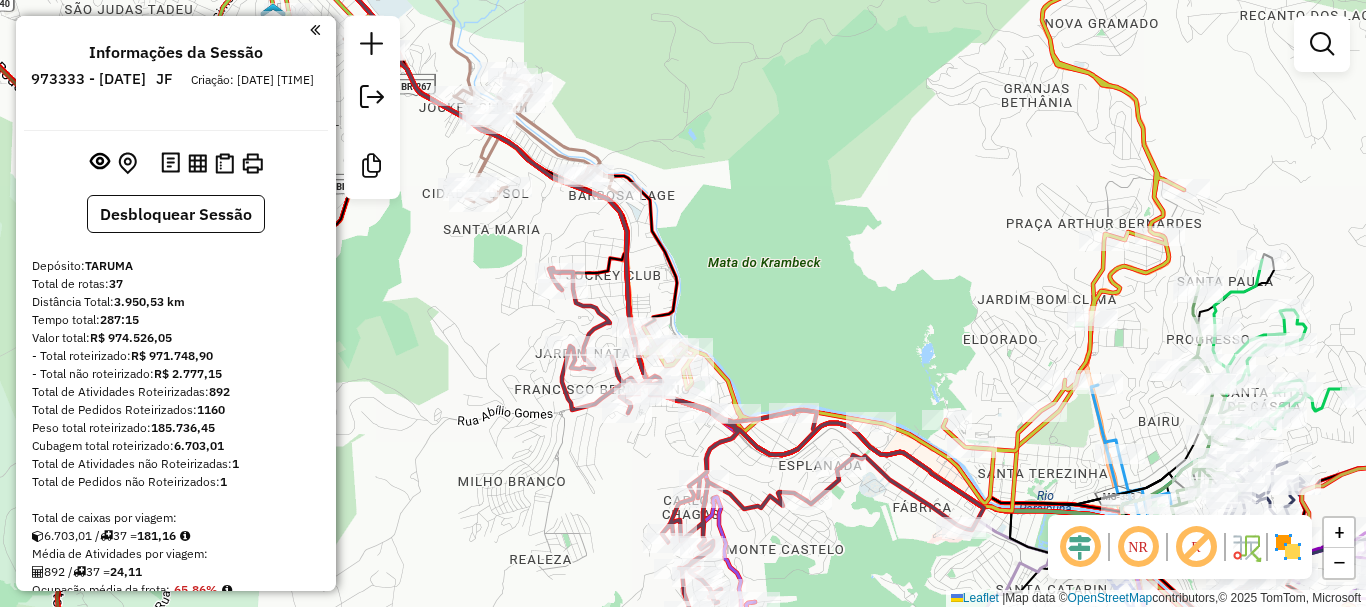 drag, startPoint x: 786, startPoint y: 307, endPoint x: 788, endPoint y: 274, distance: 33.06055 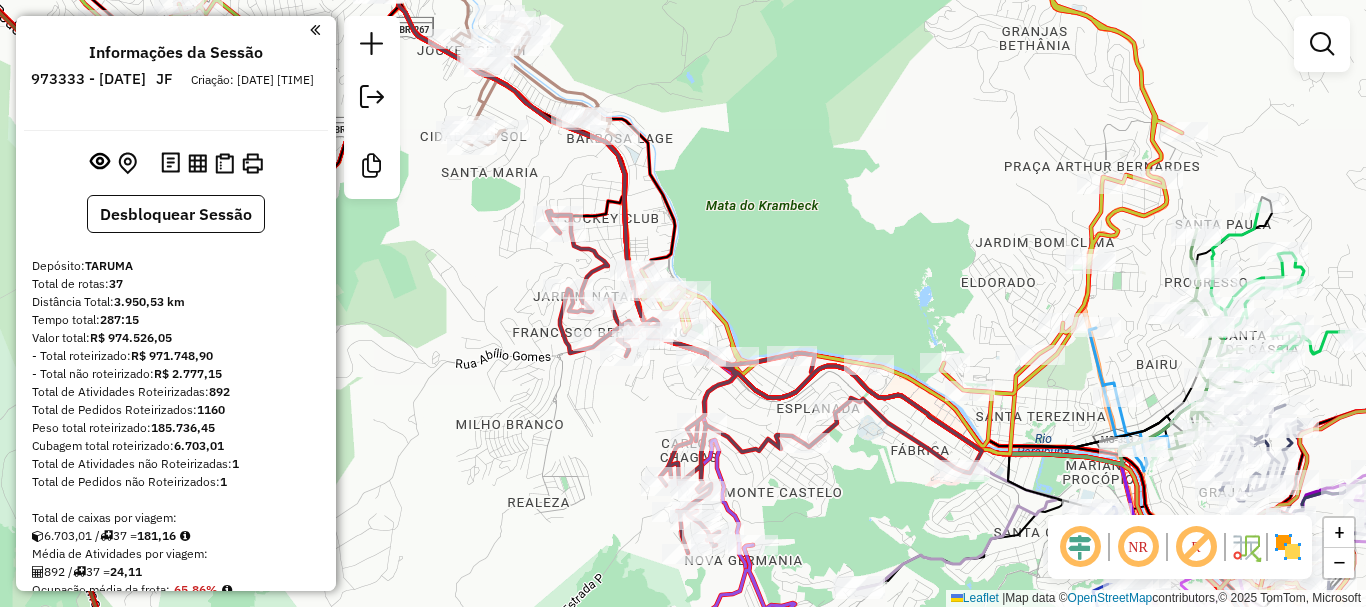 click 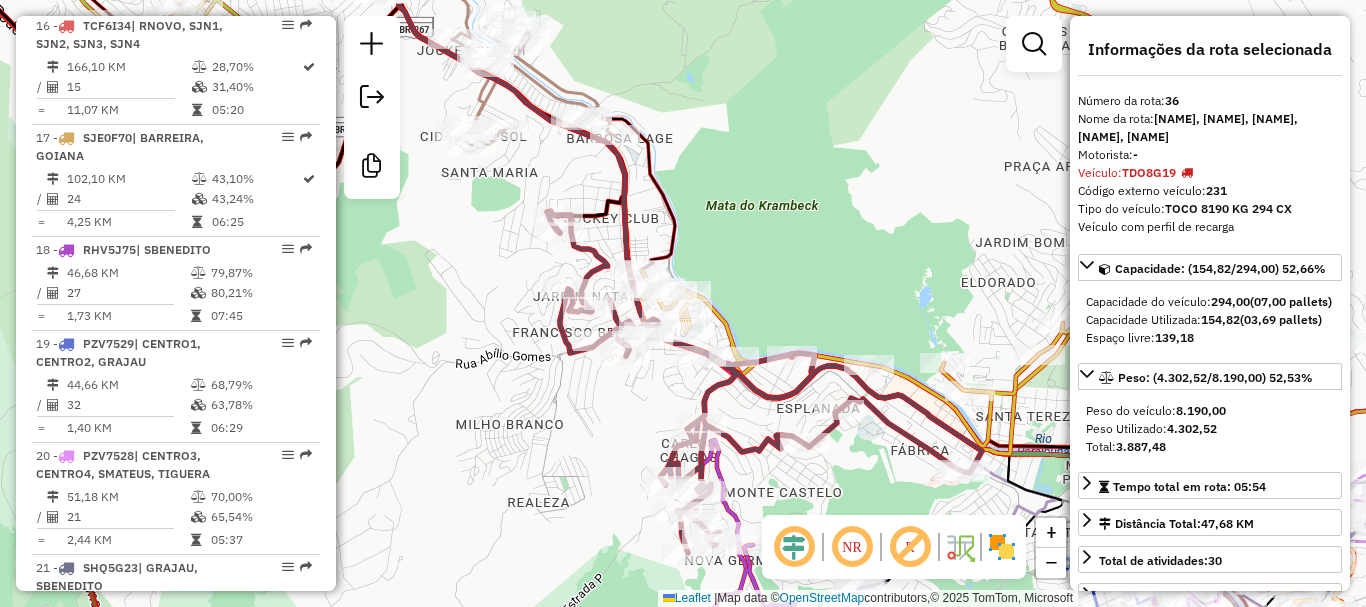 scroll, scrollTop: 4508, scrollLeft: 0, axis: vertical 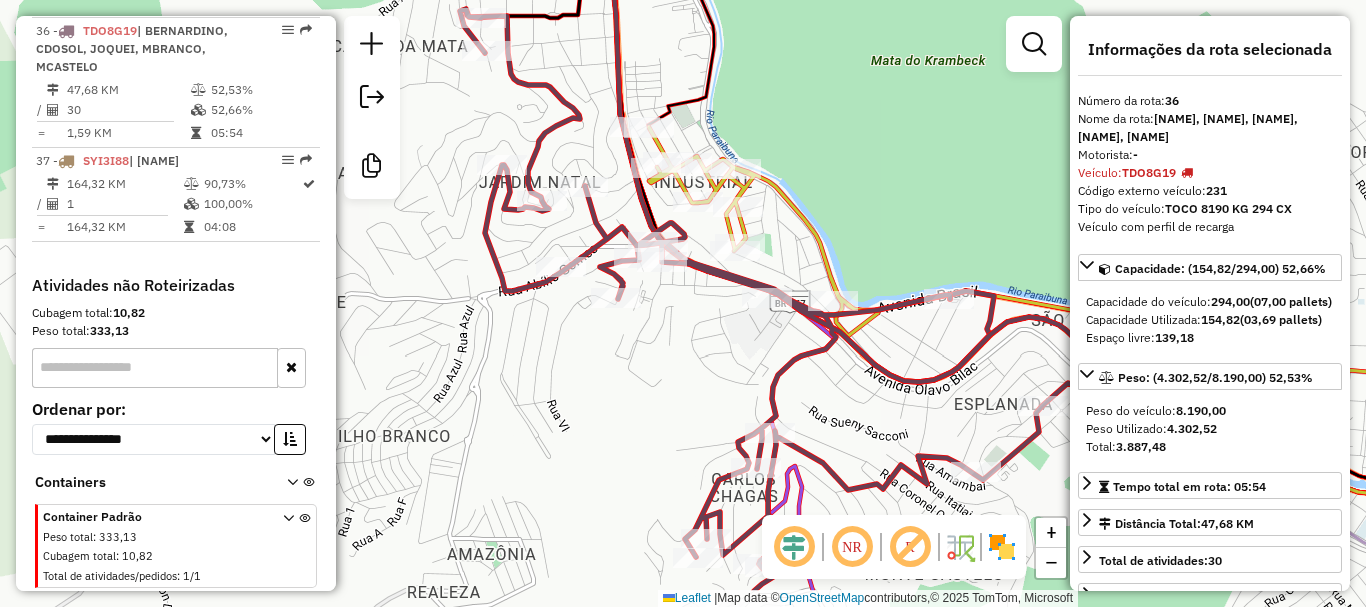 drag, startPoint x: 699, startPoint y: 422, endPoint x: 650, endPoint y: 335, distance: 99.849884 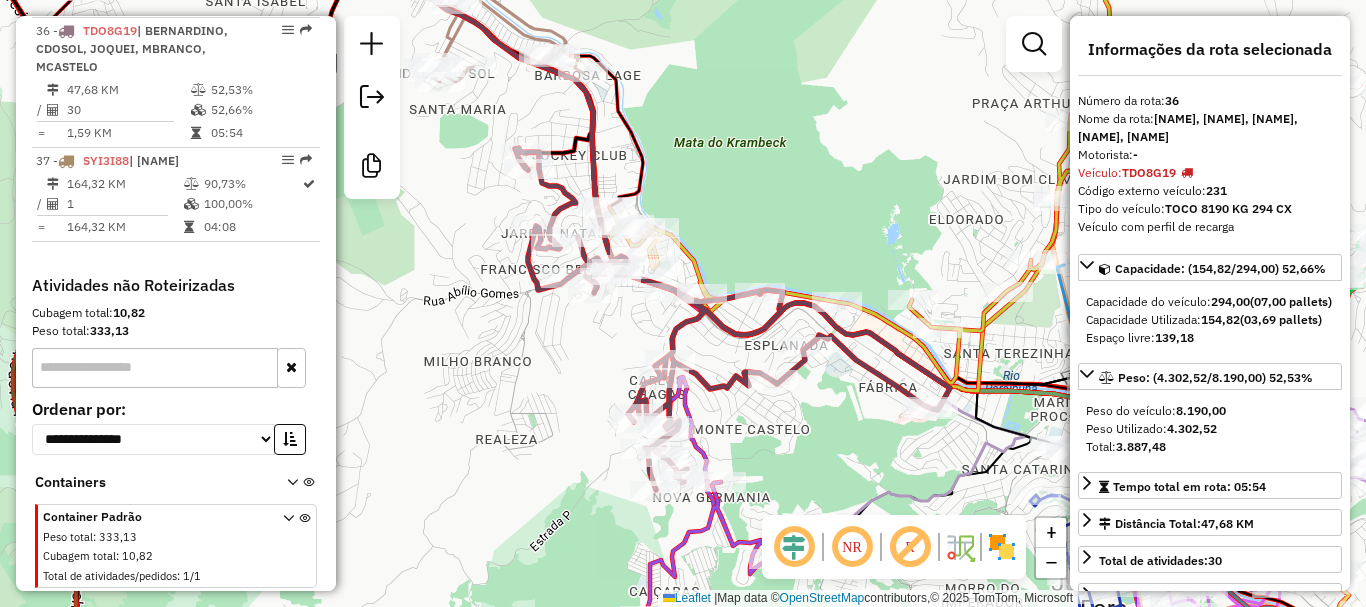 drag, startPoint x: 740, startPoint y: 366, endPoint x: 725, endPoint y: 328, distance: 40.853397 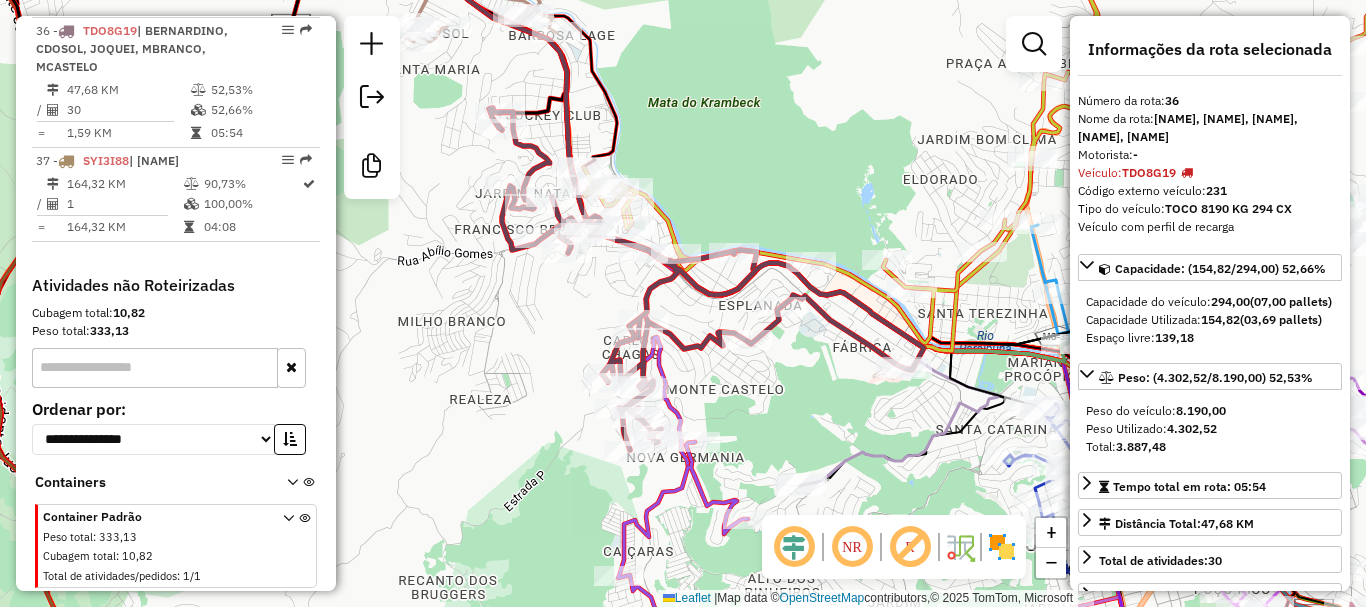 drag, startPoint x: 752, startPoint y: 370, endPoint x: 707, endPoint y: 376, distance: 45.39824 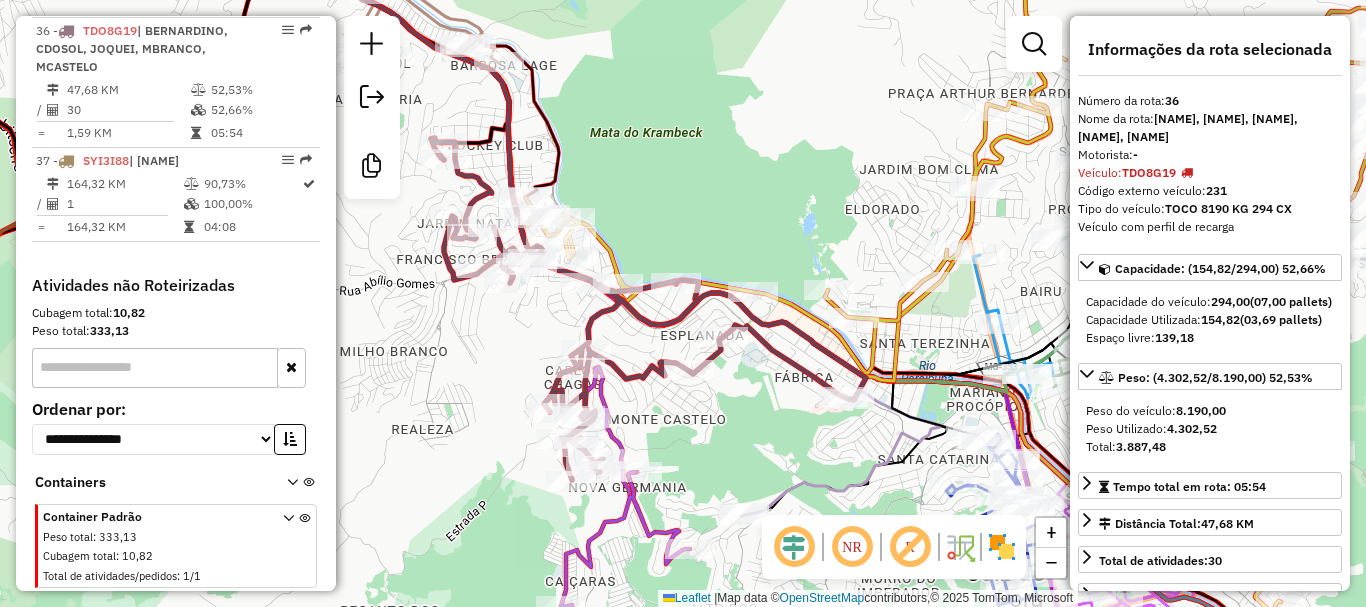 drag, startPoint x: 723, startPoint y: 433, endPoint x: 703, endPoint y: 395, distance: 42.941822 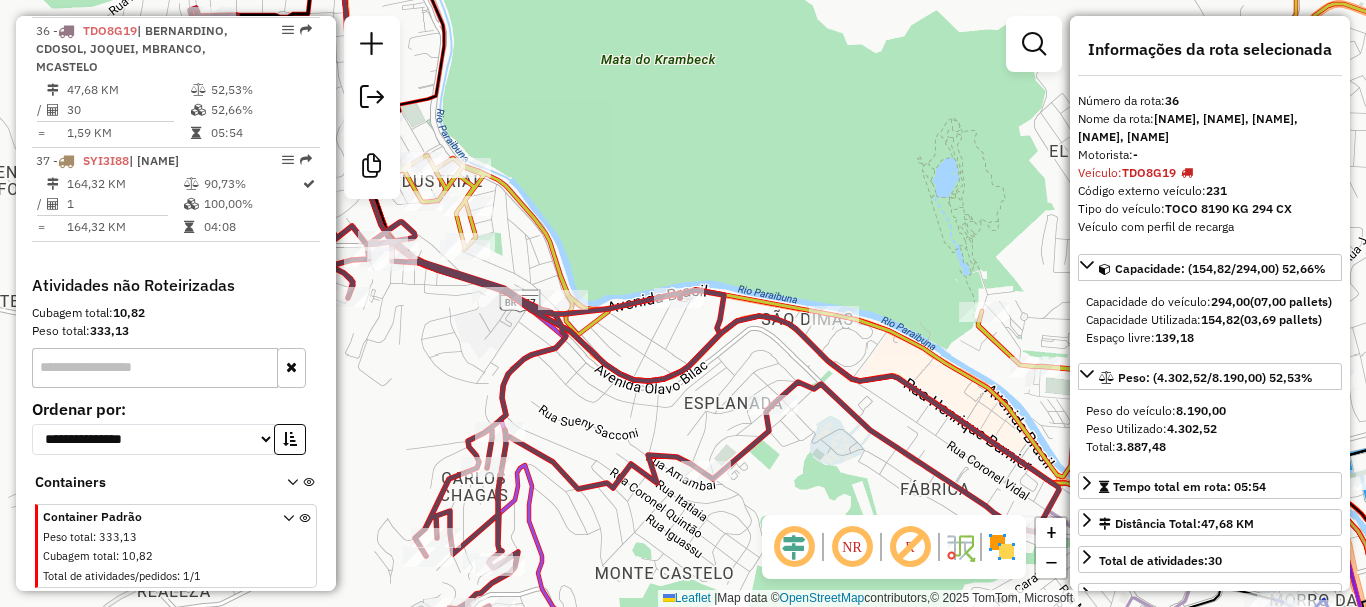 click 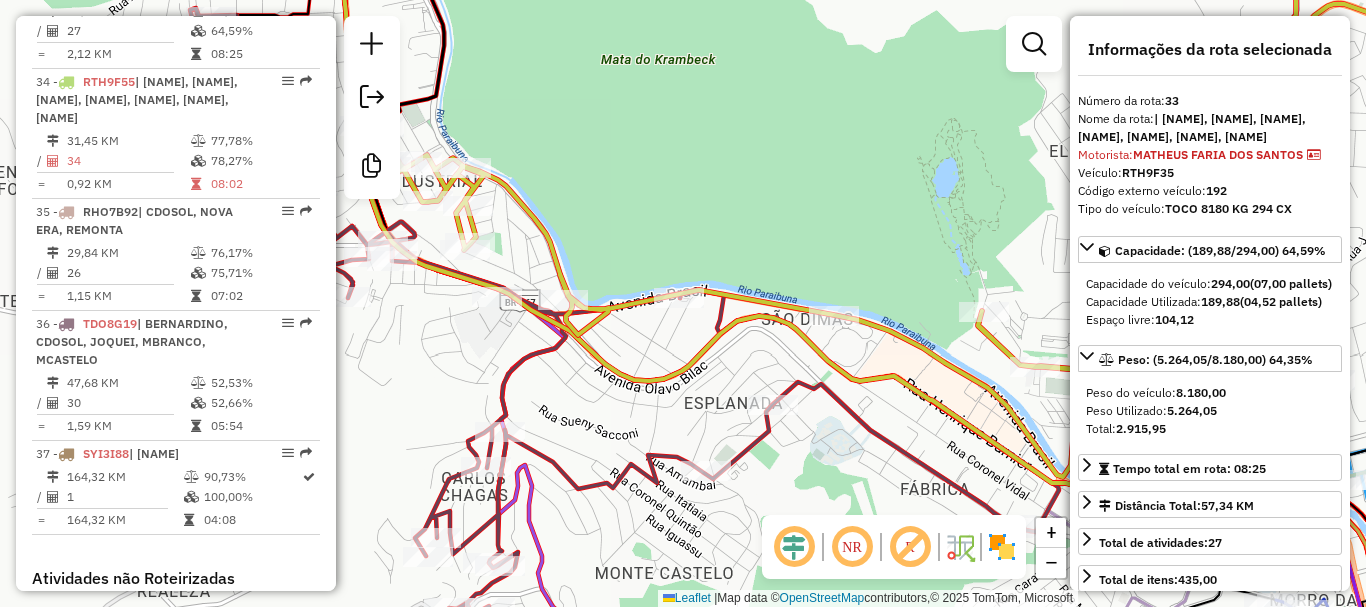 scroll, scrollTop: 4120, scrollLeft: 0, axis: vertical 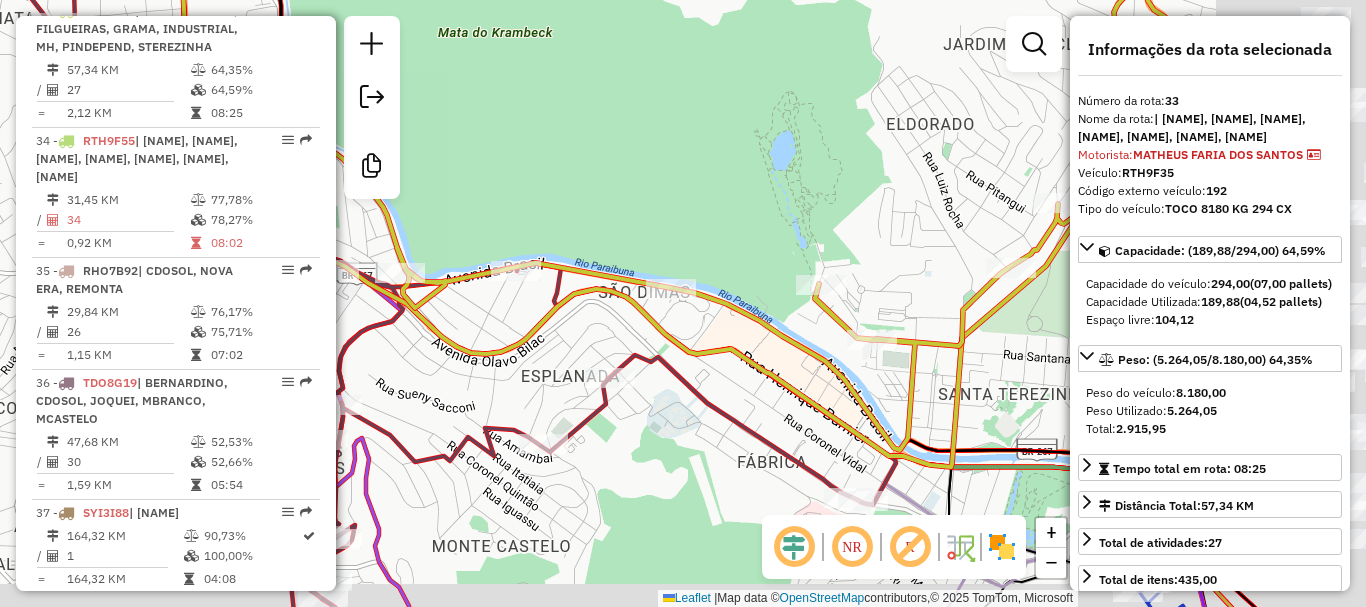 drag, startPoint x: 729, startPoint y: 215, endPoint x: 560, endPoint y: 183, distance: 172.00291 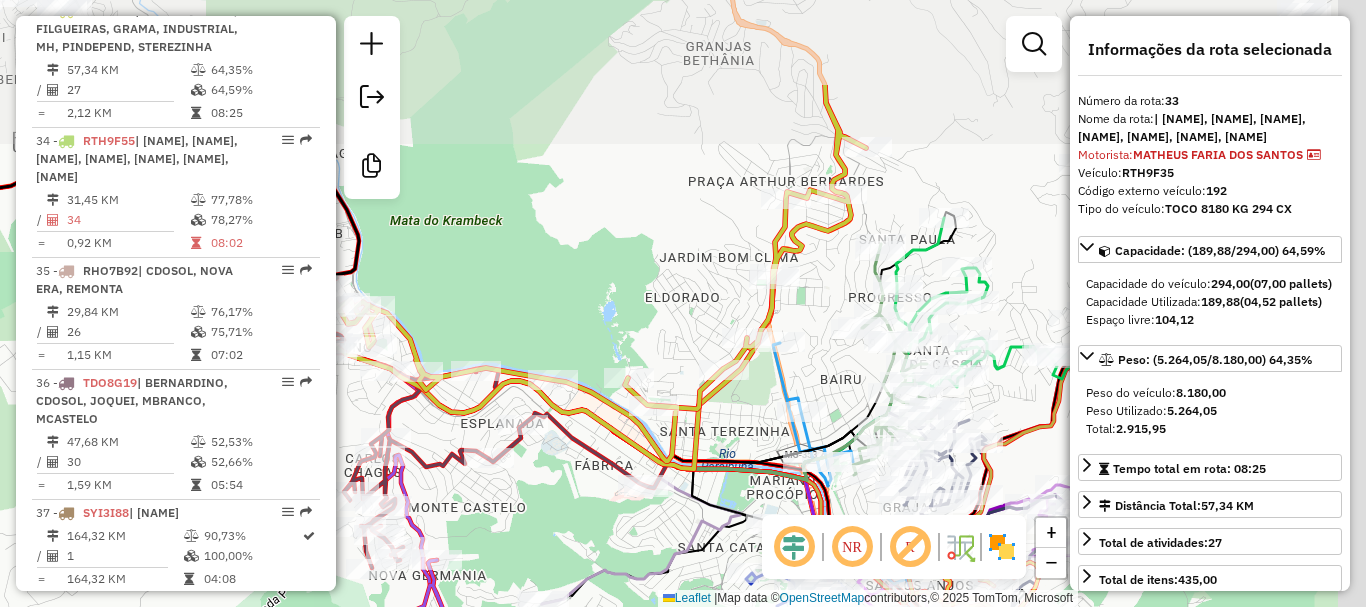 drag, startPoint x: 584, startPoint y: 216, endPoint x: 551, endPoint y: 300, distance: 90.24966 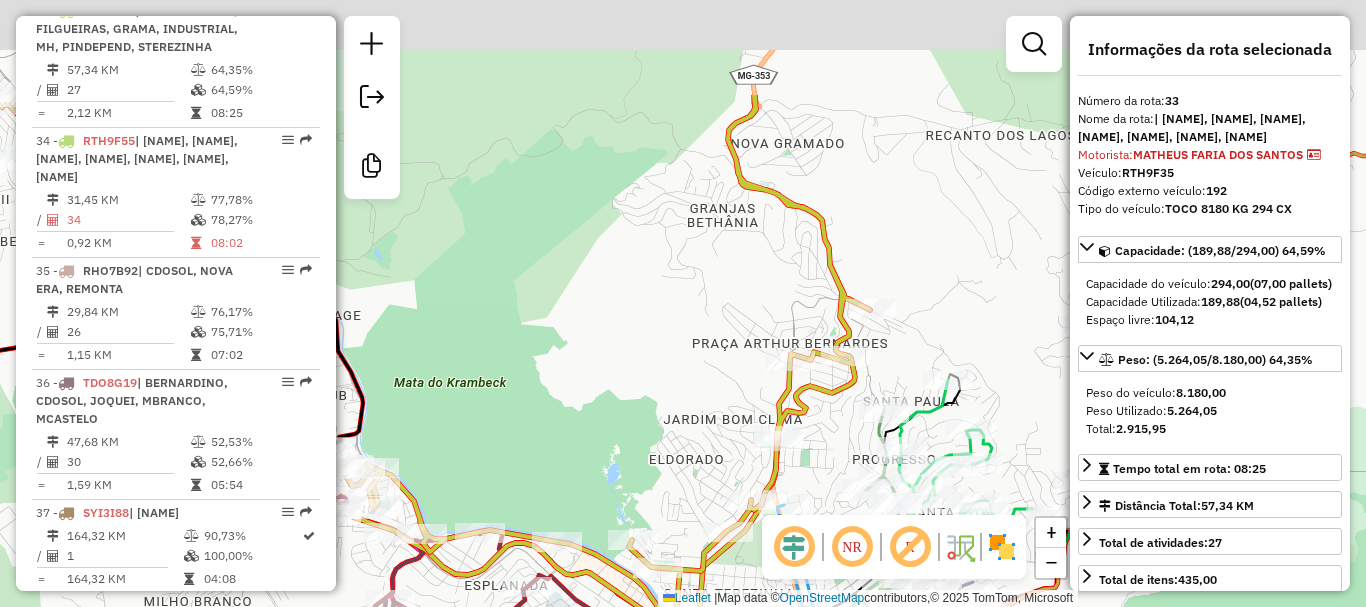 drag, startPoint x: 567, startPoint y: 330, endPoint x: 559, endPoint y: 423, distance: 93.34345 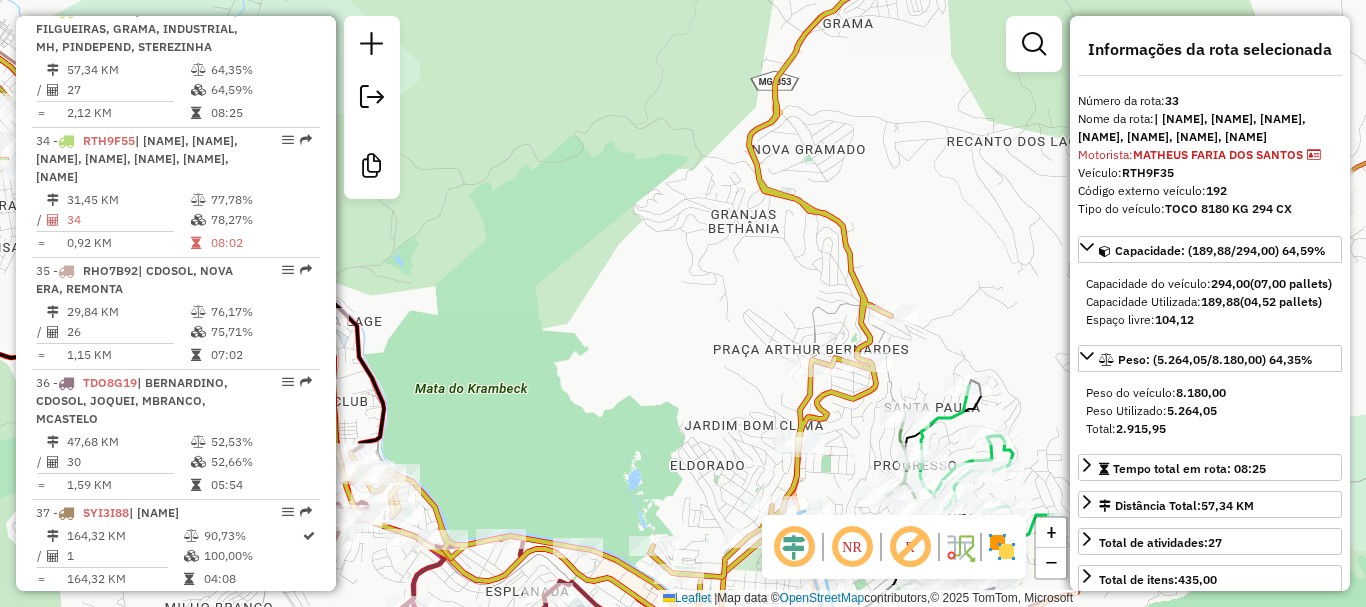 drag, startPoint x: 570, startPoint y: 397, endPoint x: 731, endPoint y: 284, distance: 196.69774 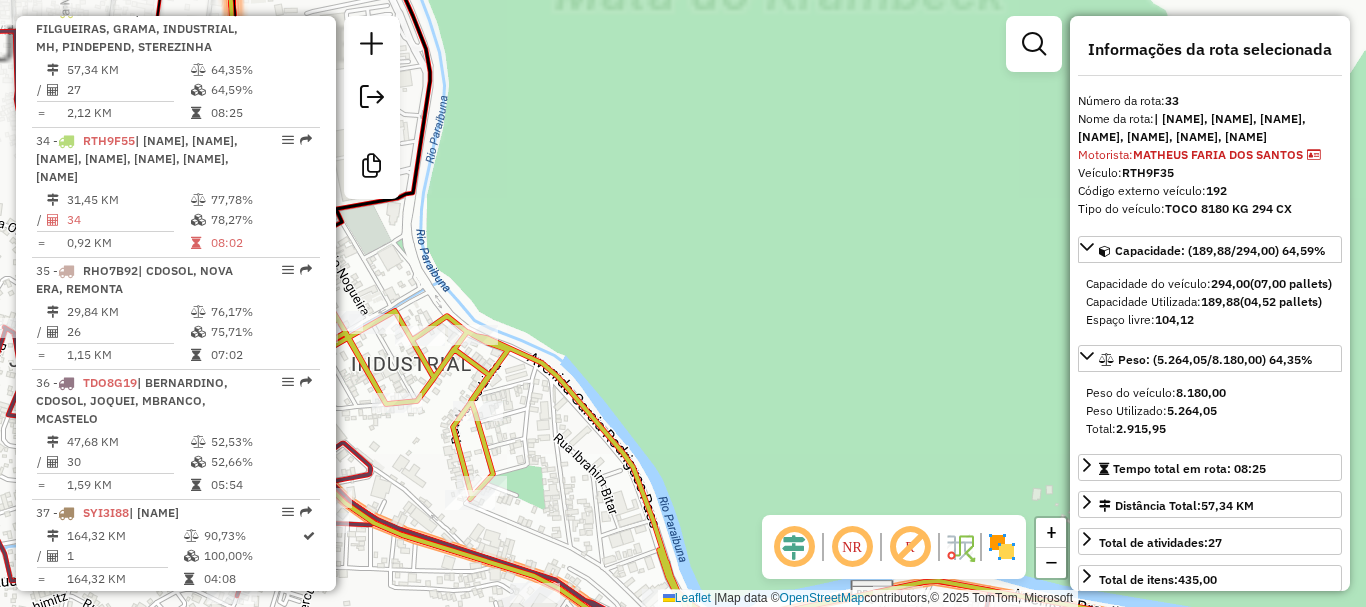 drag, startPoint x: 584, startPoint y: 397, endPoint x: 992, endPoint y: 203, distance: 451.7743 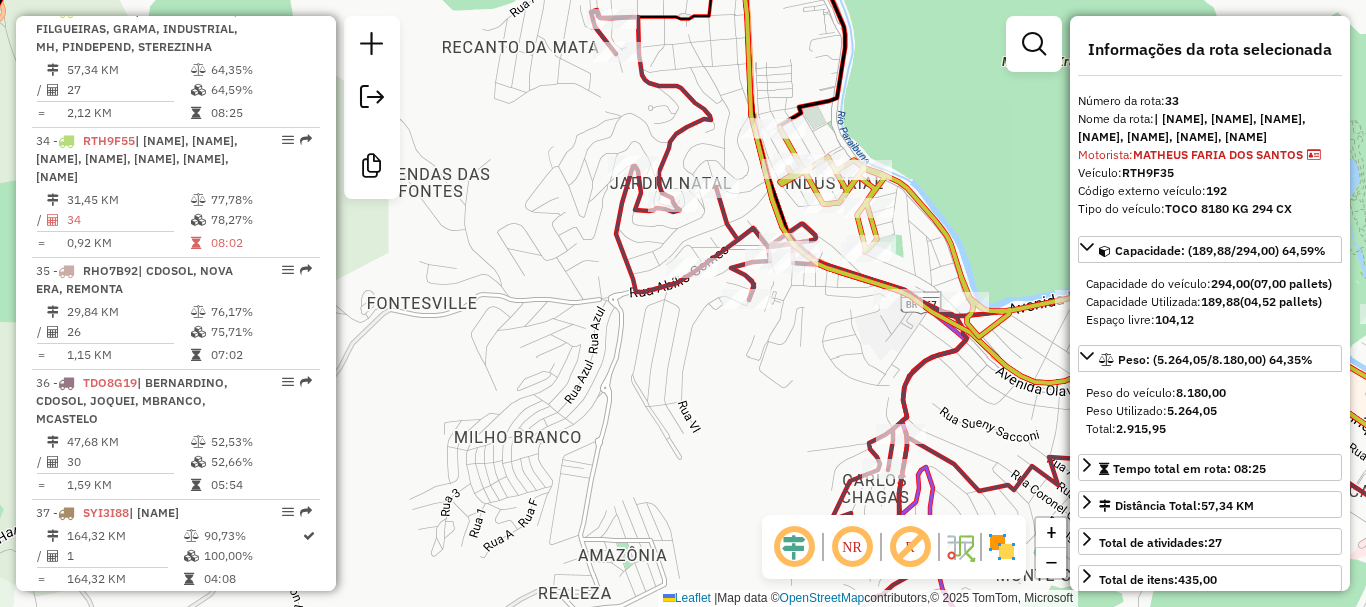 drag, startPoint x: 774, startPoint y: 352, endPoint x: 406, endPoint y: 363, distance: 368.16437 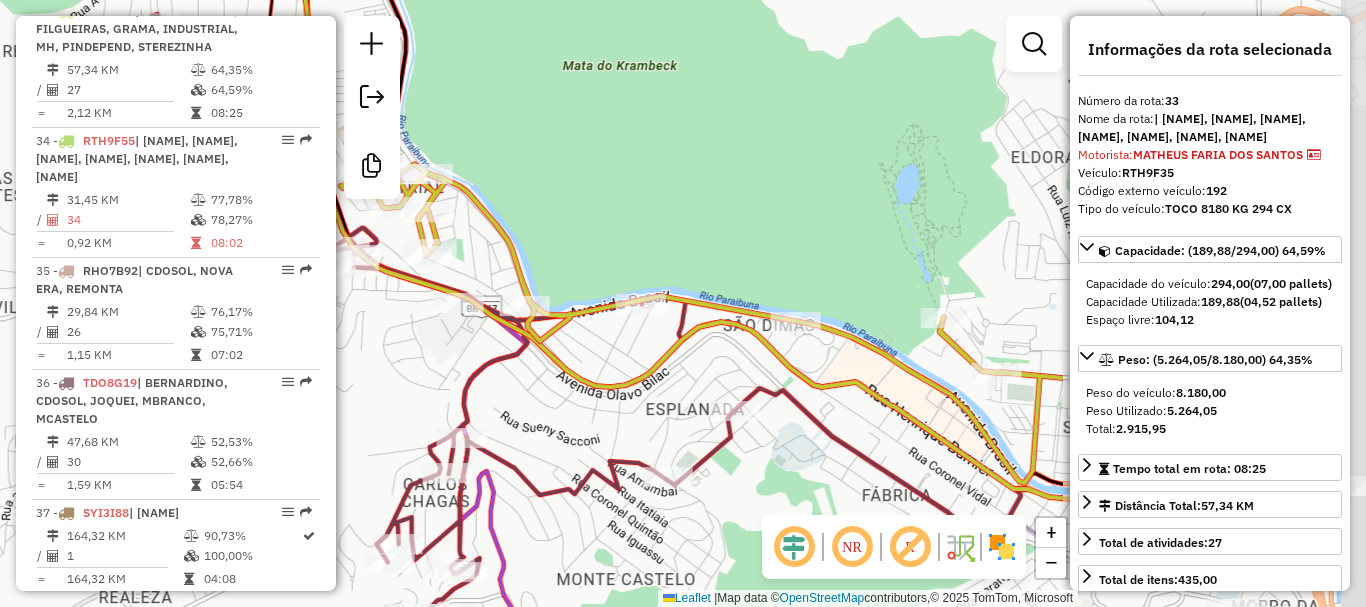 click on "Rota 36 - Placa TDO8G19  9042 - JOSE MANOEL DE BARRO Janela de atendimento Grade de atendimento Capacidade Transportadoras Veículos Cliente Pedidos  Rotas Selecione os dias de semana para filtrar as janelas de atendimento  Seg   Ter   Qua   Qui   Sex   Sáb   Dom  Informe o período da janela de atendimento: De: Até:  Filtrar exatamente a janela do cliente  Considerar janela de atendimento padrão  Selecione os dias de semana para filtrar as grades de atendimento  Seg   Ter   Qua   Qui   Sex   Sáb   Dom   Considerar clientes sem dia de atendimento cadastrado  Clientes fora do dia de atendimento selecionado Filtrar as atividades entre os valores definidos abaixo:  Peso mínimo:   Peso máximo:   Cubagem mínima:   Cubagem máxima:   De:   Até:  Filtrar as atividades entre o tempo de atendimento definido abaixo:  De:   Até:   Considerar capacidade total dos clientes não roteirizados Transportadora: Selecione um ou mais itens Tipo de veículo: Selecione um ou mais itens Veículo: Selecione um ou mais itens" 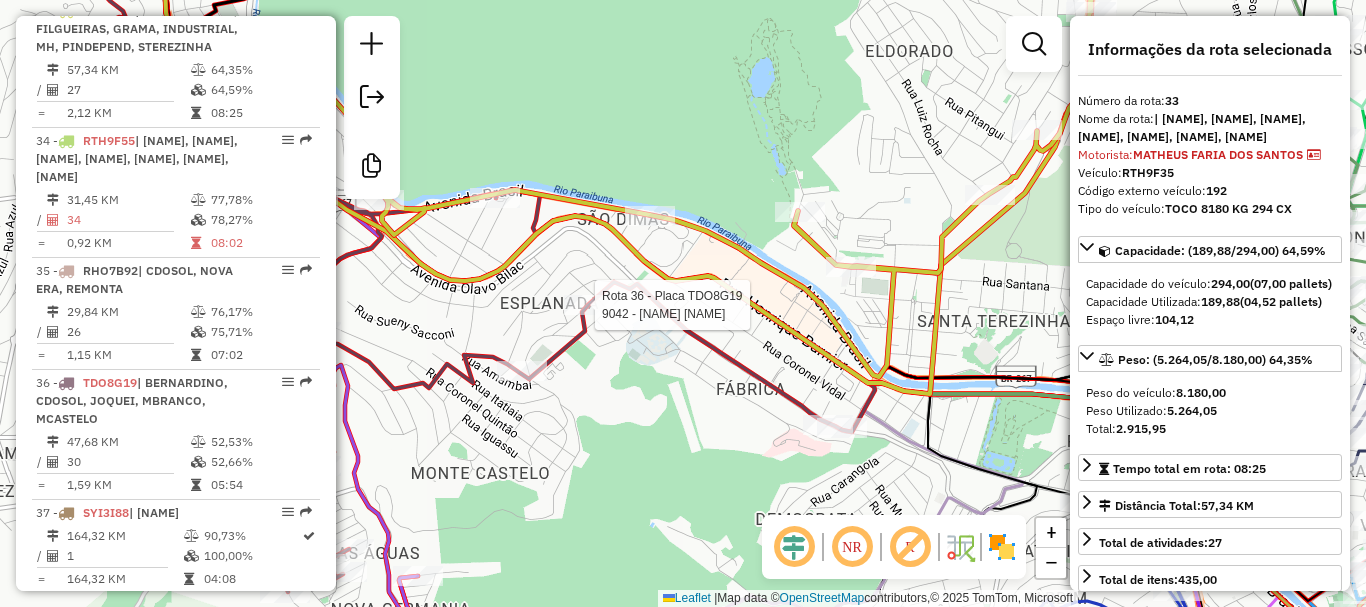 drag, startPoint x: 864, startPoint y: 359, endPoint x: 618, endPoint y: 220, distance: 282.5544 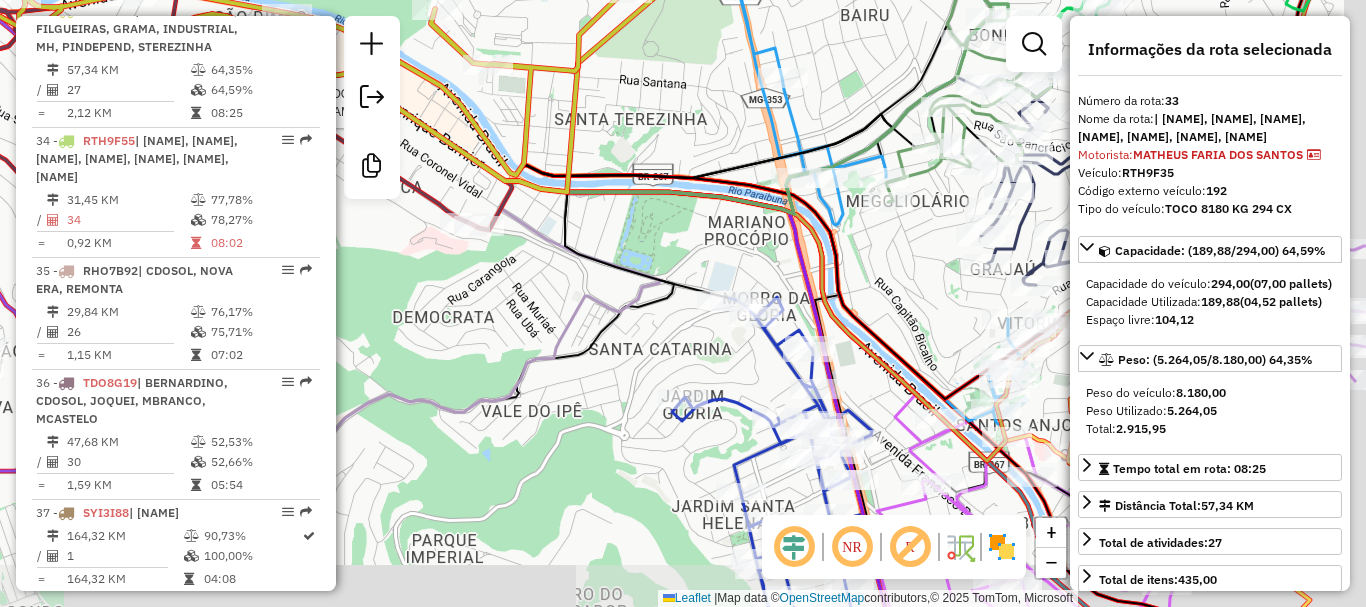 drag, startPoint x: 875, startPoint y: 241, endPoint x: 669, endPoint y: 128, distance: 234.95744 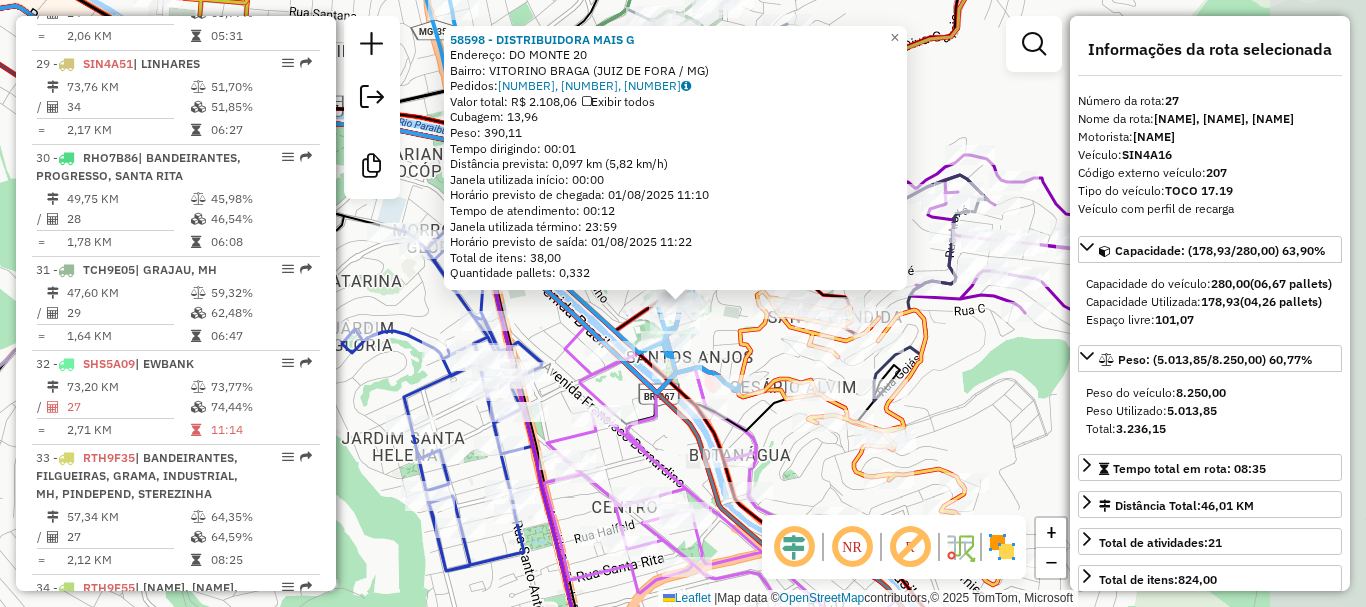 scroll, scrollTop: 3484, scrollLeft: 0, axis: vertical 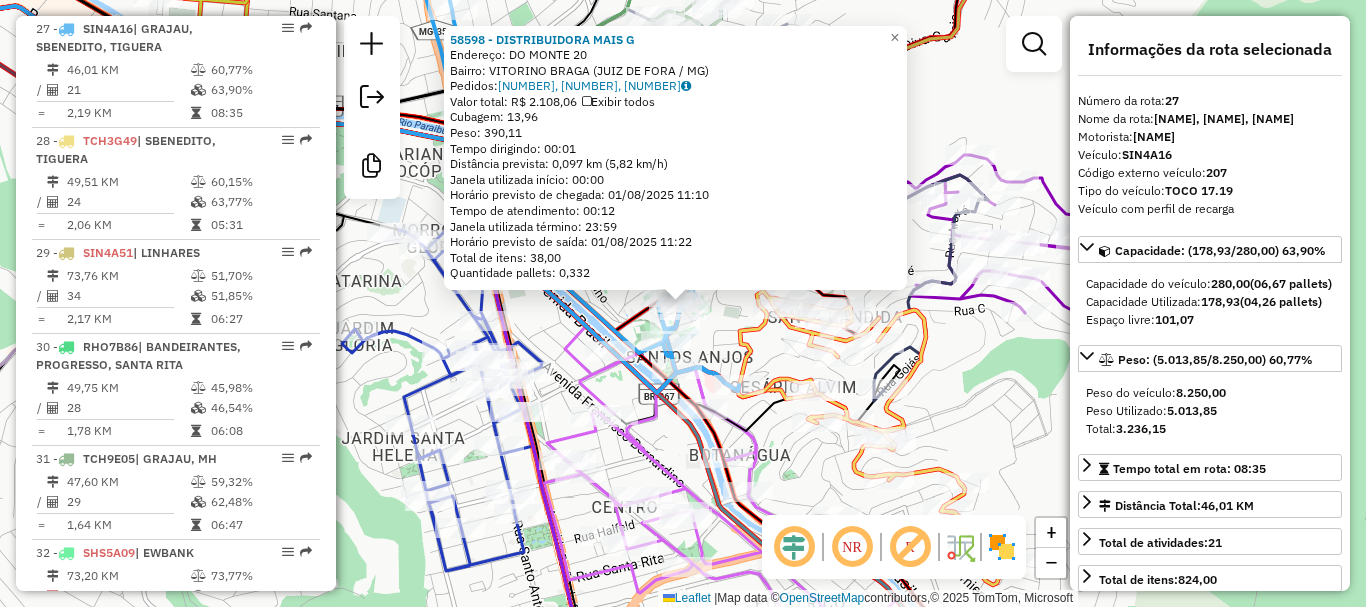 click 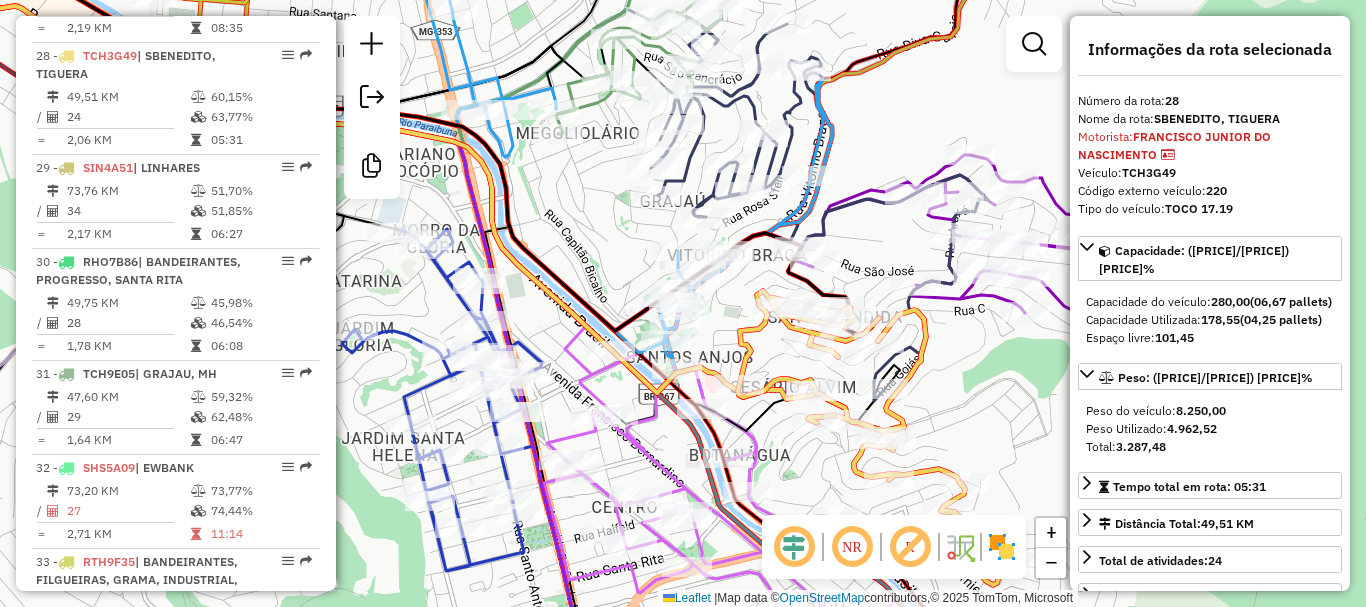 scroll, scrollTop: 3596, scrollLeft: 0, axis: vertical 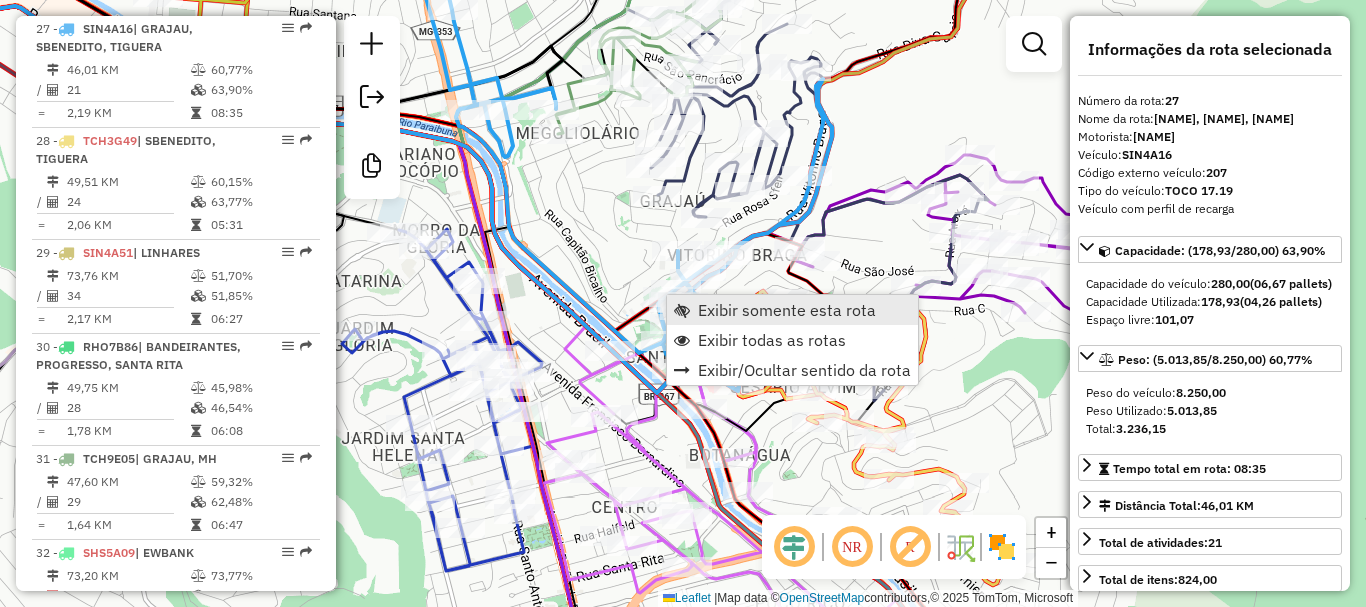 click on "Exibir somente esta rota" at bounding box center [787, 310] 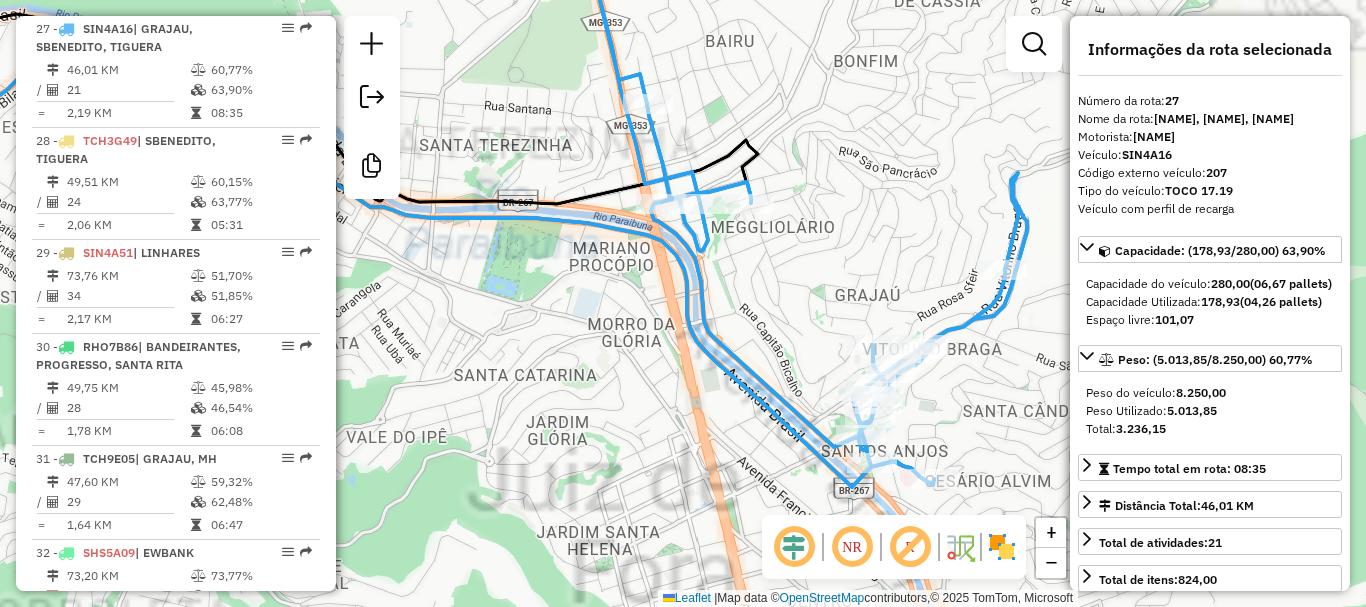 drag, startPoint x: 777, startPoint y: 328, endPoint x: 615, endPoint y: 233, distance: 187.80043 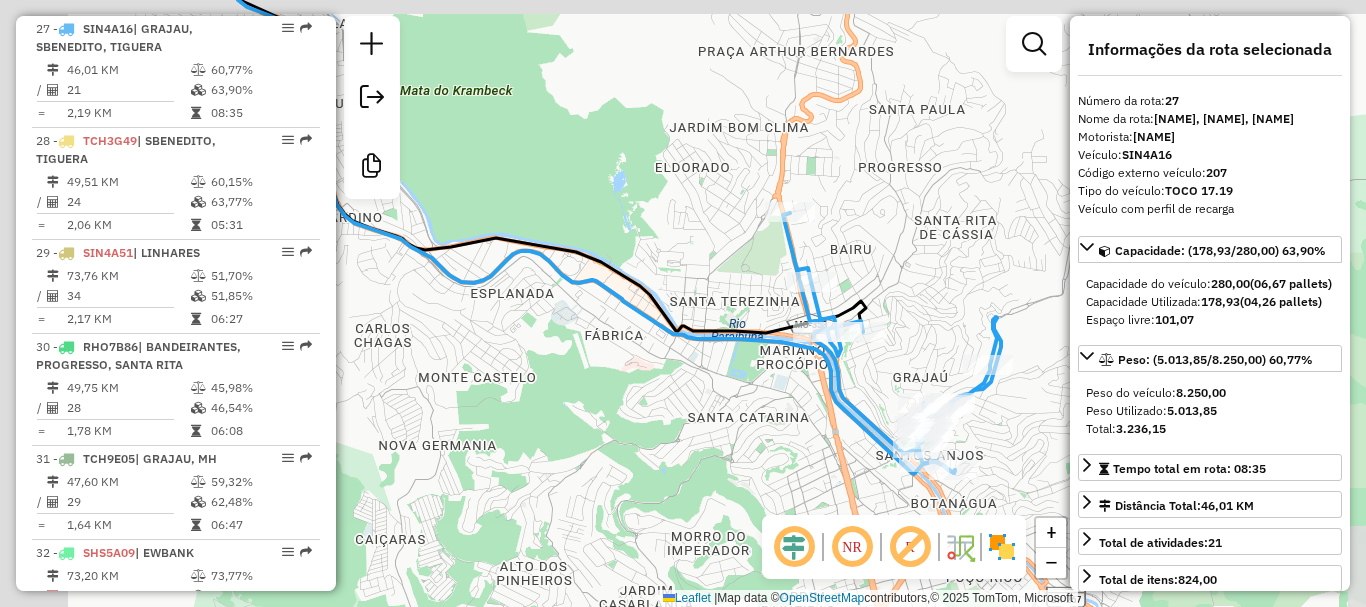 drag, startPoint x: 824, startPoint y: 411, endPoint x: 844, endPoint y: 411, distance: 20 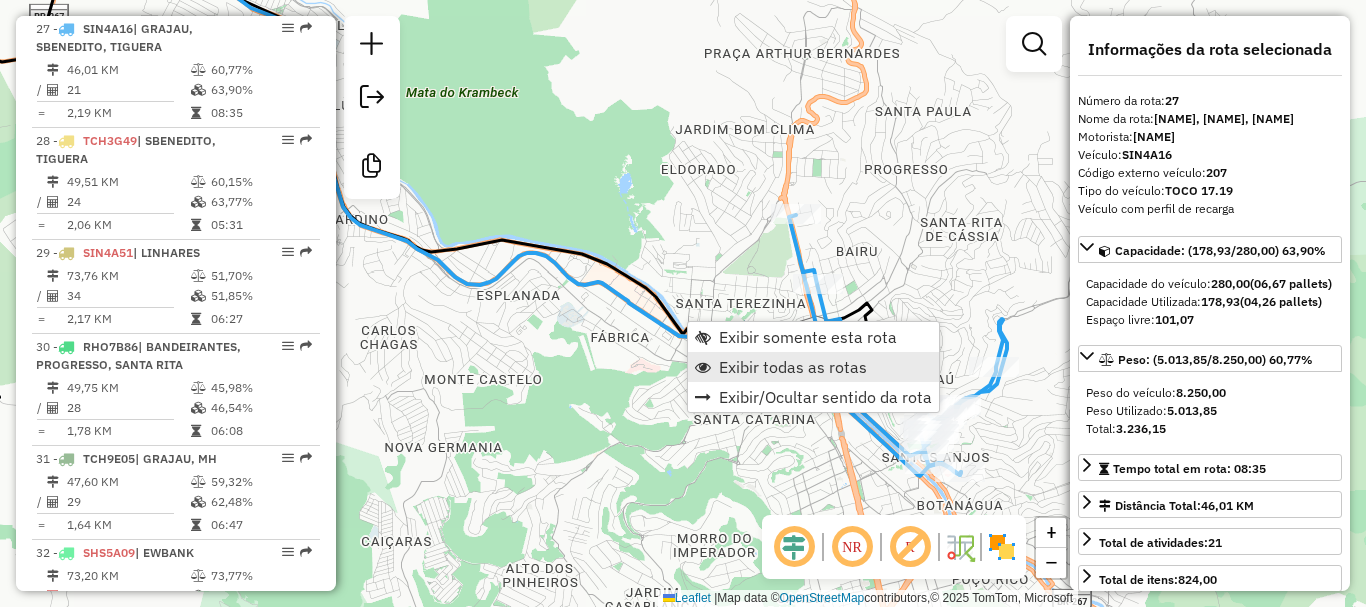 click on "Exibir todas as rotas" at bounding box center [813, 367] 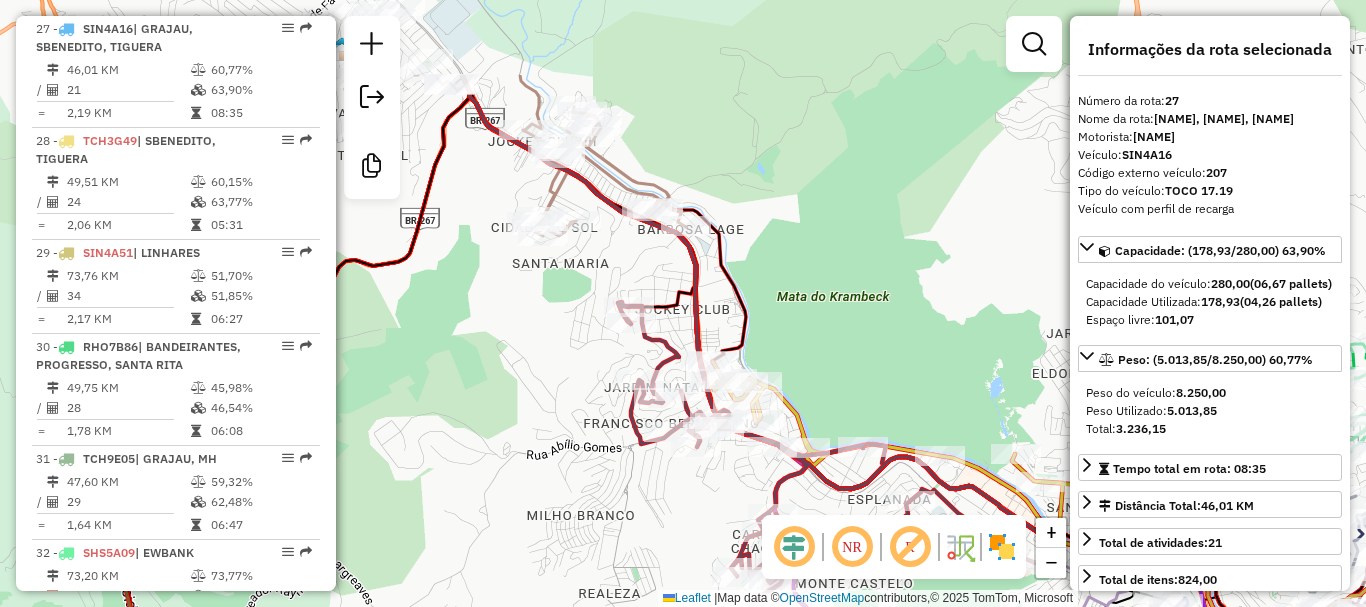 drag, startPoint x: 652, startPoint y: 318, endPoint x: 677, endPoint y: 353, distance: 43.011627 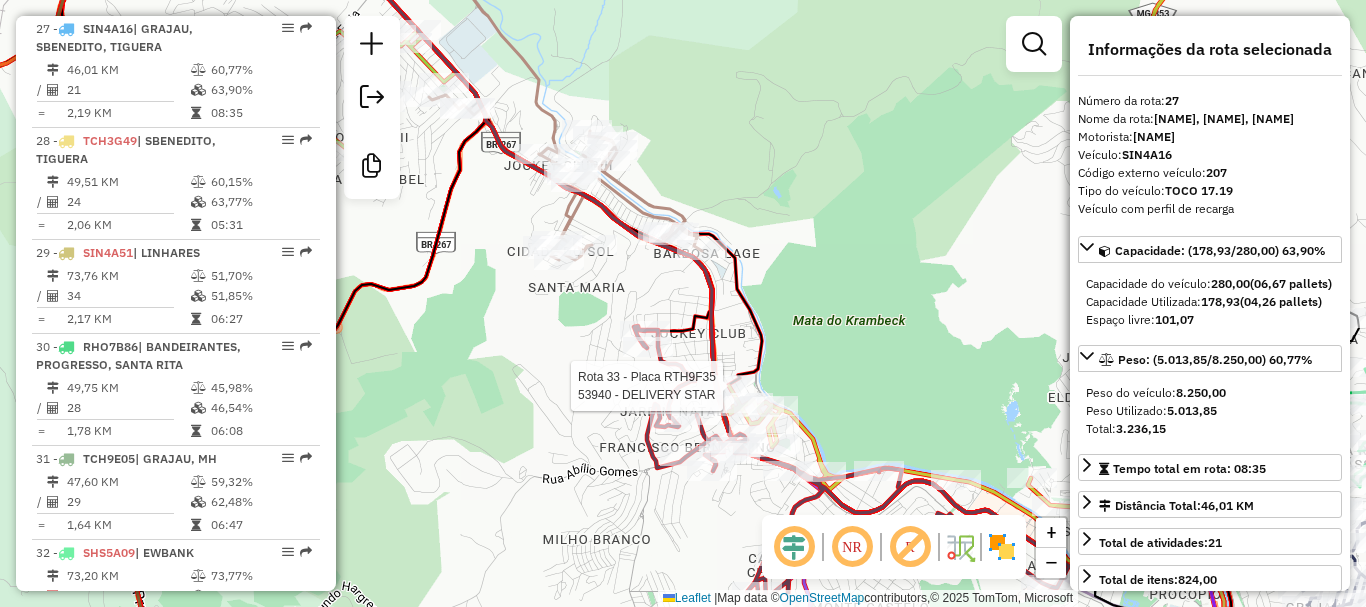 click 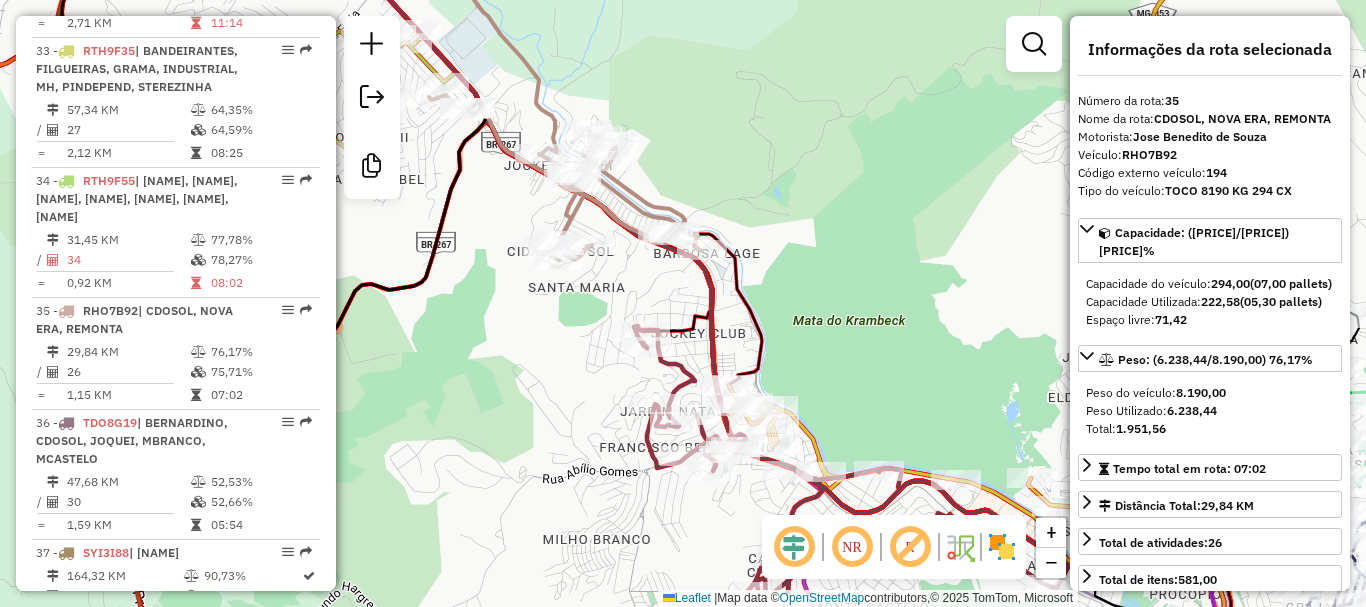 scroll, scrollTop: 4398, scrollLeft: 0, axis: vertical 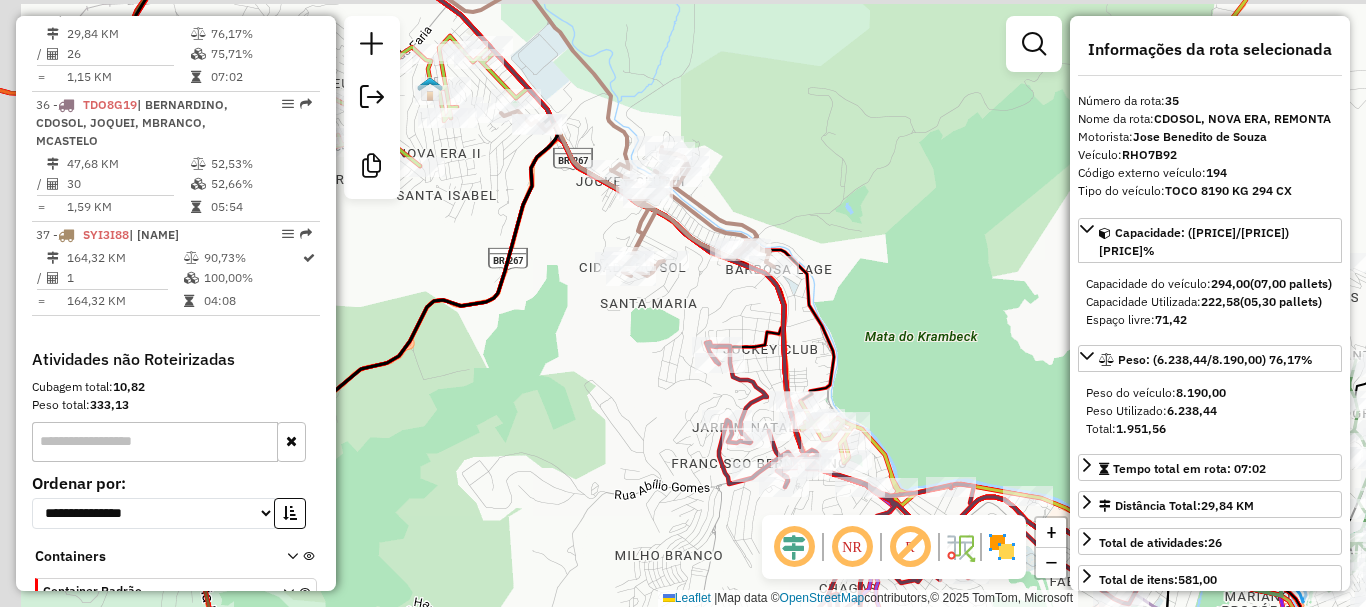 drag, startPoint x: 575, startPoint y: 196, endPoint x: 740, endPoint y: 249, distance: 173.3032 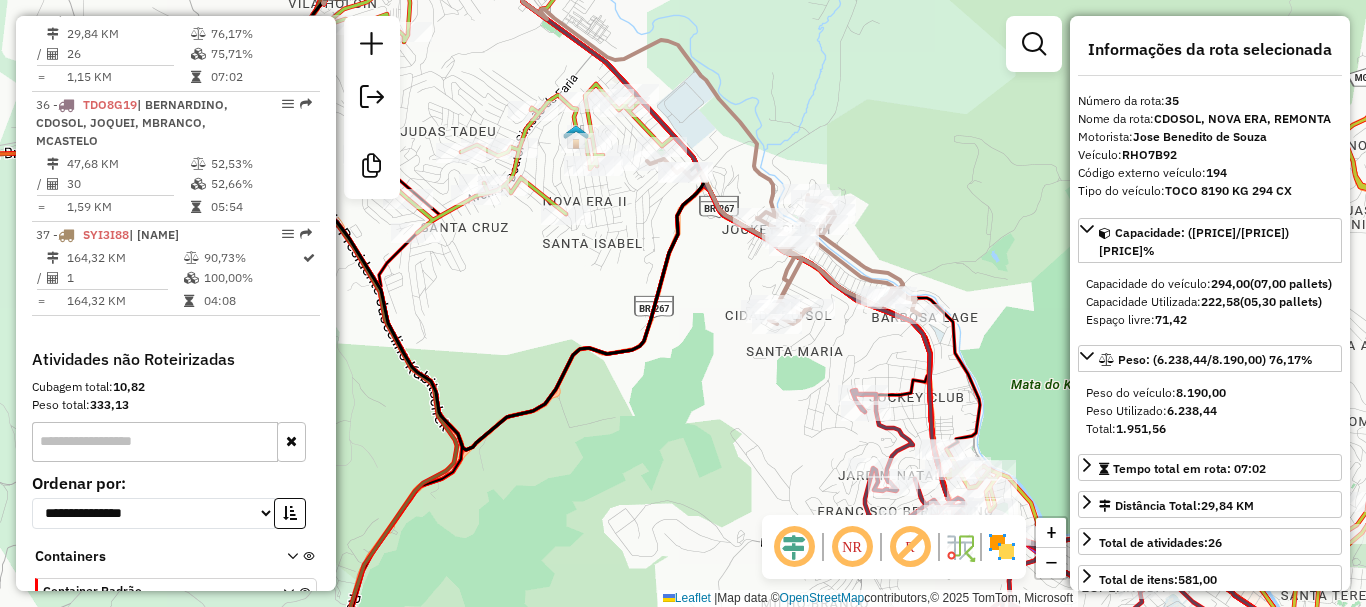 drag, startPoint x: 793, startPoint y: 293, endPoint x: 687, endPoint y: 239, distance: 118.96218 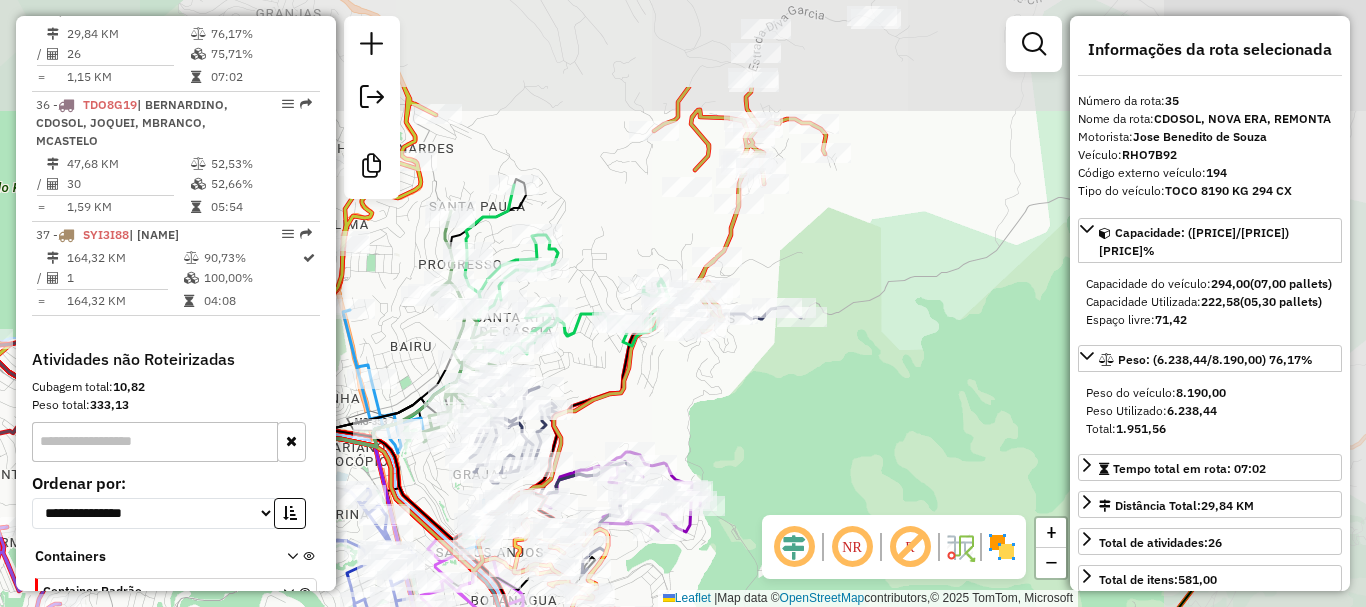 drag, startPoint x: 1013, startPoint y: 241, endPoint x: 690, endPoint y: 368, distance: 347.0706 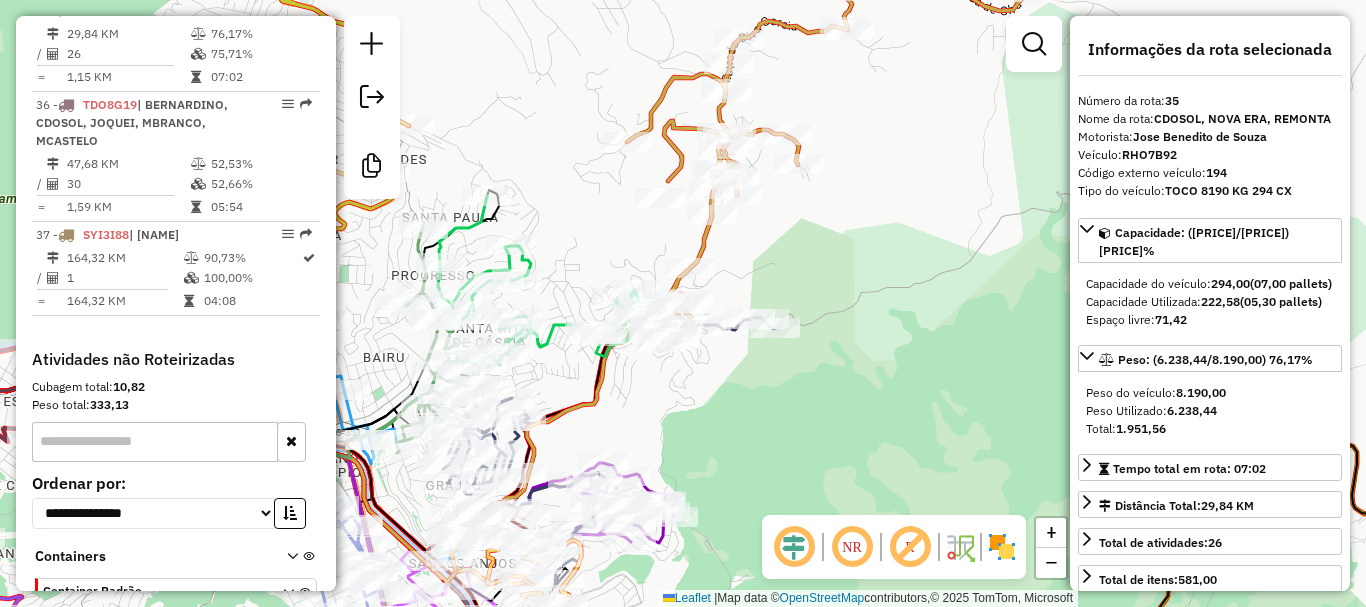 click 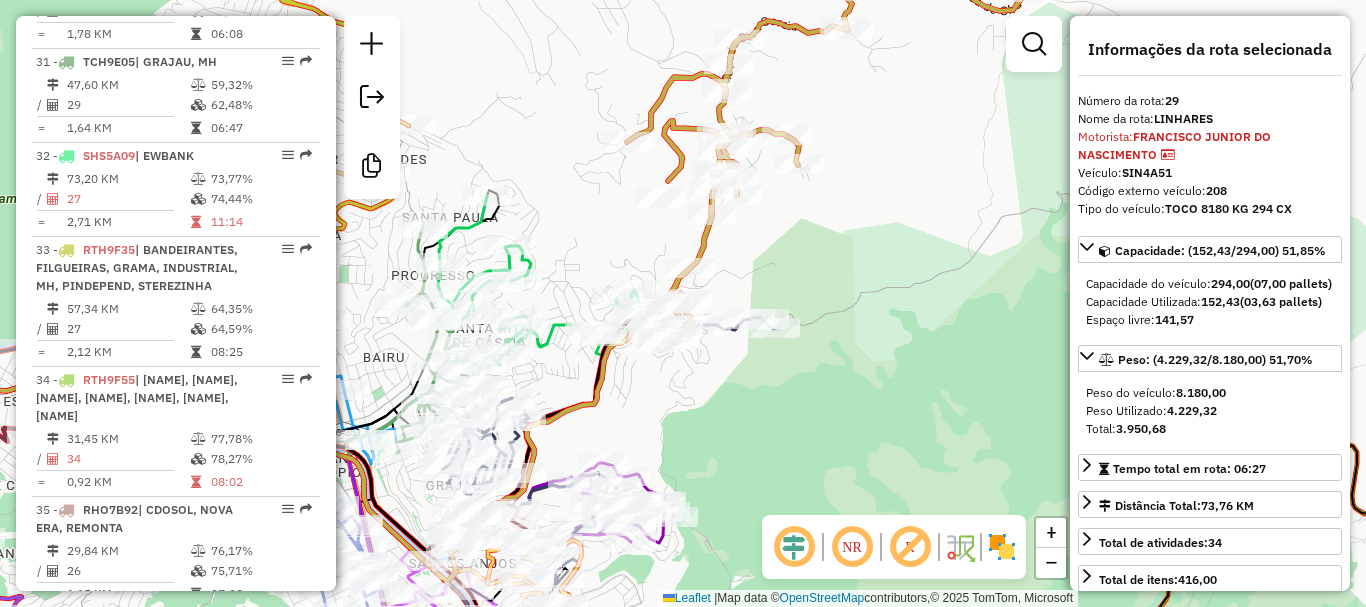 scroll, scrollTop: 3708, scrollLeft: 0, axis: vertical 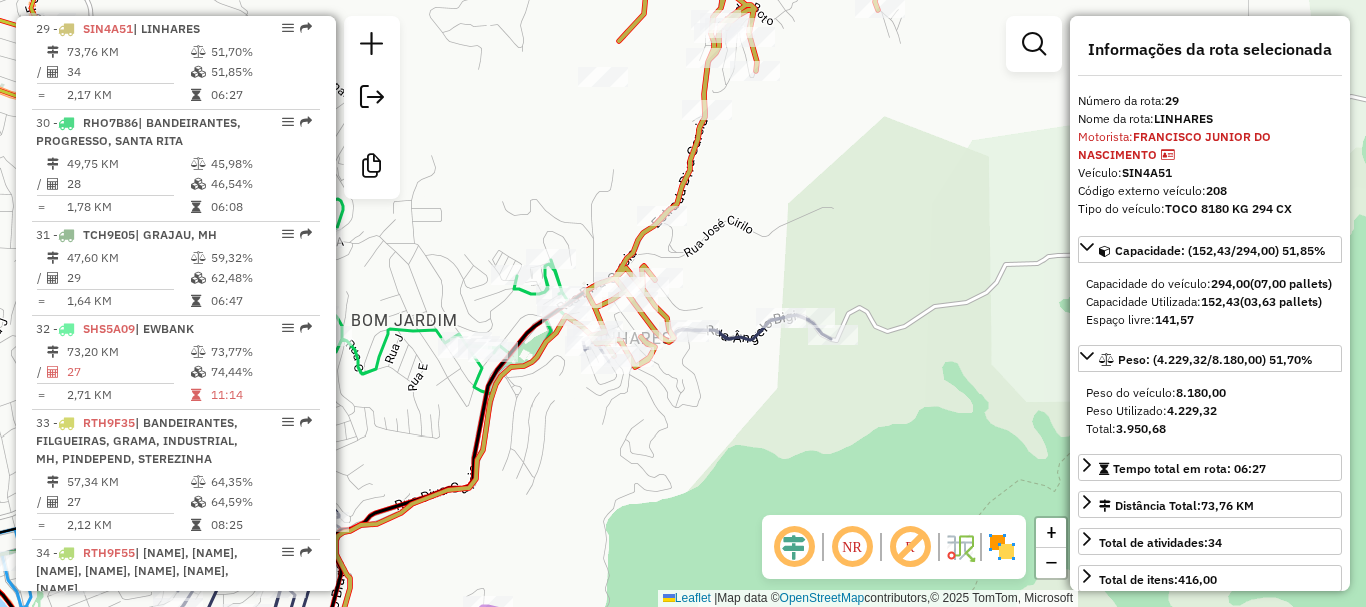click 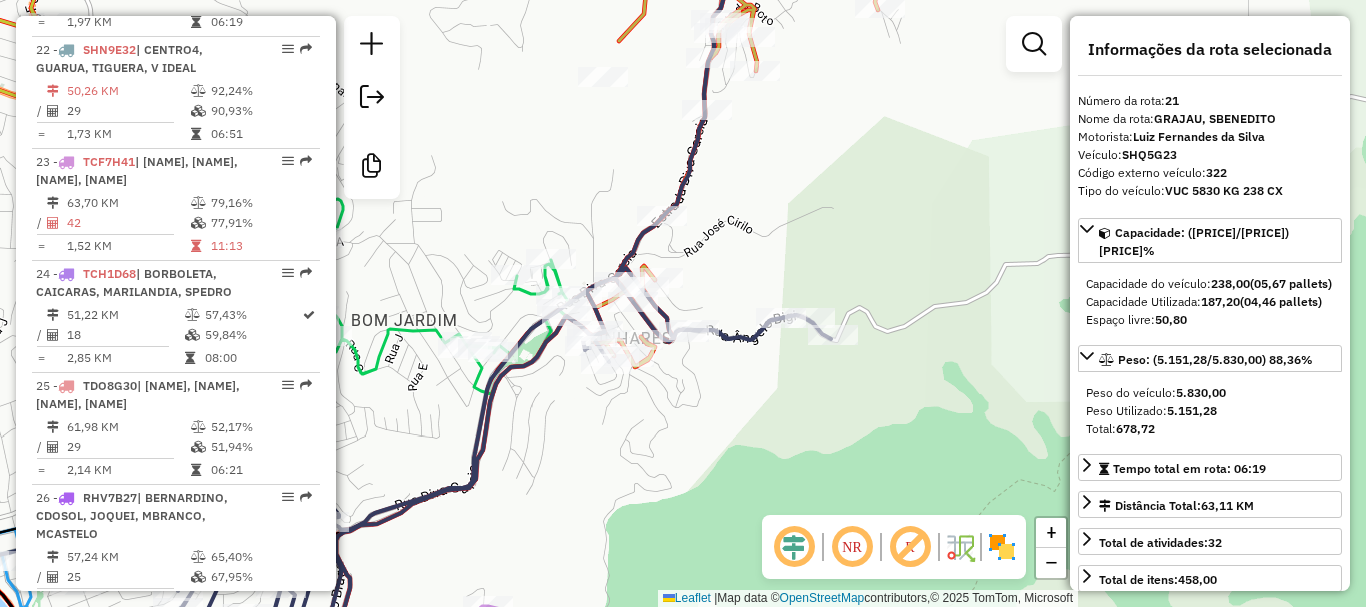 scroll, scrollTop: 2794, scrollLeft: 0, axis: vertical 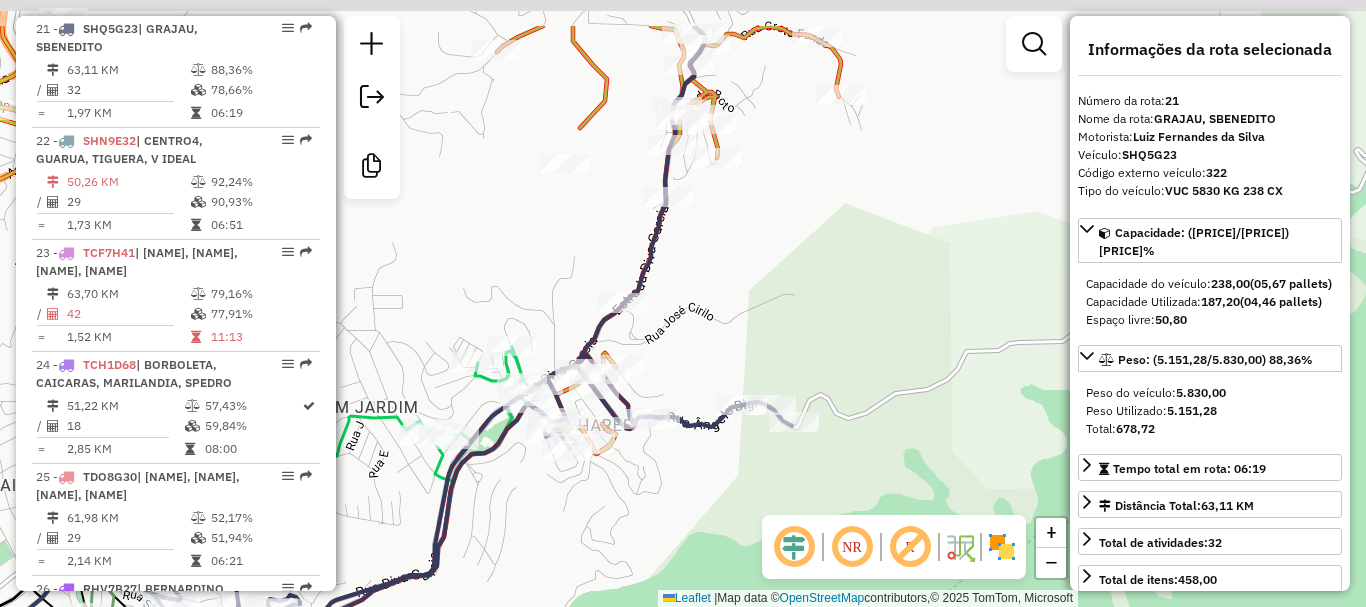 drag, startPoint x: 758, startPoint y: 220, endPoint x: 697, endPoint y: 323, distance: 119.70798 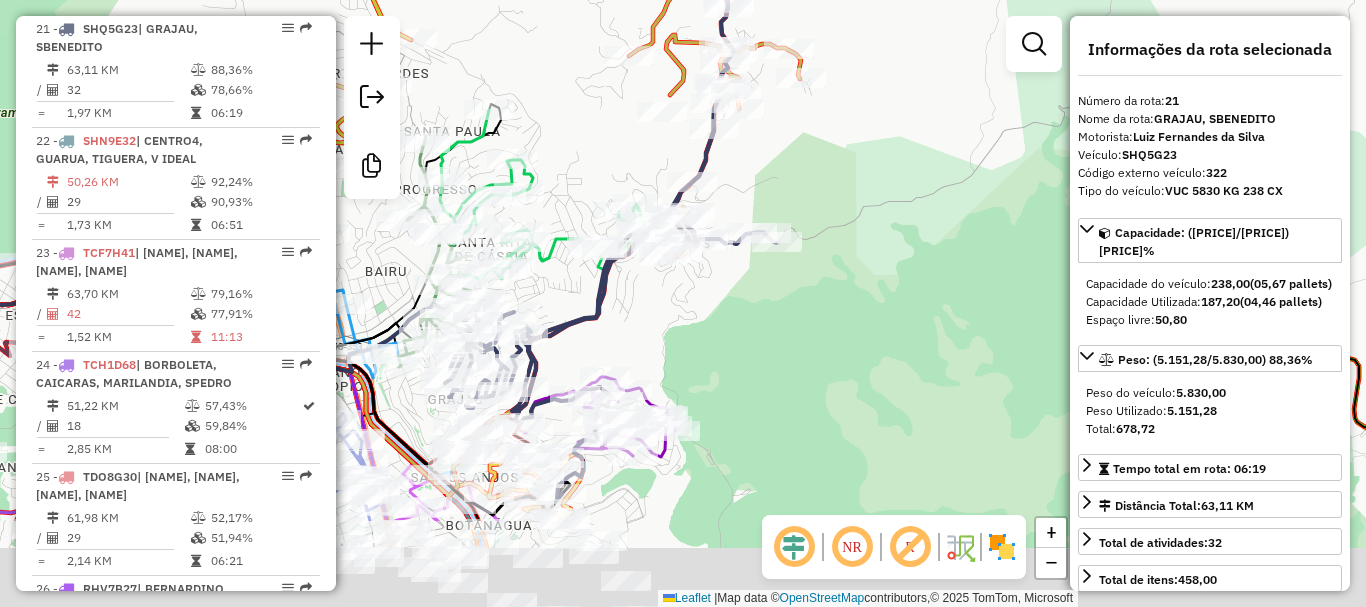 drag, startPoint x: 695, startPoint y: 393, endPoint x: 712, endPoint y: 331, distance: 64.288414 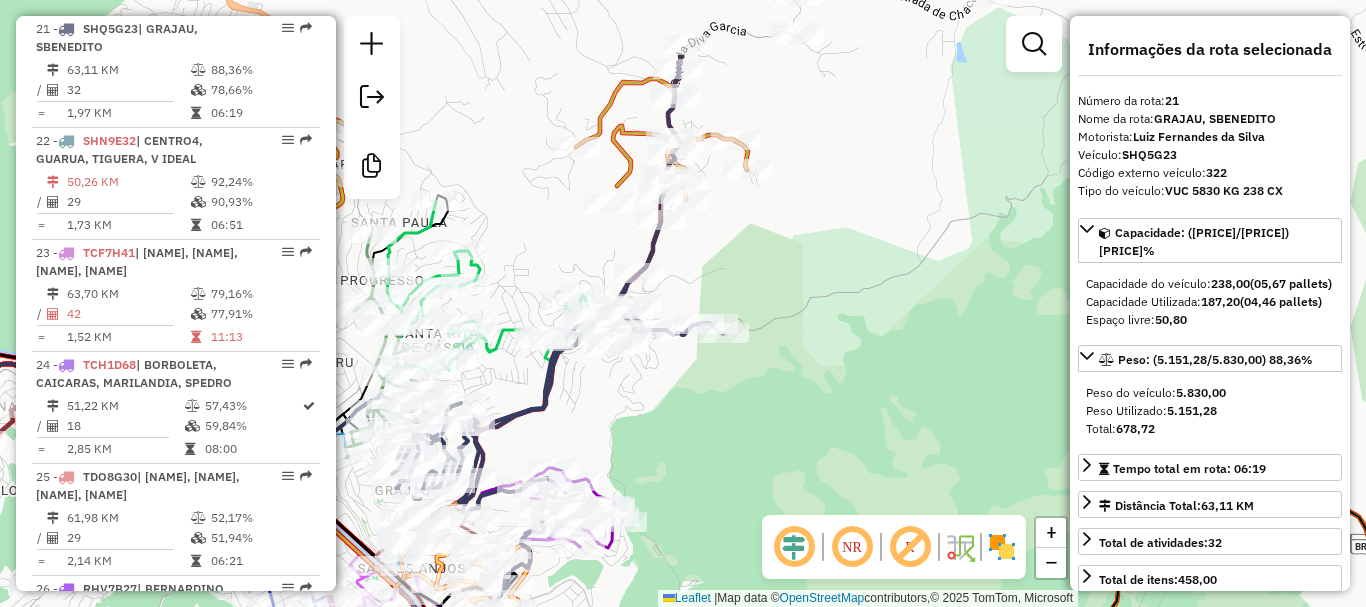 drag, startPoint x: 720, startPoint y: 289, endPoint x: 649, endPoint y: 383, distance: 117.80068 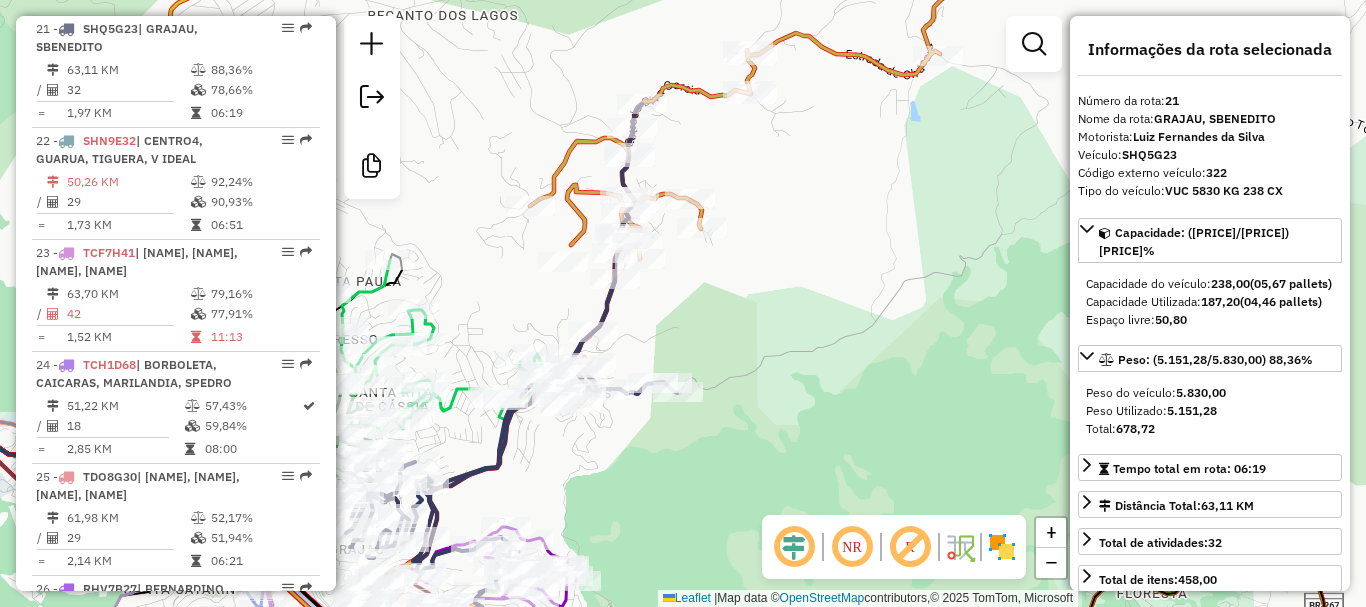 drag, startPoint x: 699, startPoint y: 317, endPoint x: 600, endPoint y: 401, distance: 129.8345 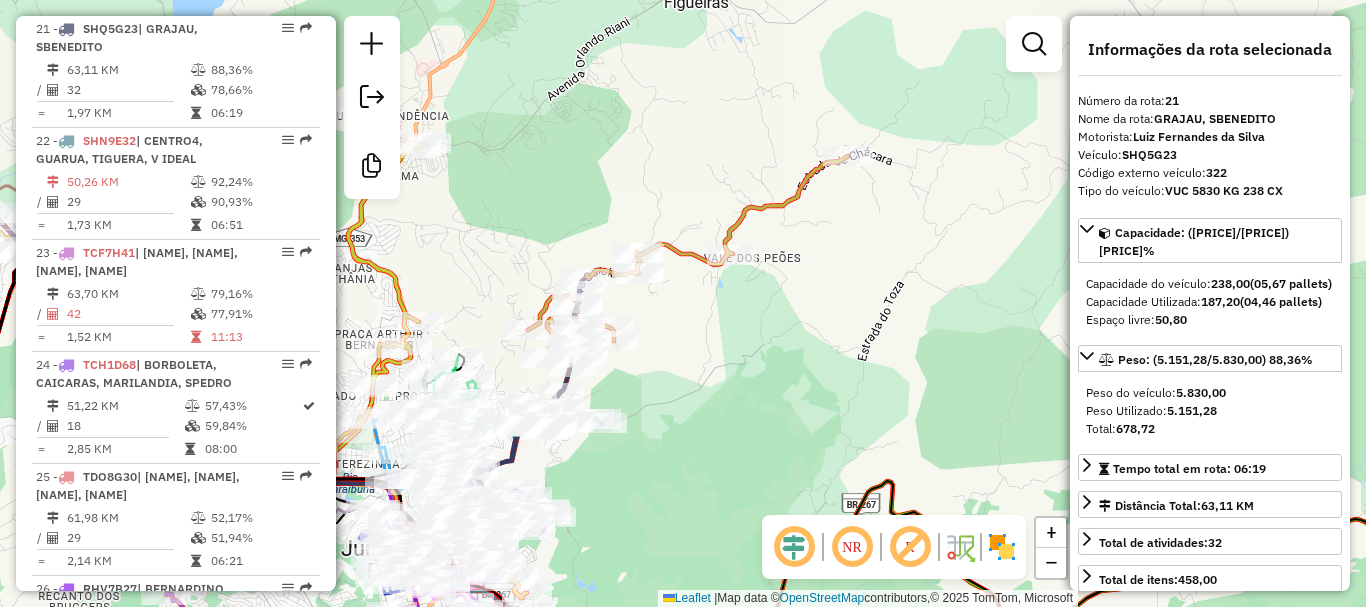 click 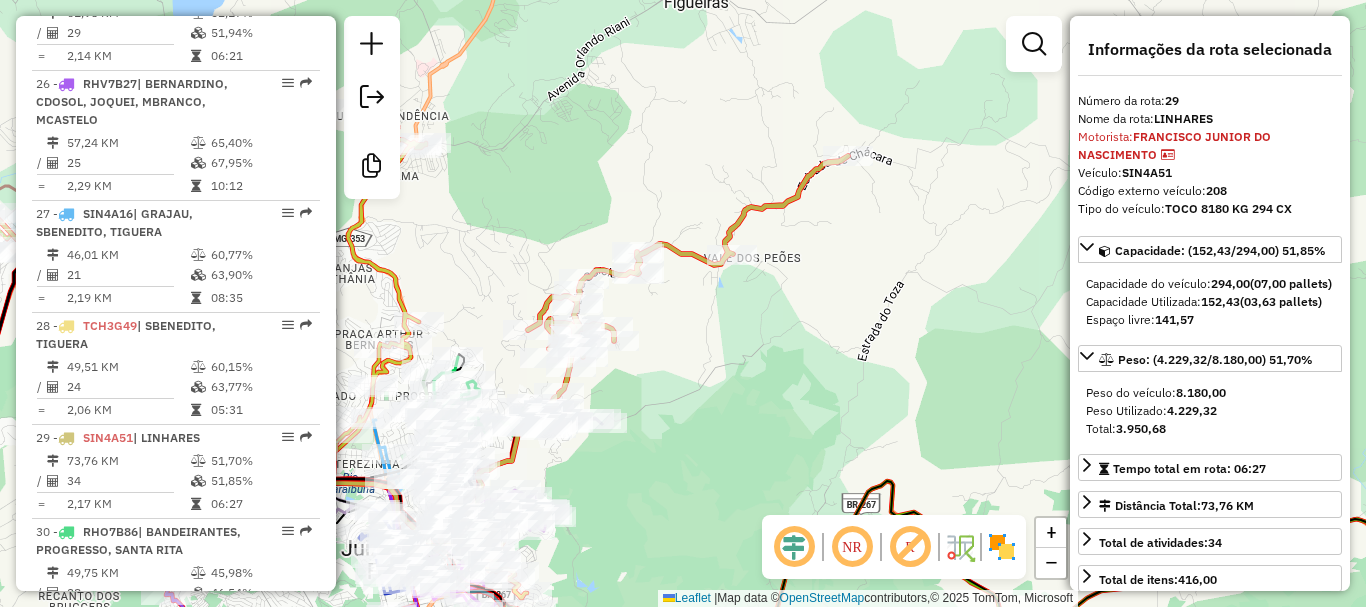 scroll, scrollTop: 3708, scrollLeft: 0, axis: vertical 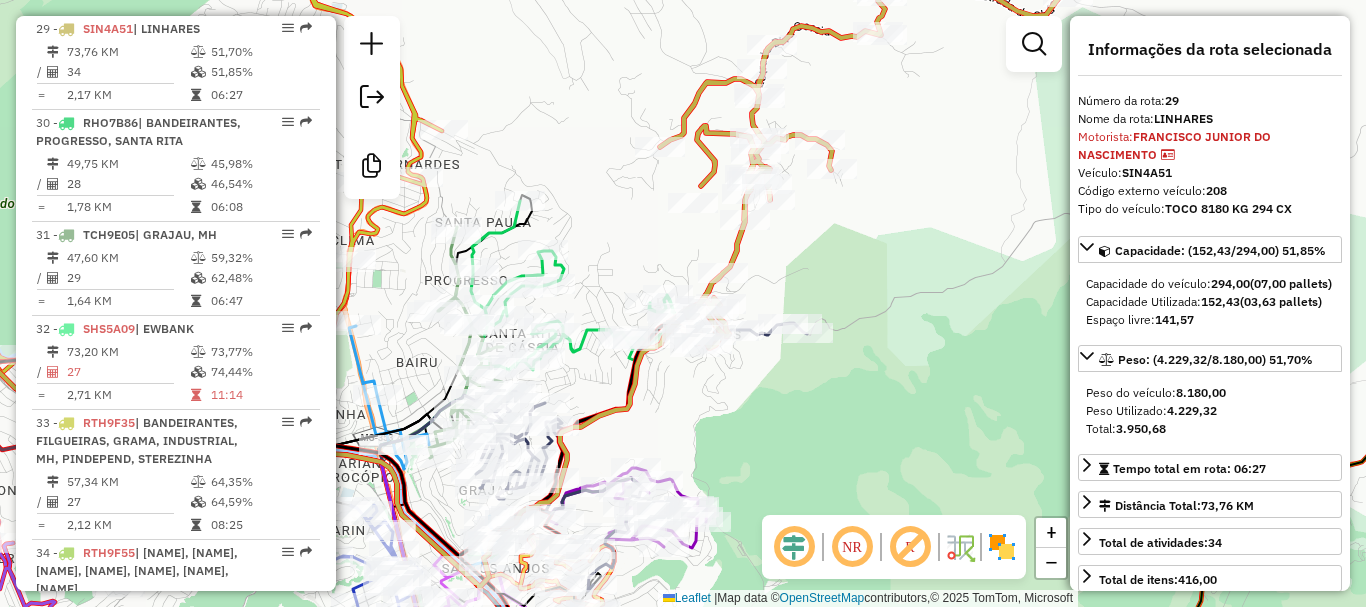 drag, startPoint x: 438, startPoint y: 430, endPoint x: 639, endPoint y: 303, distance: 237.76038 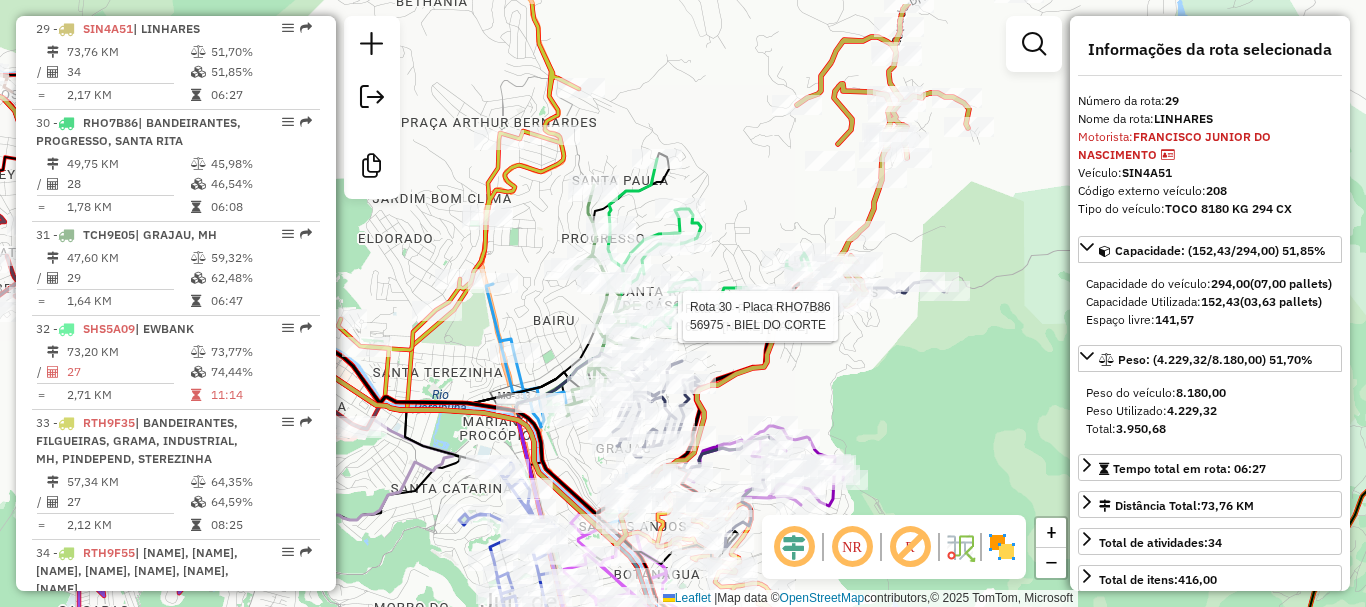 drag, startPoint x: 708, startPoint y: 280, endPoint x: 706, endPoint y: 340, distance: 60.033325 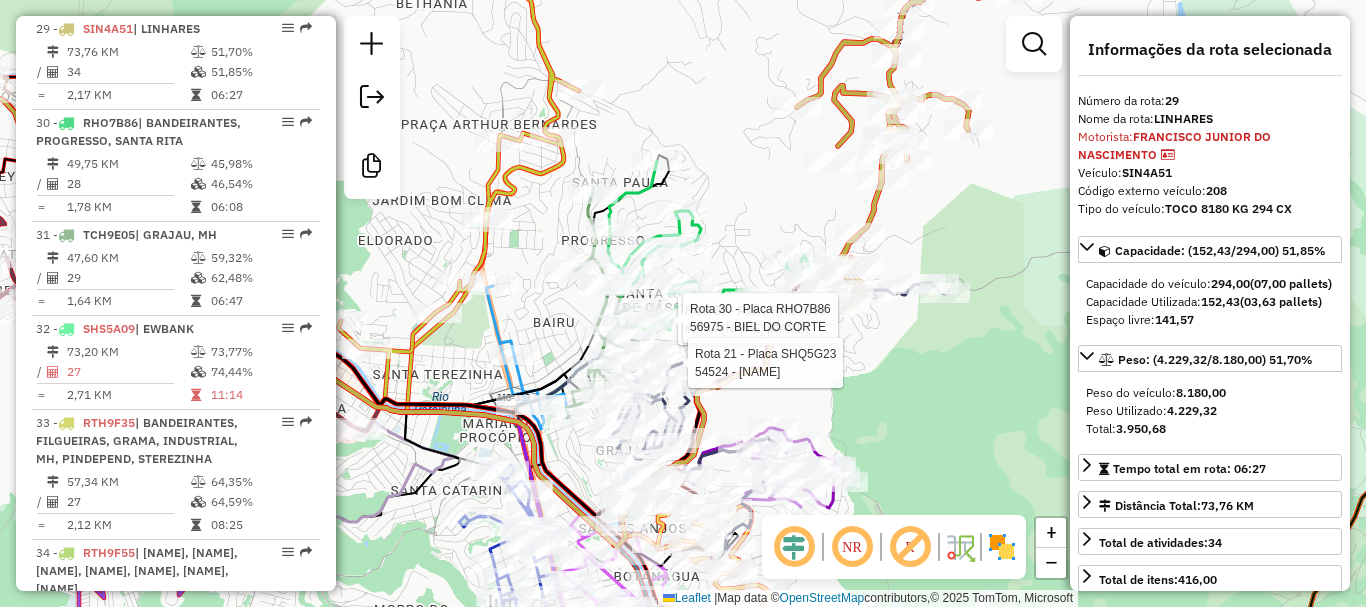 click on "Rota 30 - Placa RHO7B86  6274 - VALDEMIR DA SILVA Rota 30 - Placa RHO7B86  56975 - BIEL DO CORTE Rota 21 - Placa SHQ5G23  54524 - LIDIA CRISTINA Janela de atendimento Grade de atendimento Capacidade Transportadoras Veículos Cliente Pedidos  Rotas Selecione os dias de semana para filtrar as janelas de atendimento  Seg   Ter   Qua   Qui   Sex   Sáb   Dom  Informe o período da janela de atendimento: De: Até:  Filtrar exatamente a janela do cliente  Considerar janela de atendimento padrão  Selecione os dias de semana para filtrar as grades de atendimento  Seg   Ter   Qua   Qui   Sex   Sáb   Dom   Considerar clientes sem dia de atendimento cadastrado  Clientes fora do dia de atendimento selecionado Filtrar as atividades entre os valores definidos abaixo:  Peso mínimo:   Peso máximo:   Cubagem mínima:   Cubagem máxima:   De:   Até:  Filtrar as atividades entre o tempo de atendimento definido abaixo:  De:   Até:   Considerar capacidade total dos clientes não roteirizados Transportadora: Veículo: Nome:" 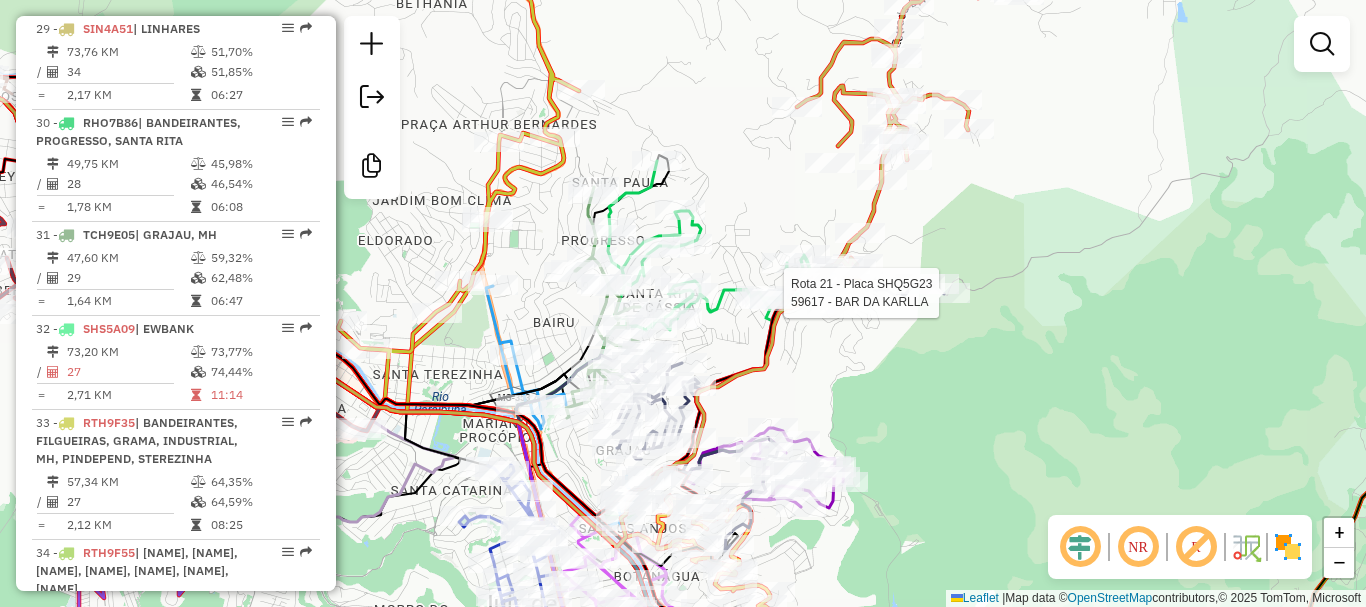 select on "**********" 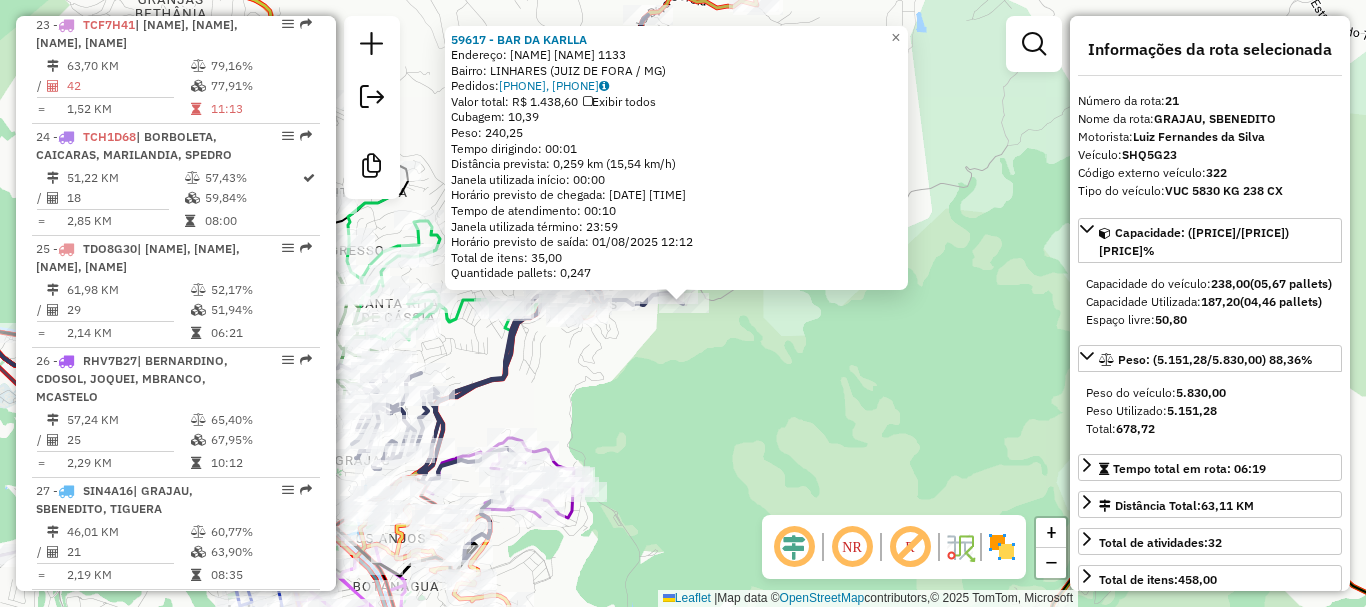 scroll, scrollTop: 2794, scrollLeft: 0, axis: vertical 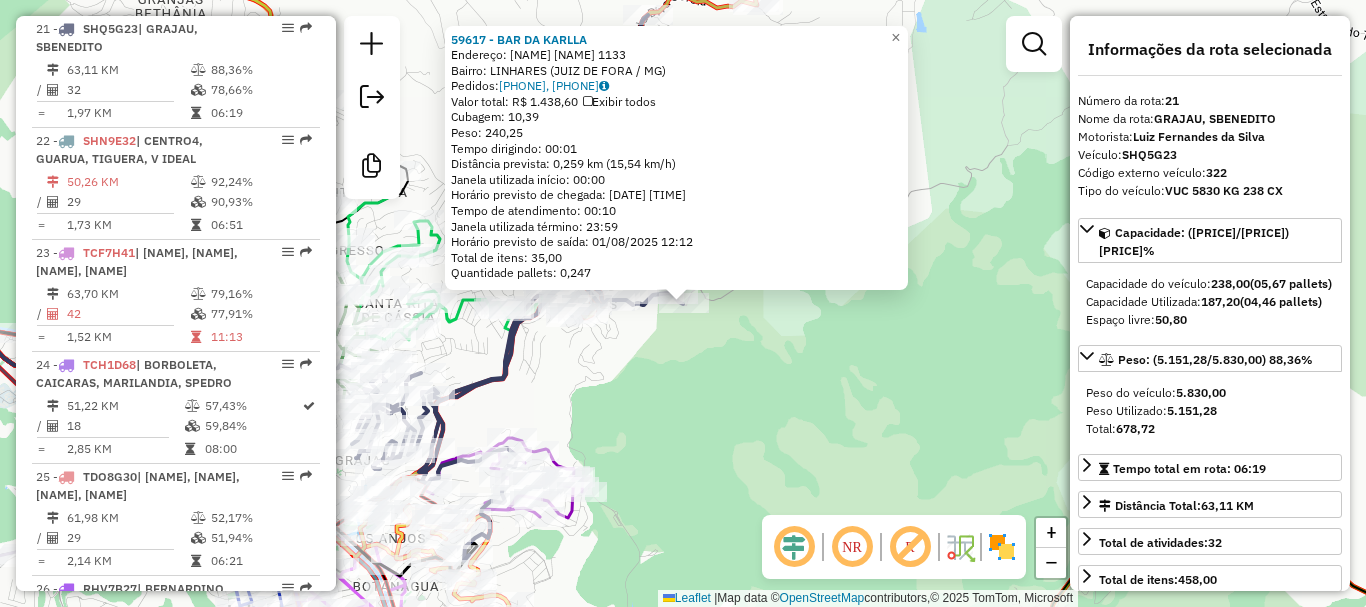 click on "59617 - BAR DA KARLLA  Endereço:  ANGELO BIGI 1133   Bairro: LINHARES (JUIZ DE FORA / MG)   Pedidos:  31166327, 31166328   Valor total: R$ 1.438,60   Exibir todos   Cubagem: 10,39  Peso: 240,25  Tempo dirigindo: 00:01   Distância prevista: 0,259 km (15,54 km/h)   Janela utilizada início: 00:00   Horário previsto de chegada: 01/08/2025 12:02   Tempo de atendimento: 00:10   Janela utilizada término: 23:59   Horário previsto de saída: 01/08/2025 12:12   Total de itens: 35,00   Quantidade pallets: 0,247  × Janela de atendimento Grade de atendimento Capacidade Transportadoras Veículos Cliente Pedidos  Rotas Selecione os dias de semana para filtrar as janelas de atendimento  Seg   Ter   Qua   Qui   Sex   Sáb   Dom  Informe o período da janela de atendimento: De: Até:  Filtrar exatamente a janela do cliente  Considerar janela de atendimento padrão  Selecione os dias de semana para filtrar as grades de atendimento  Seg   Ter   Qua   Qui   Sex   Sáb   Dom   Clientes fora do dia de atendimento selecionado" 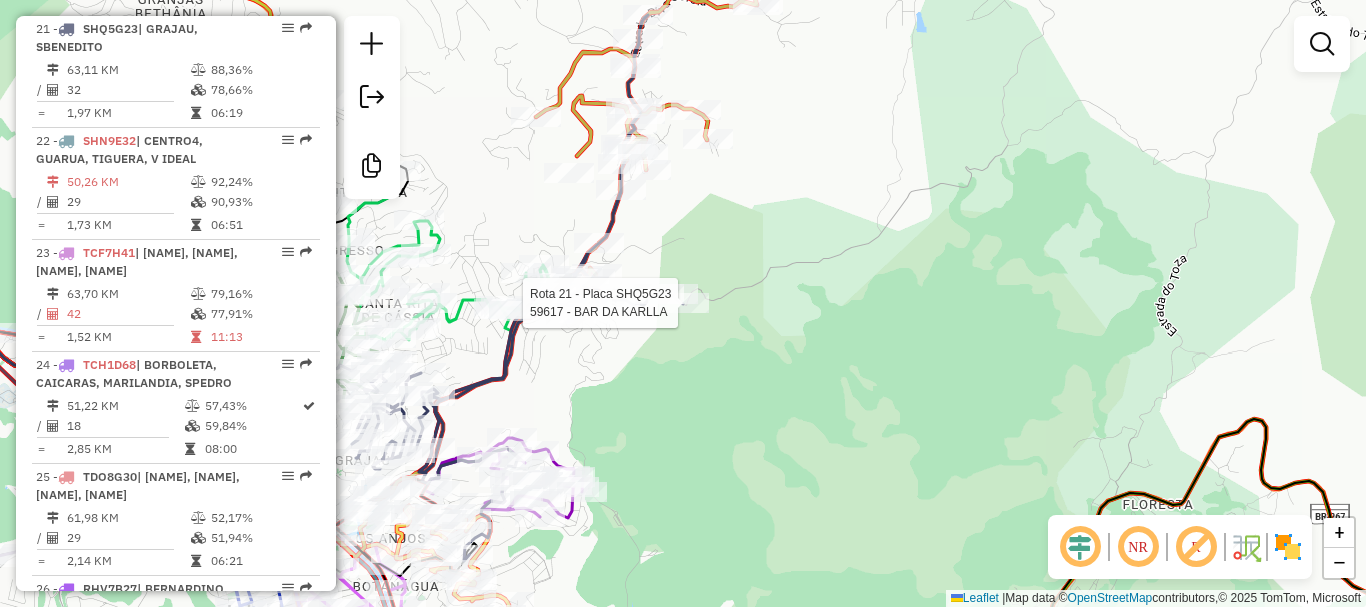 select on "**********" 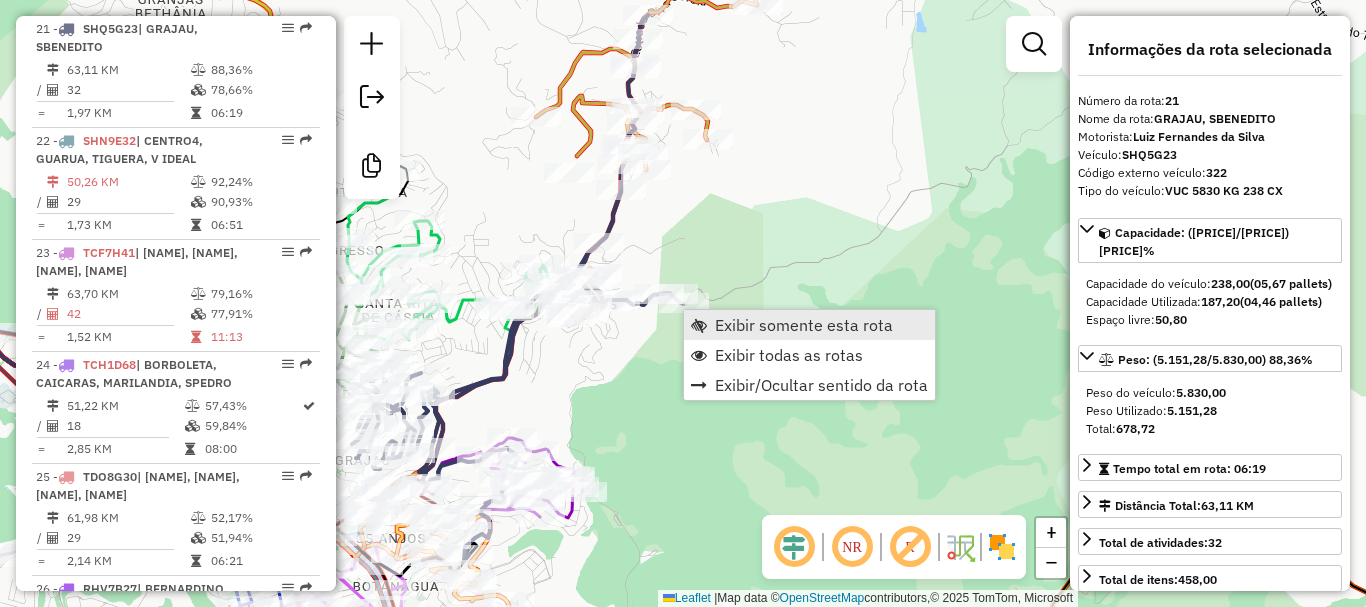 click on "Exibir somente esta rota" at bounding box center [804, 325] 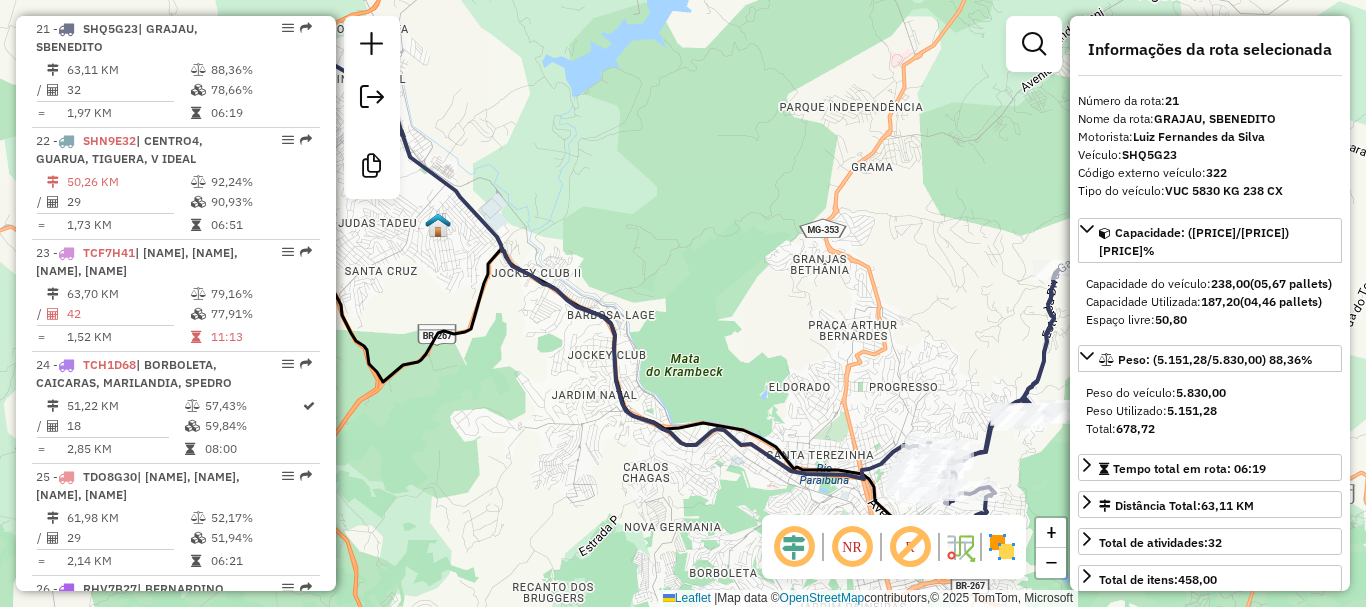 drag, startPoint x: 884, startPoint y: 413, endPoint x: 715, endPoint y: 307, distance: 199.49185 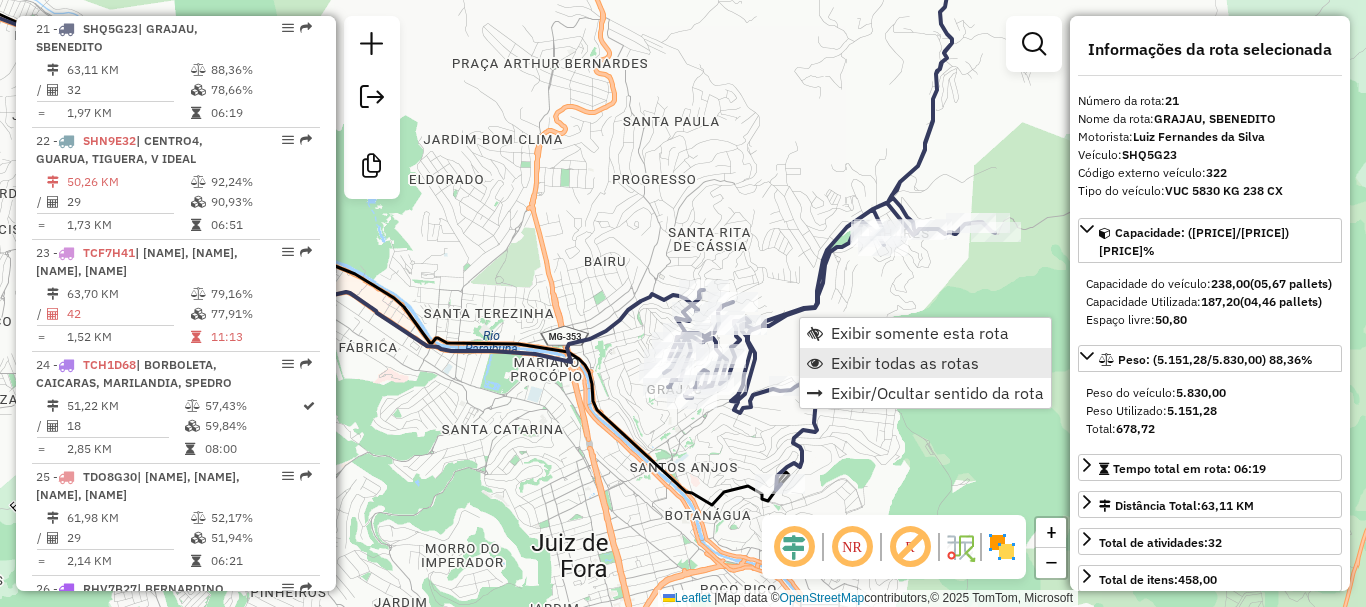click on "Exibir todas as rotas" at bounding box center (925, 363) 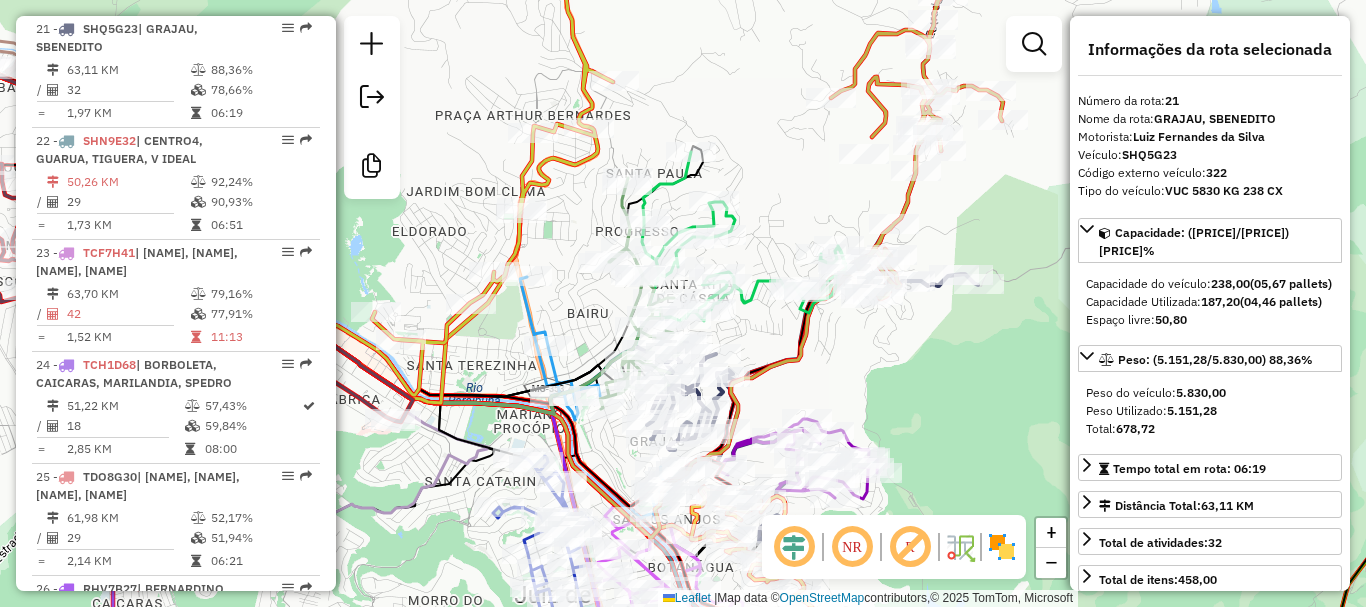 drag, startPoint x: 828, startPoint y: 304, endPoint x: 801, endPoint y: 375, distance: 75.96052 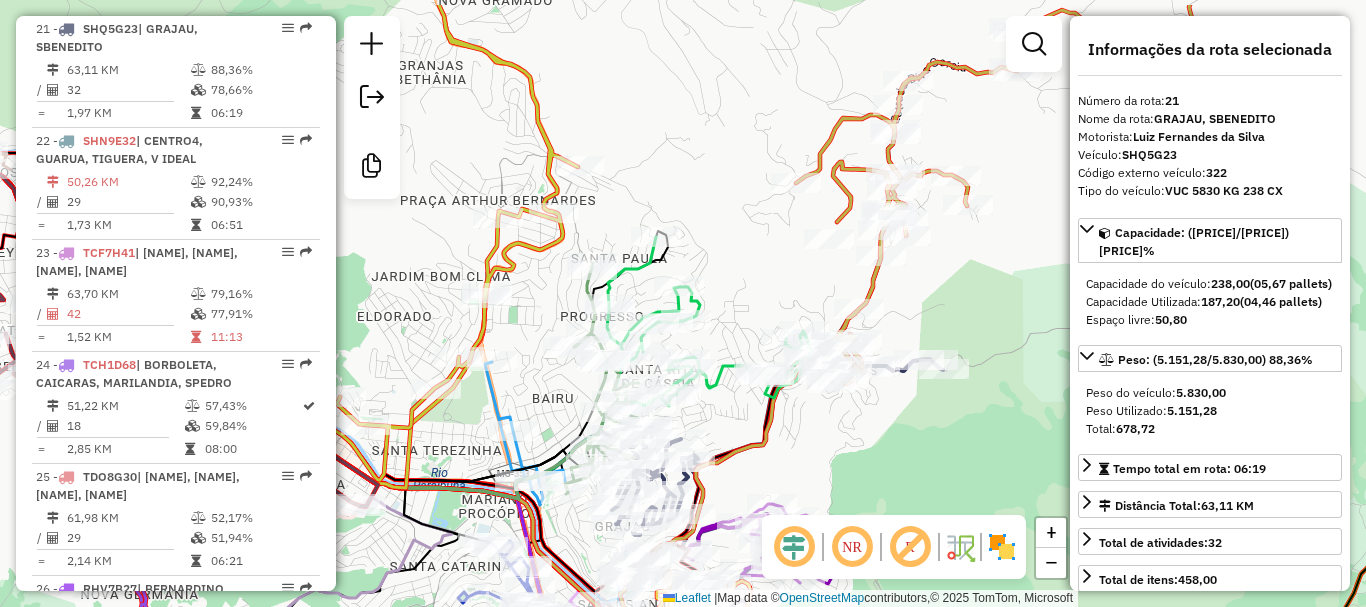 drag, startPoint x: 796, startPoint y: 402, endPoint x: 764, endPoint y: 435, distance: 45.96738 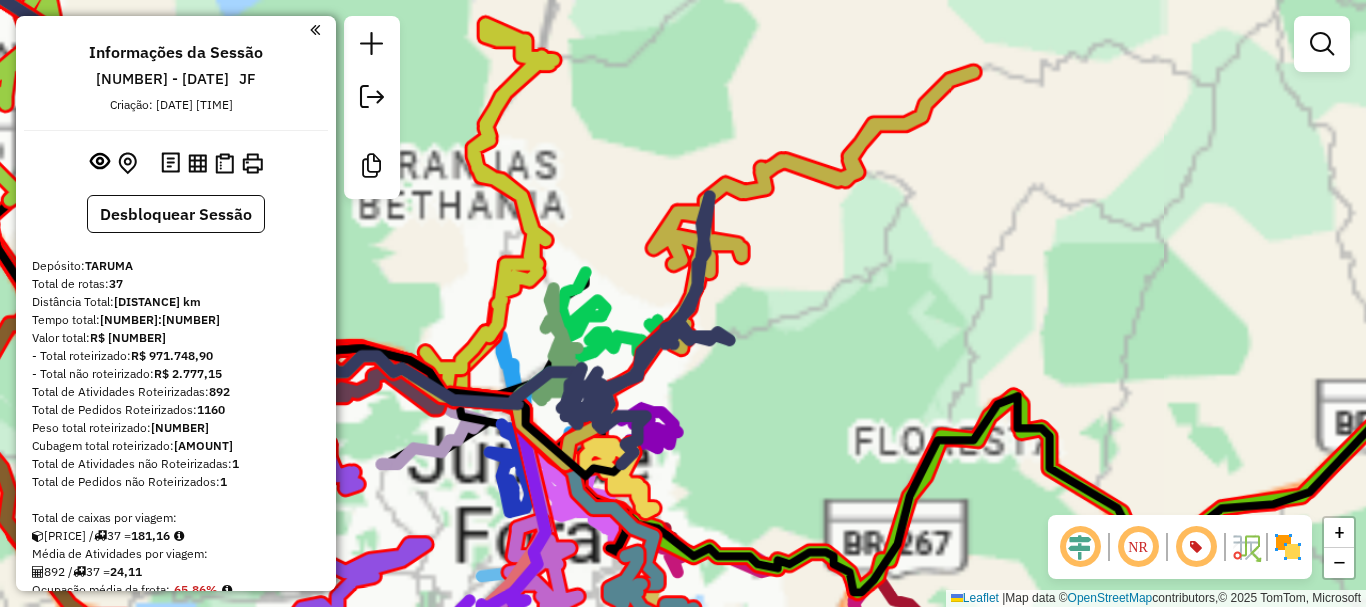 scroll, scrollTop: 0, scrollLeft: 0, axis: both 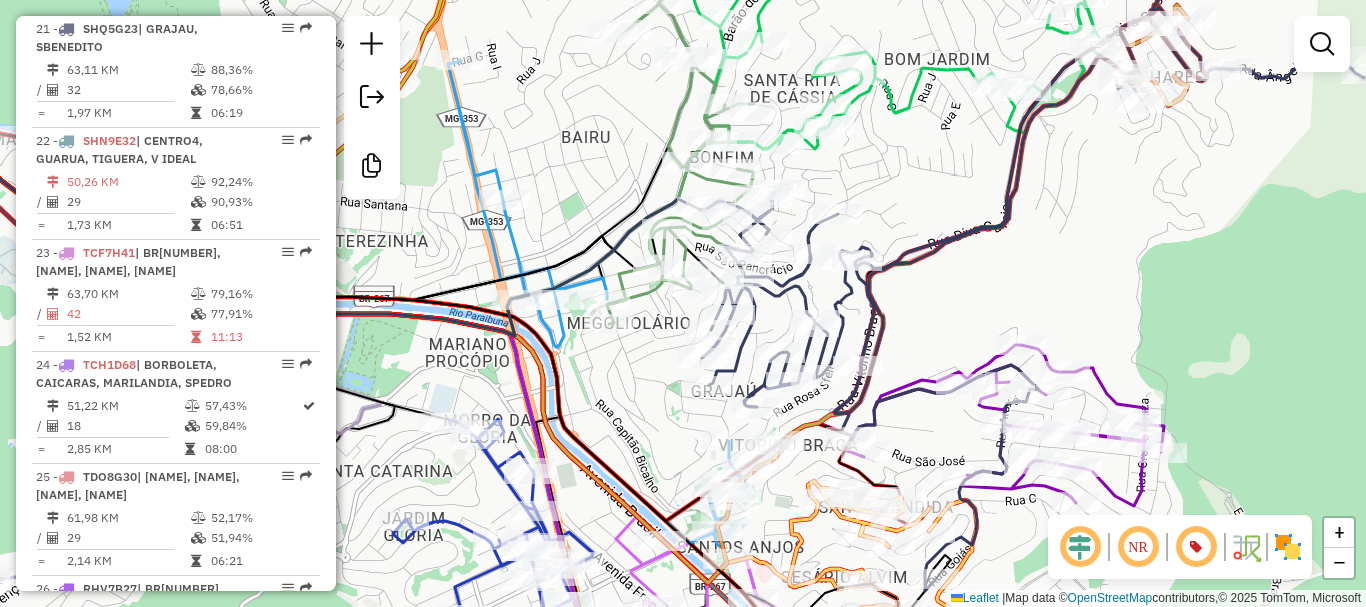 drag, startPoint x: 953, startPoint y: 316, endPoint x: 917, endPoint y: 206, distance: 115.74109 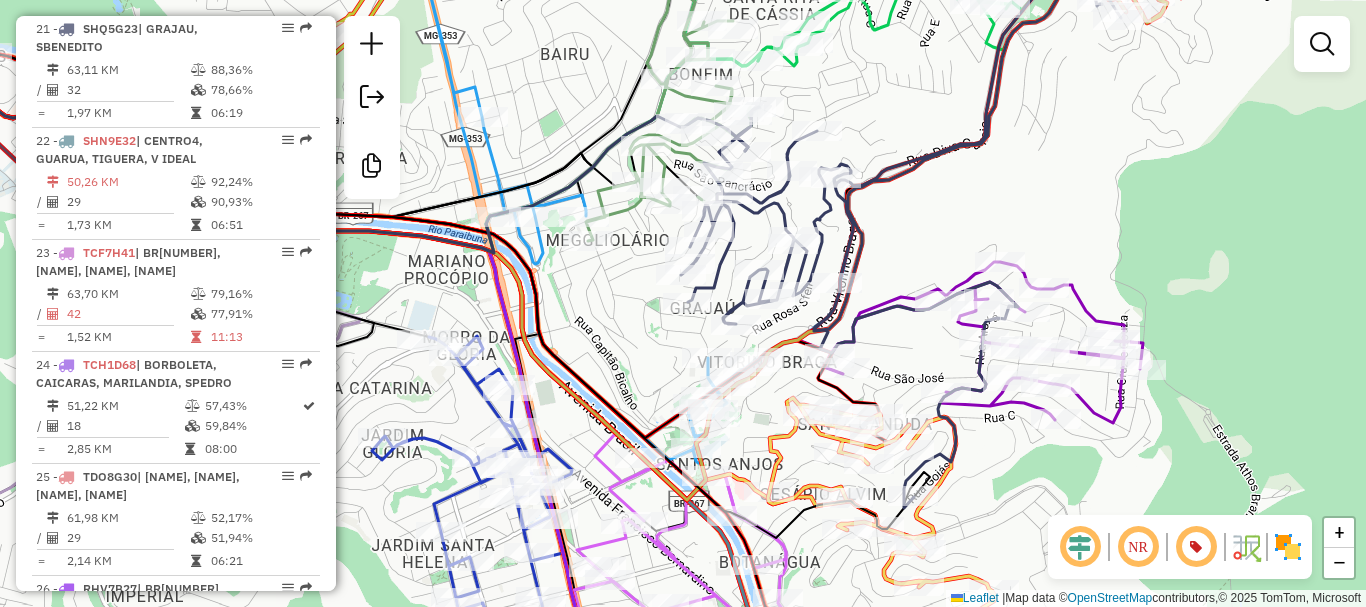 click 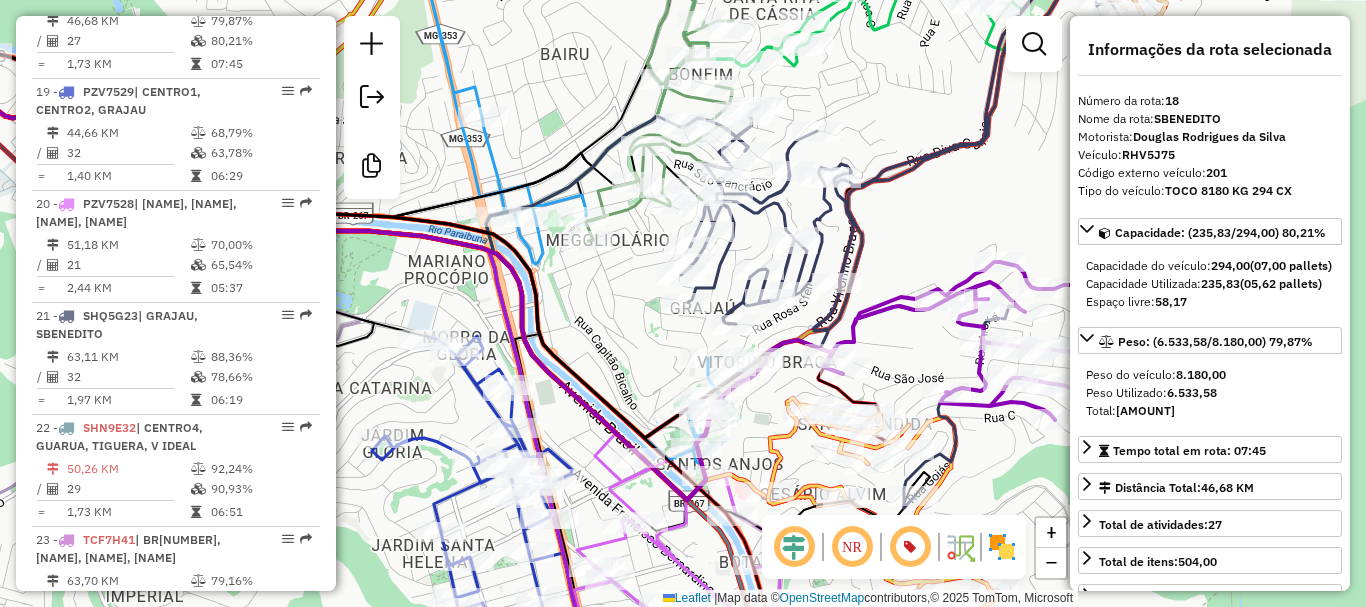 scroll, scrollTop: 2476, scrollLeft: 0, axis: vertical 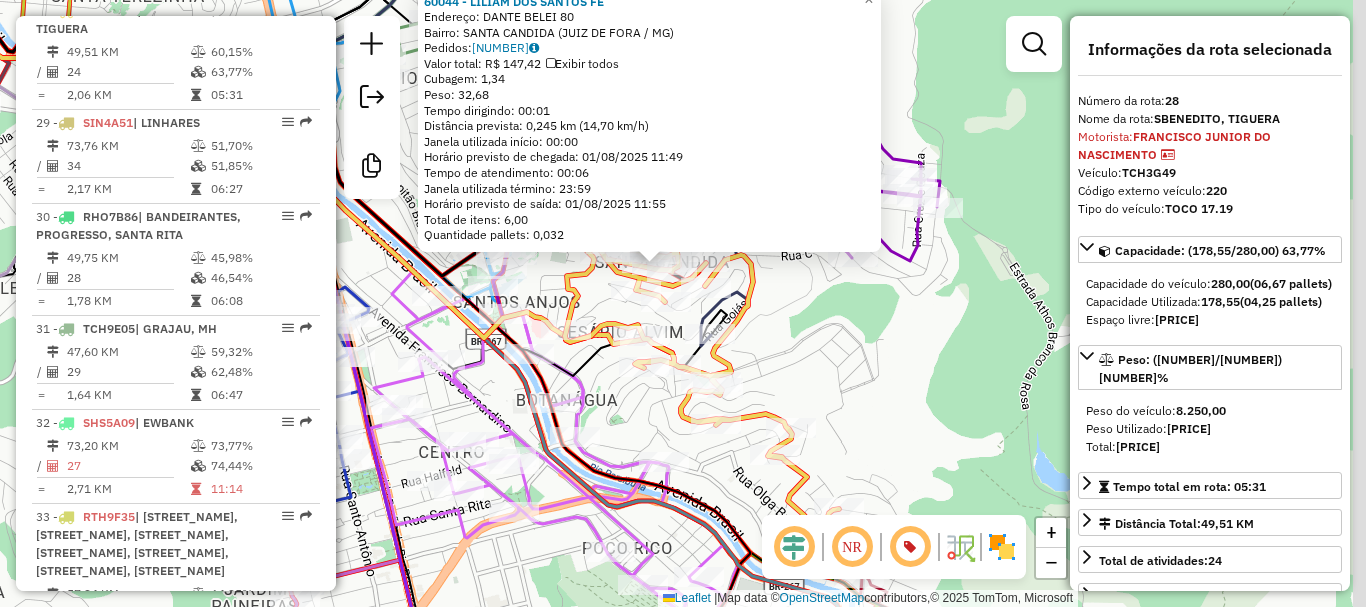 drag, startPoint x: 826, startPoint y: 385, endPoint x: 782, endPoint y: 264, distance: 128.7517 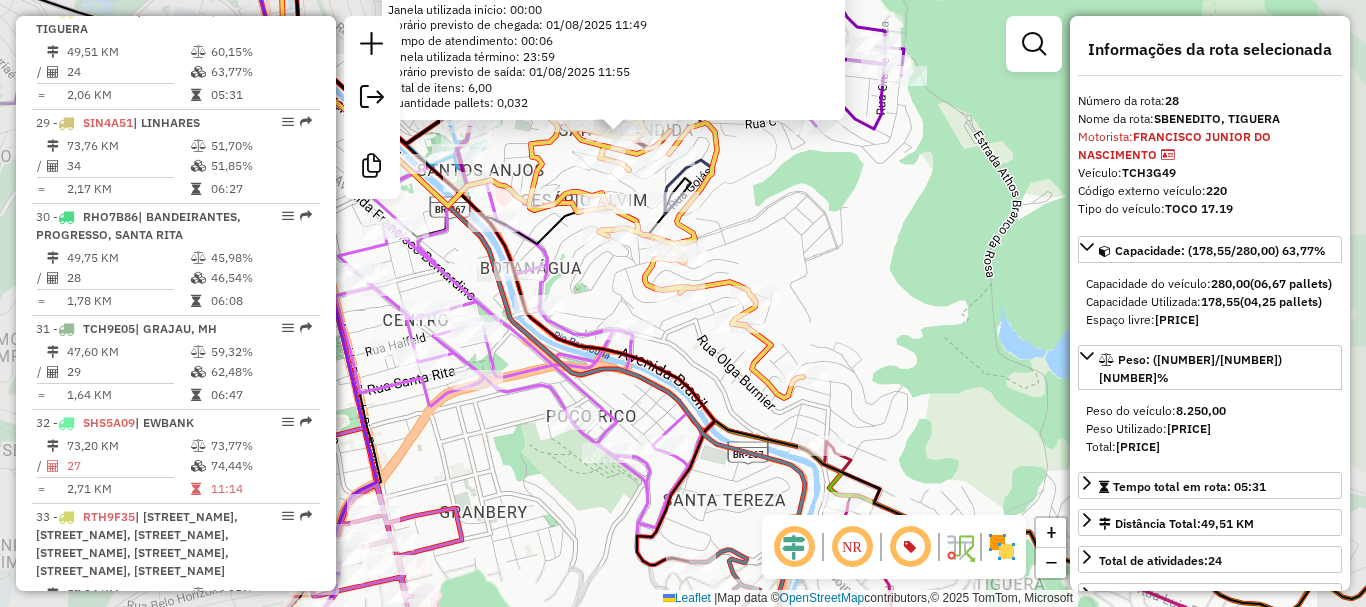 click on "[NUMBER] - [NAME] [NAME] [NAME] Endereço: [NAME] [NUMBER] Bairro: [NAME] ([NAME] / [STATE]) Pedidos: [ORDER_ID] Valor total: [CURRENCY] [AMOUNT] Exibir todos Cubagem: [AMOUNT] Peso: [AMOUNT] Tempo dirigindo: [TIME] Distância prevista: [DISTANCE] ([SPEED]) Janela utilizada início: [TIME] Horário previsto de chegada: [DATE] [TIME] Tempo de atendimento: [TIME] Janela utilizada término: [TIME] Horário previsto de saída: [DATE] [TIME] Total de itens: [AMOUNT] Quantidade pallets: [AMOUNT] × Janela de atendimento Grade de atendimento Capacidade Transportadoras Veículos Cliente Pedidos Rotas Selecione os dias de semana para filtrar as janelas de atendimento Seg Ter Qua Qui Sex Sáb Dom Informe o período da janela de atendimento: De: Até: Filtrar exatamente a janela do cliente Considerar janela de atendimento padrão Selecione os dias de semana para filtrar as grades de atendimento Seg Ter Qua Qui Sex Sáb Dom Clientes fora do dia de atendimento selecionado De:" 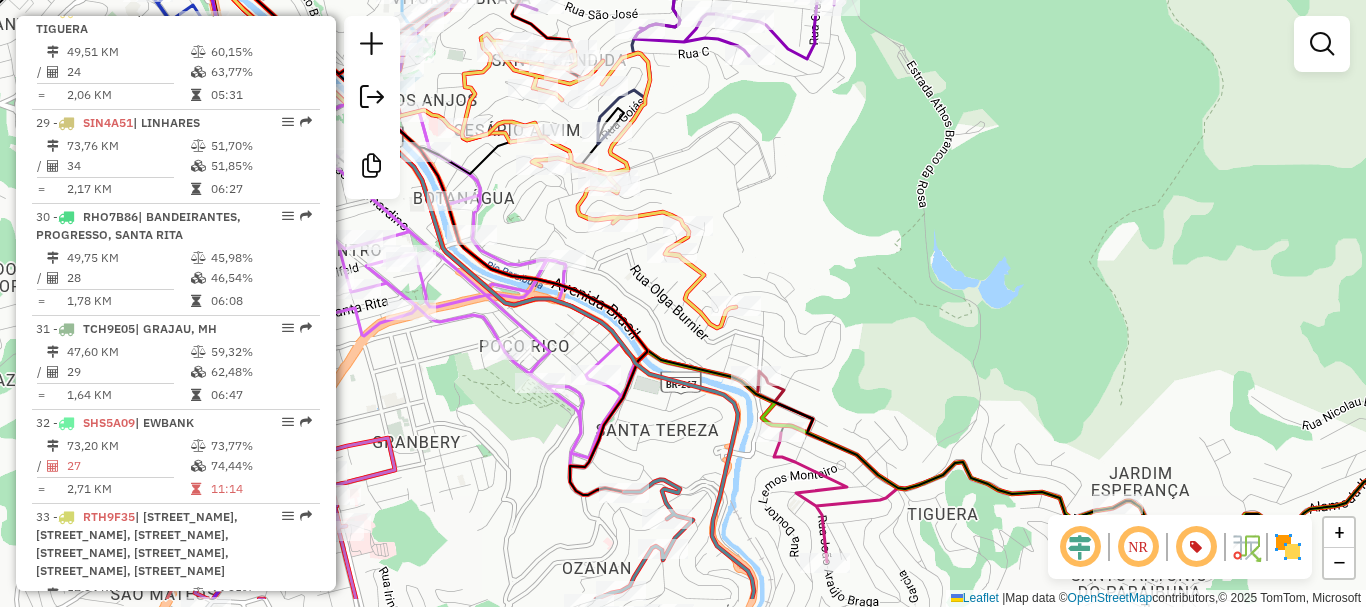 drag, startPoint x: 784, startPoint y: 272, endPoint x: 736, endPoint y: 200, distance: 86.53323 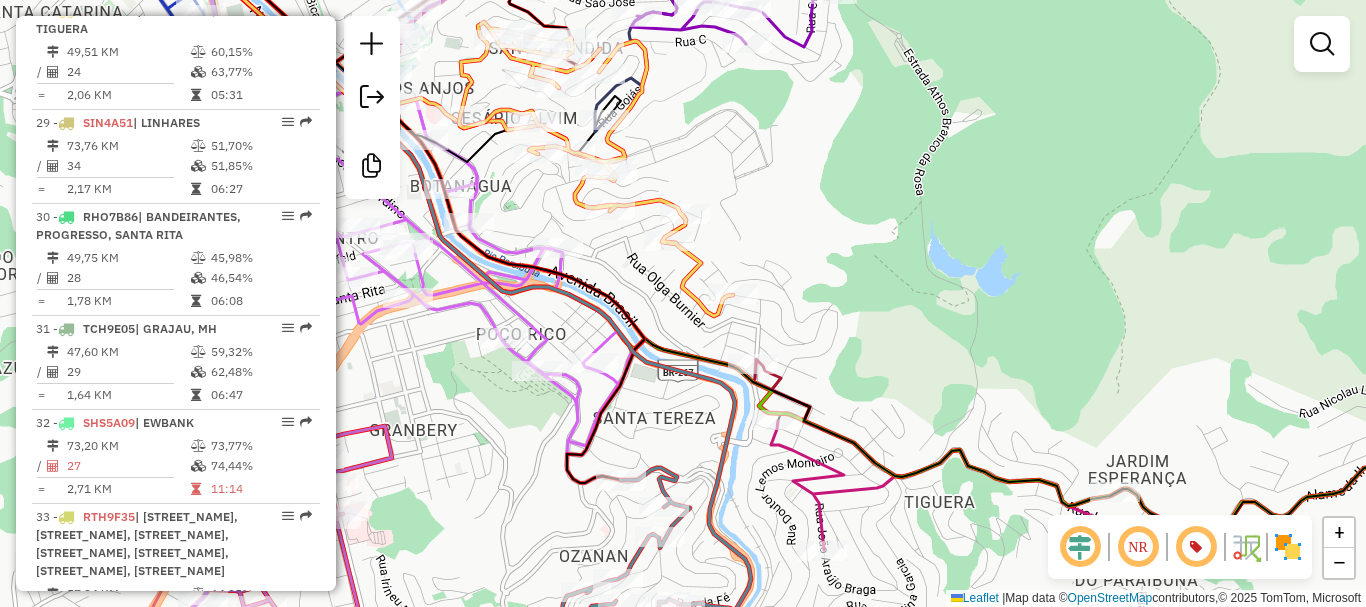 drag, startPoint x: 839, startPoint y: 348, endPoint x: 757, endPoint y: 130, distance: 232.912 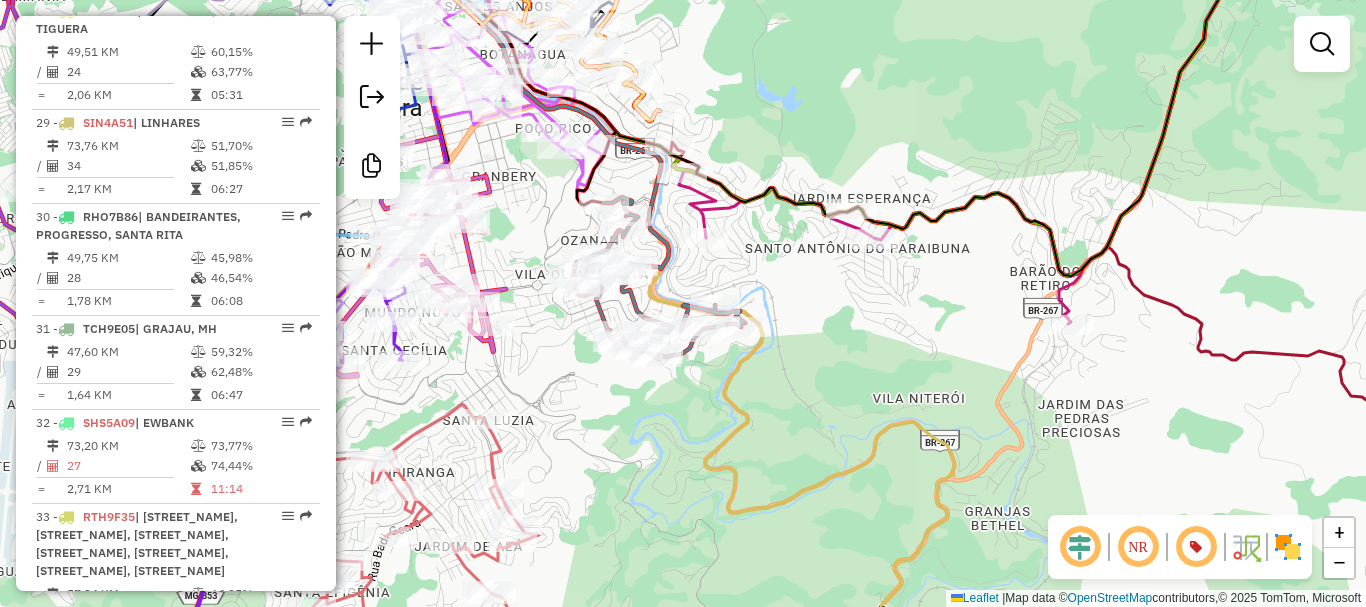 drag, startPoint x: 891, startPoint y: 278, endPoint x: 854, endPoint y: 327, distance: 61.400326 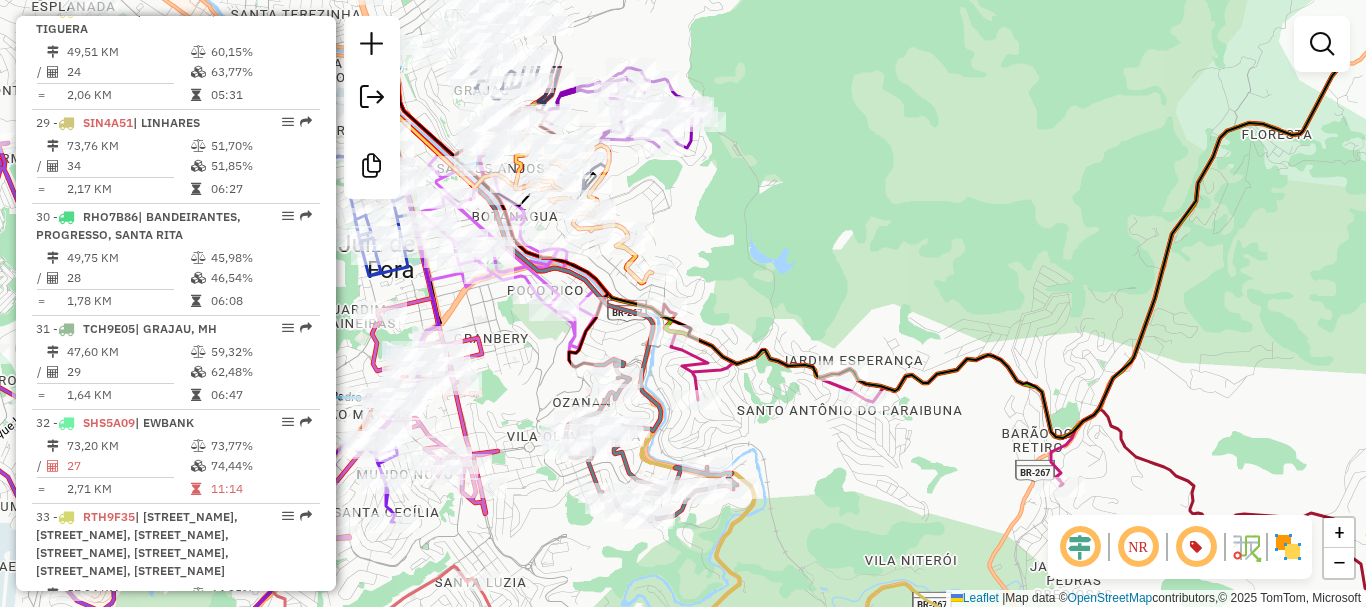 drag, startPoint x: 723, startPoint y: 165, endPoint x: 735, endPoint y: 273, distance: 108.66462 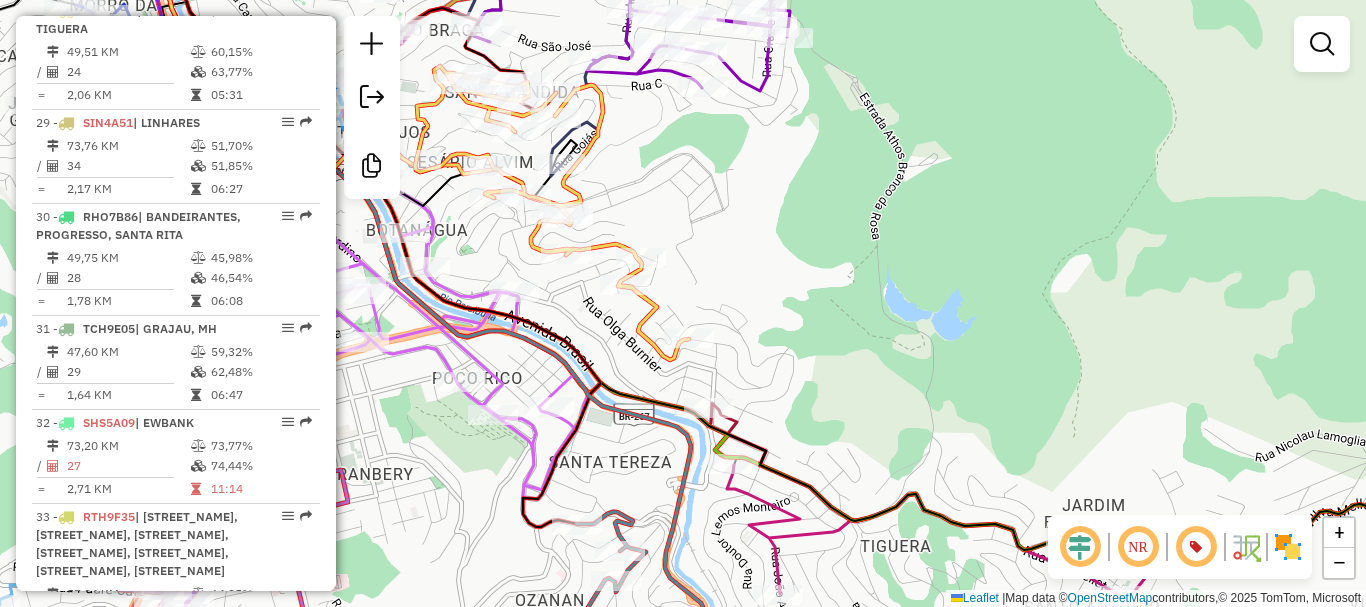 drag, startPoint x: 764, startPoint y: 290, endPoint x: 780, endPoint y: 288, distance: 16.124516 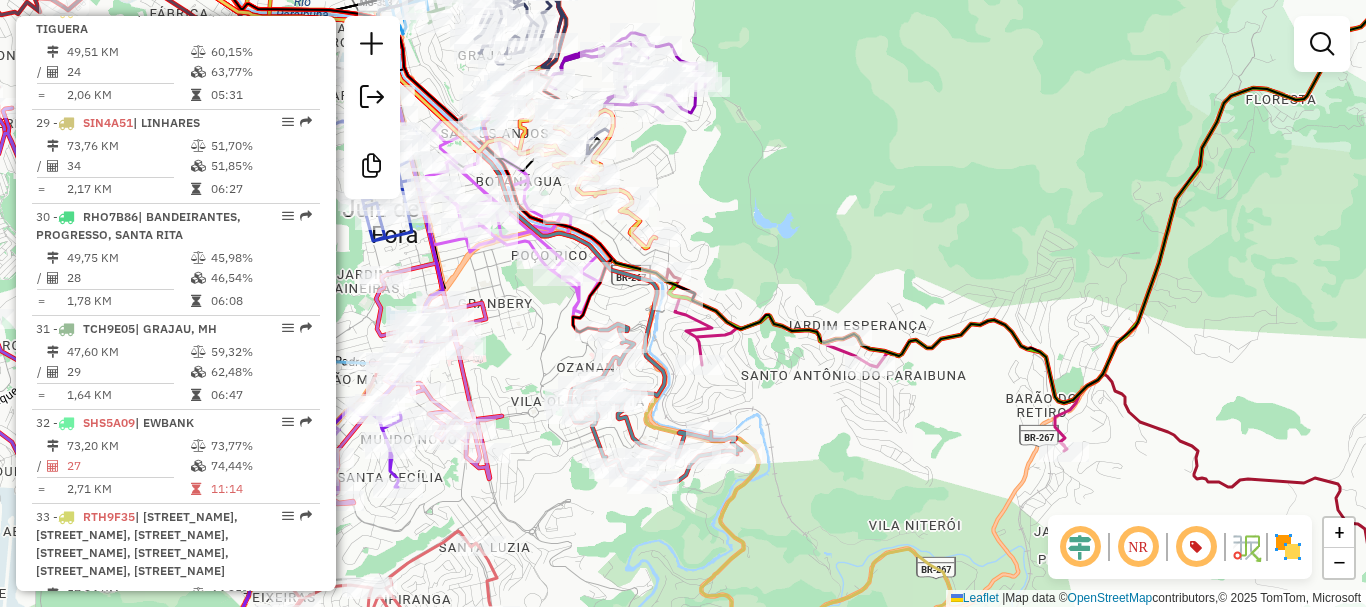 drag, startPoint x: 751, startPoint y: 246, endPoint x: 661, endPoint y: 111, distance: 162.2498 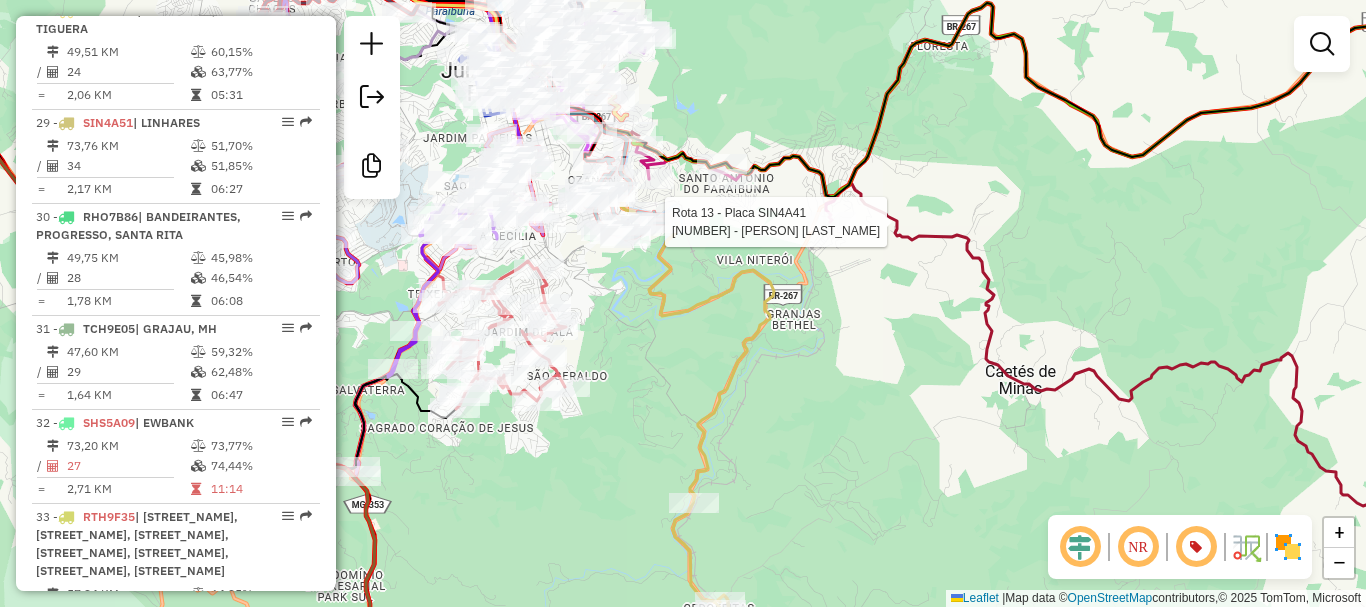 select on "**********" 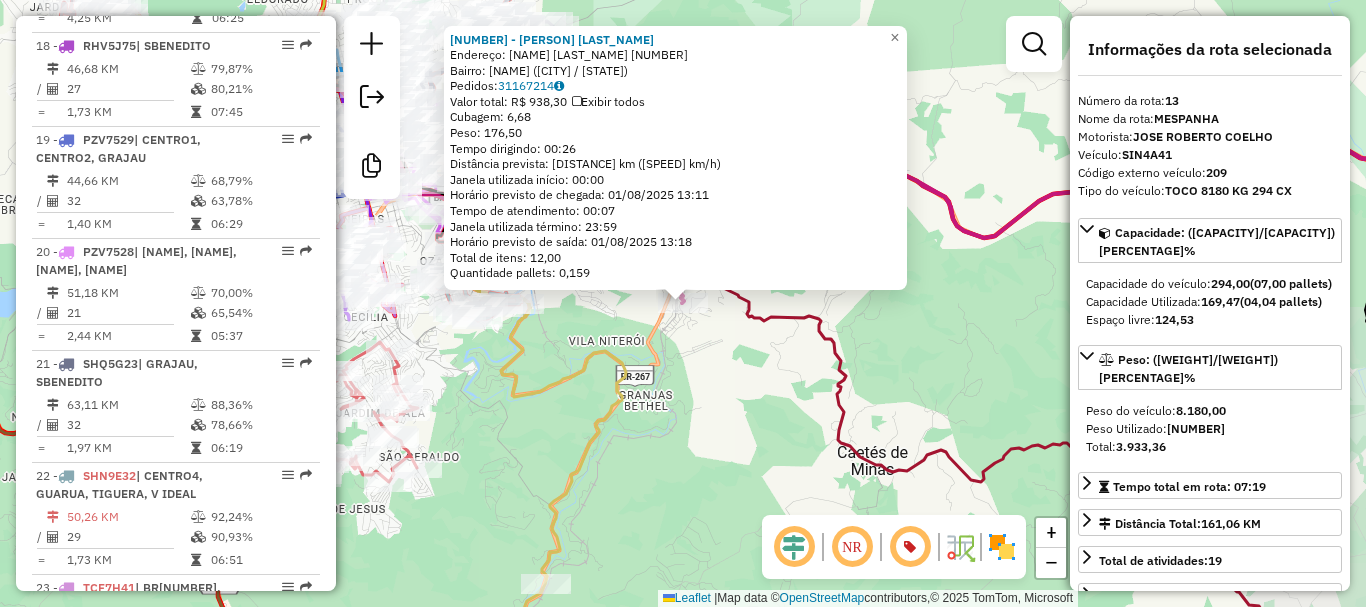 scroll, scrollTop: 1970, scrollLeft: 0, axis: vertical 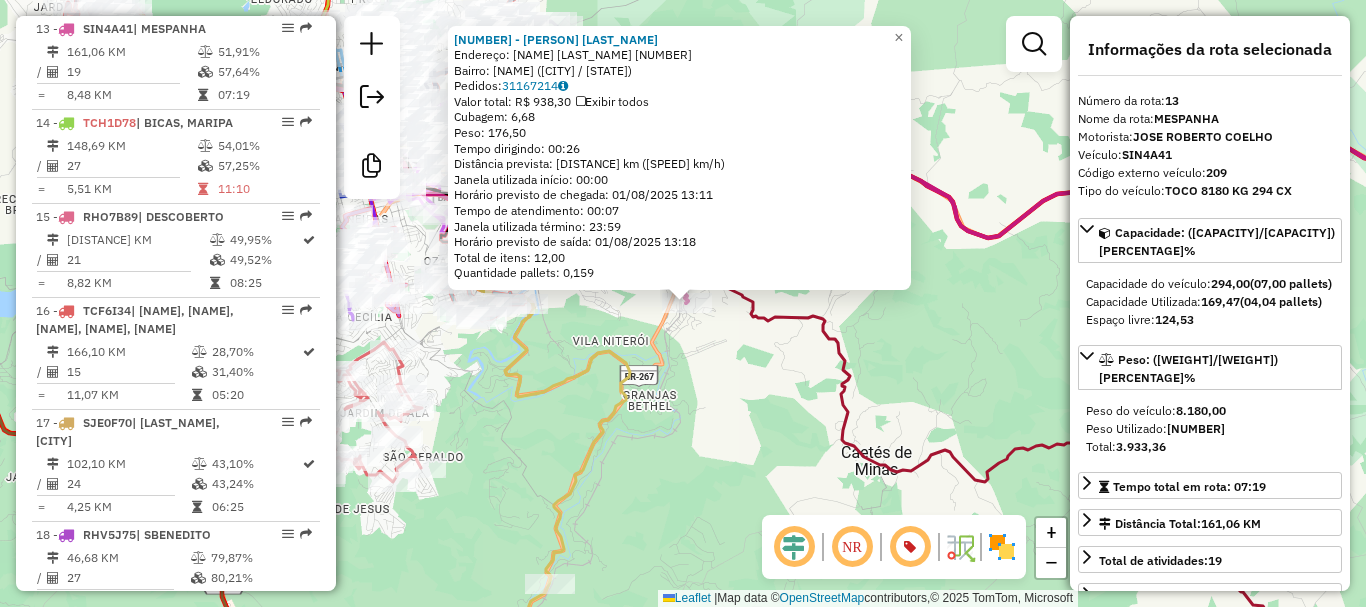 drag, startPoint x: 678, startPoint y: 351, endPoint x: 689, endPoint y: 397, distance: 47.296936 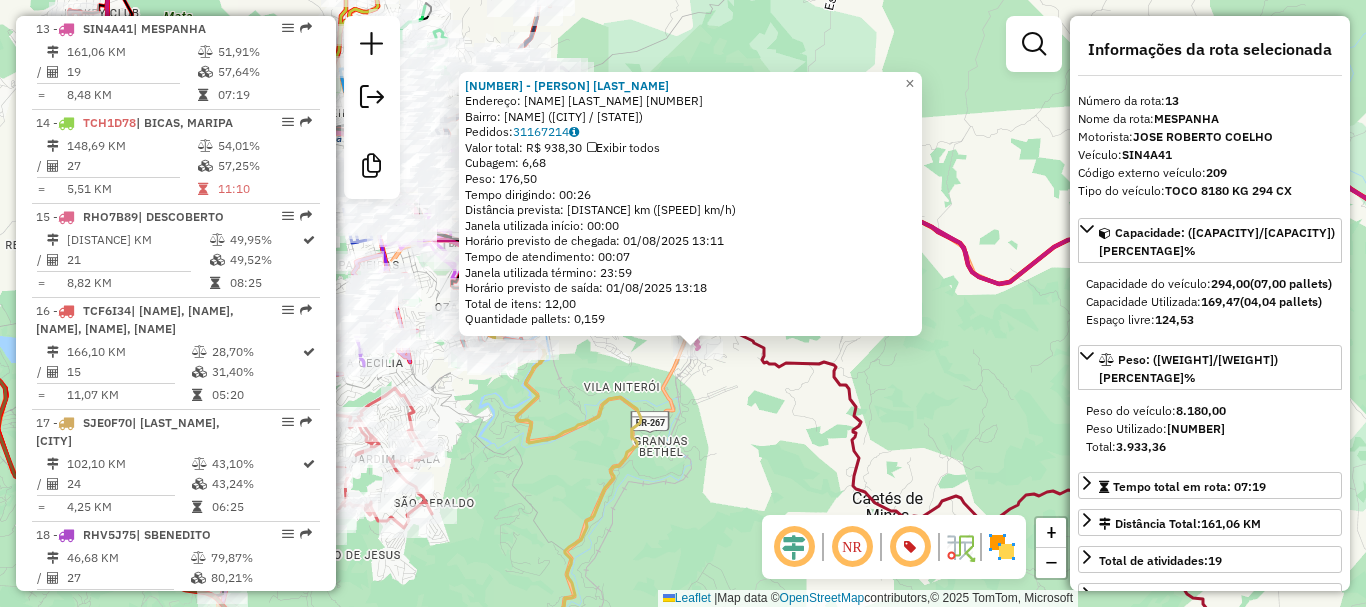 click on "[NUMBER] - [NAME] (Rota: [NUMBER] - Sequência: [NUMBER] - Pedido(s): [NUMBER])   Endereço:  [NAME] [NUMBER]   Bairro: [NAME] ([CITY] / [STATE])   Pedidos:  [NUMBER]   Valor total: R$ [PRICE]   Exibir todos   Cubagem: [NUMBER]  Peso: [NUMBER]  Tempo dirigindo: [TIME]   Distância prevista: [NUMBER] km ([NUMBER] km/h)   Janela utilizada início: [TIME]   Horário previsto de chegada: [DATE] [TIME]   Tempo de atendimento: [TIME]   Janela utilizada término: [TIME]   Horário previsto de saída: [DATE] [TIME]   Total de itens: [NUMBER]   Quantidade pallets: [NUMBER]  × Janela de atendimento Grade de atendimento Capacidade Transportadoras Veículos Cliente Pedidos  Rotas Selecione os dias de semana para filtrar as janelas de atendimento  Seg   Ter   Qua   Qui   Sex   Sáb   Dom  Informe o período da janela de atendimento: De: Até:  Filtrar exatamente a janela do cliente  Considerar janela de atendimento padrão  Selecione os dias de semana para filtrar as grades de atendimento  Seg   Ter   Qua   Qui   Sex   Sáb   Dom   Considerar clientes sem dia de atendimento cadastrado" 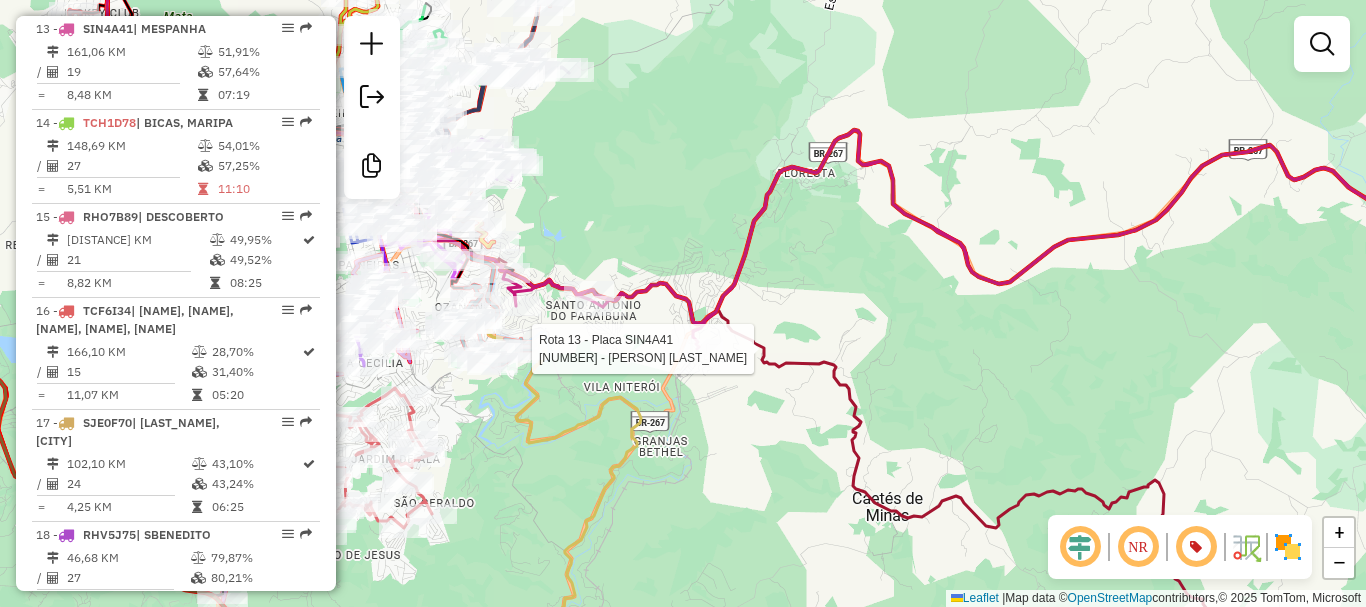 select on "**********" 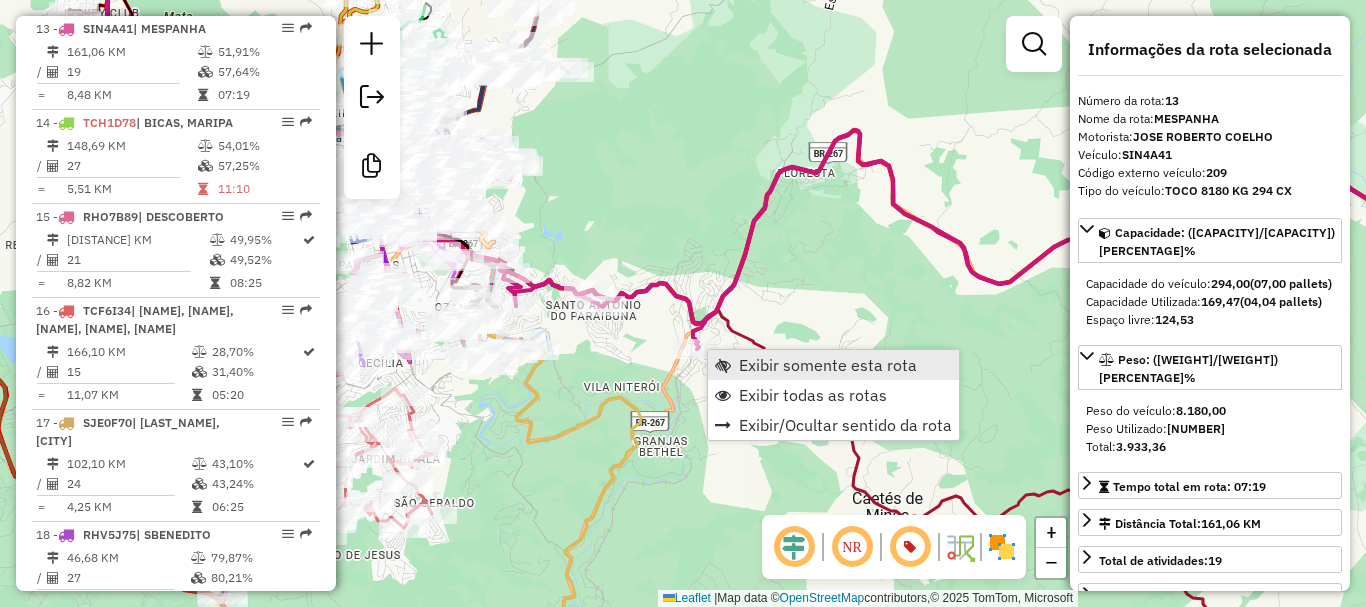 click on "Exibir somente esta rota" at bounding box center [833, 365] 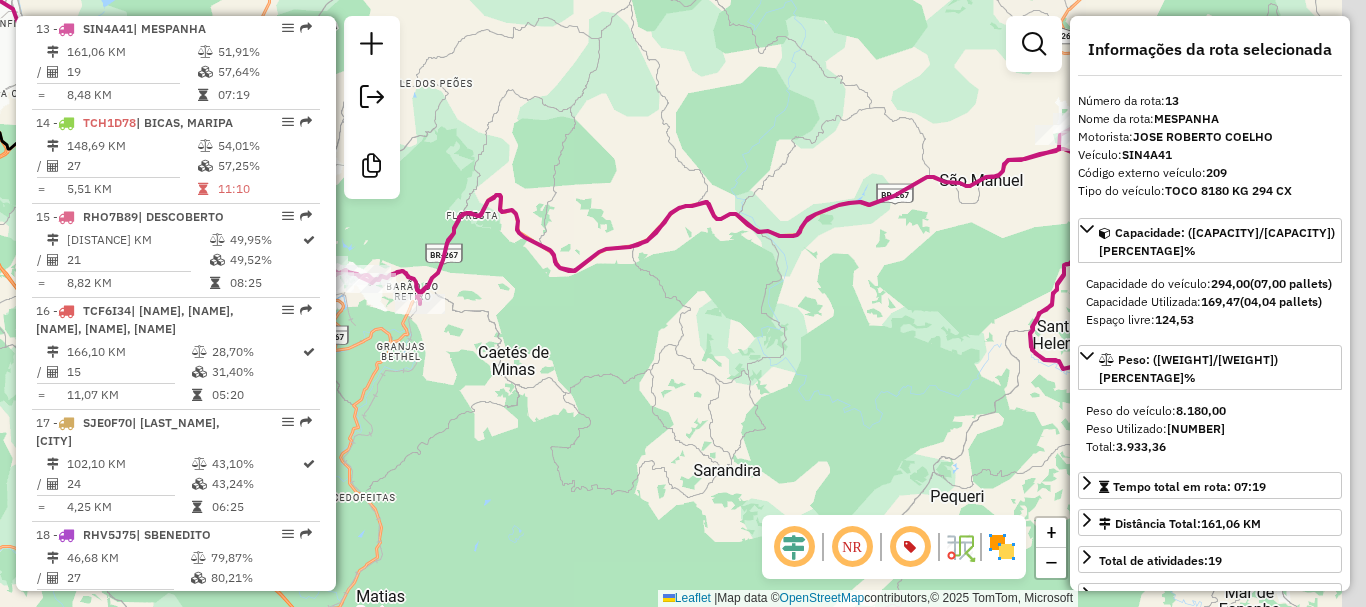 drag, startPoint x: 764, startPoint y: 333, endPoint x: 599, endPoint y: 275, distance: 174.89711 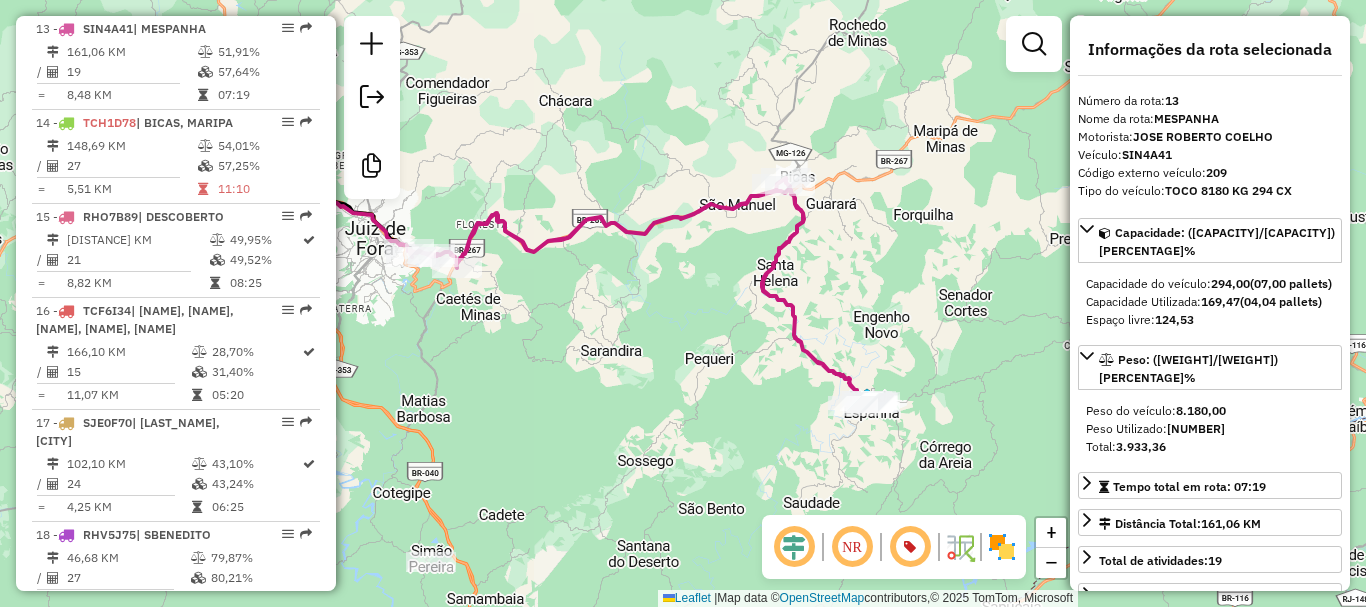 click 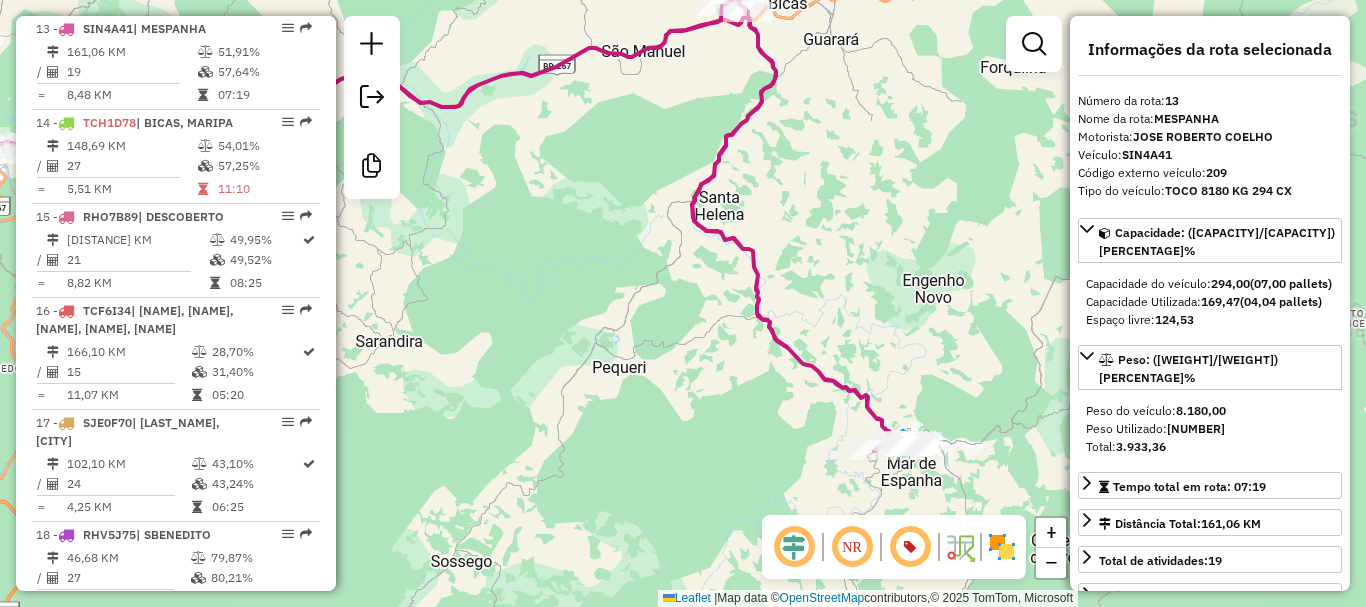drag, startPoint x: 851, startPoint y: 336, endPoint x: 845, endPoint y: 323, distance: 14.3178215 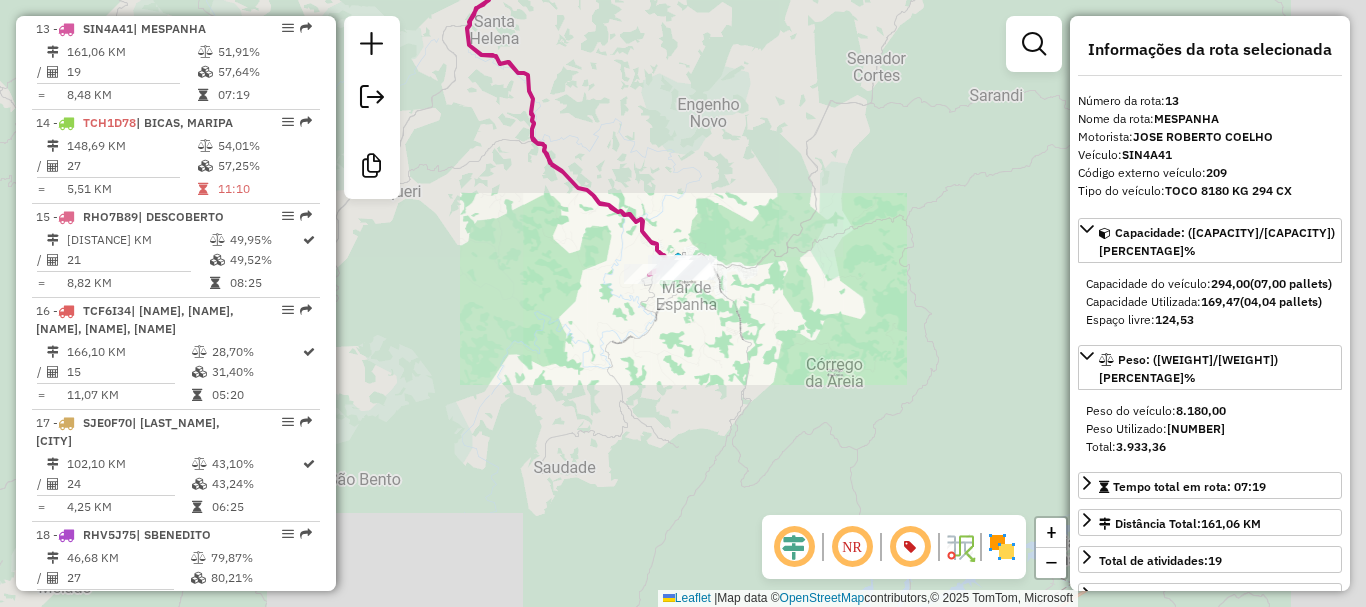 drag, startPoint x: 638, startPoint y: 325, endPoint x: 839, endPoint y: 325, distance: 201 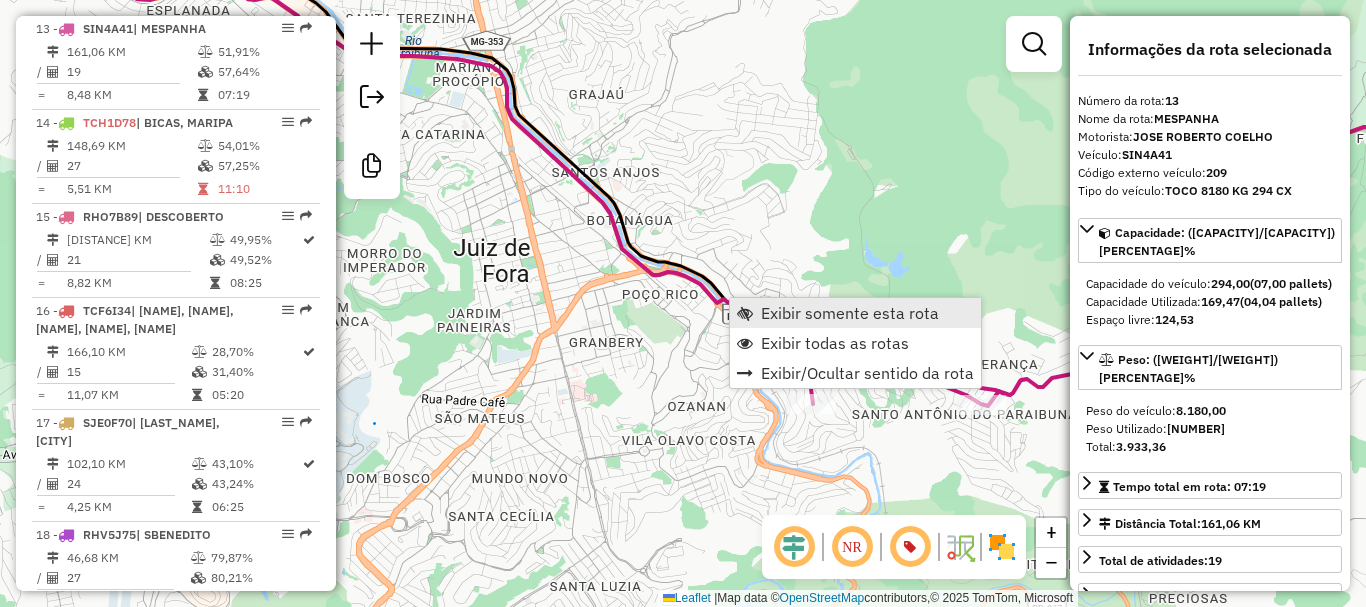 click on "Exibir somente esta rota" at bounding box center [855, 313] 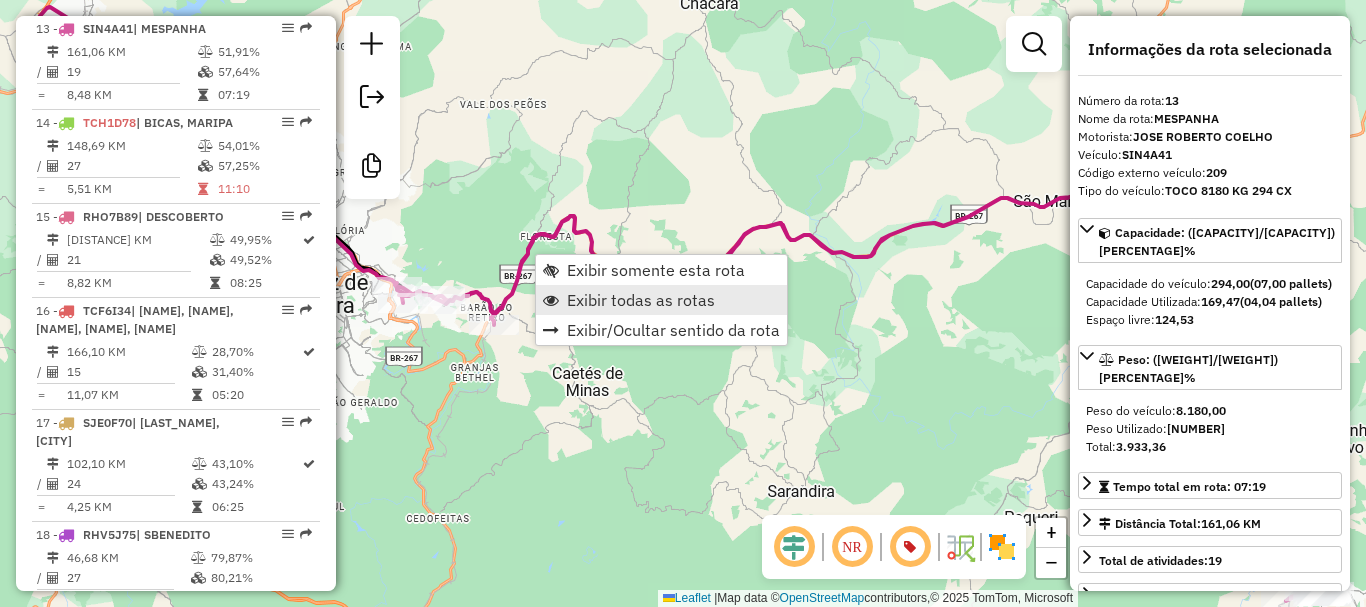 click on "Exibir todas as rotas" at bounding box center (641, 300) 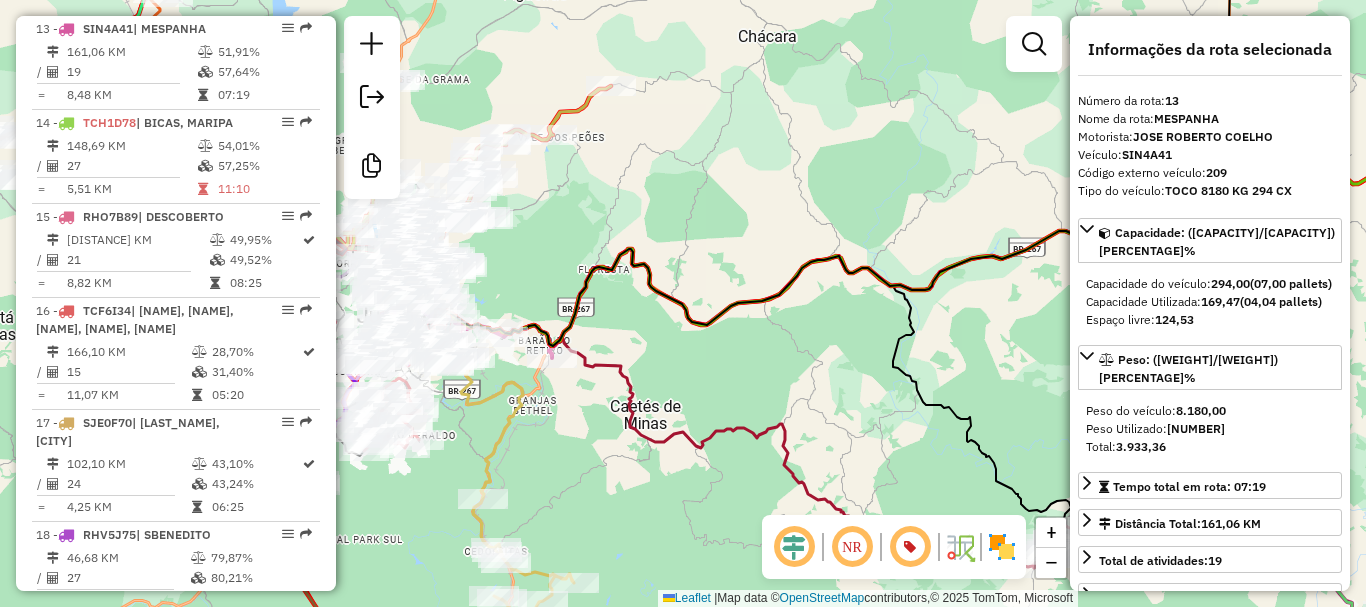 drag, startPoint x: 541, startPoint y: 210, endPoint x: 630, endPoint y: 269, distance: 106.78015 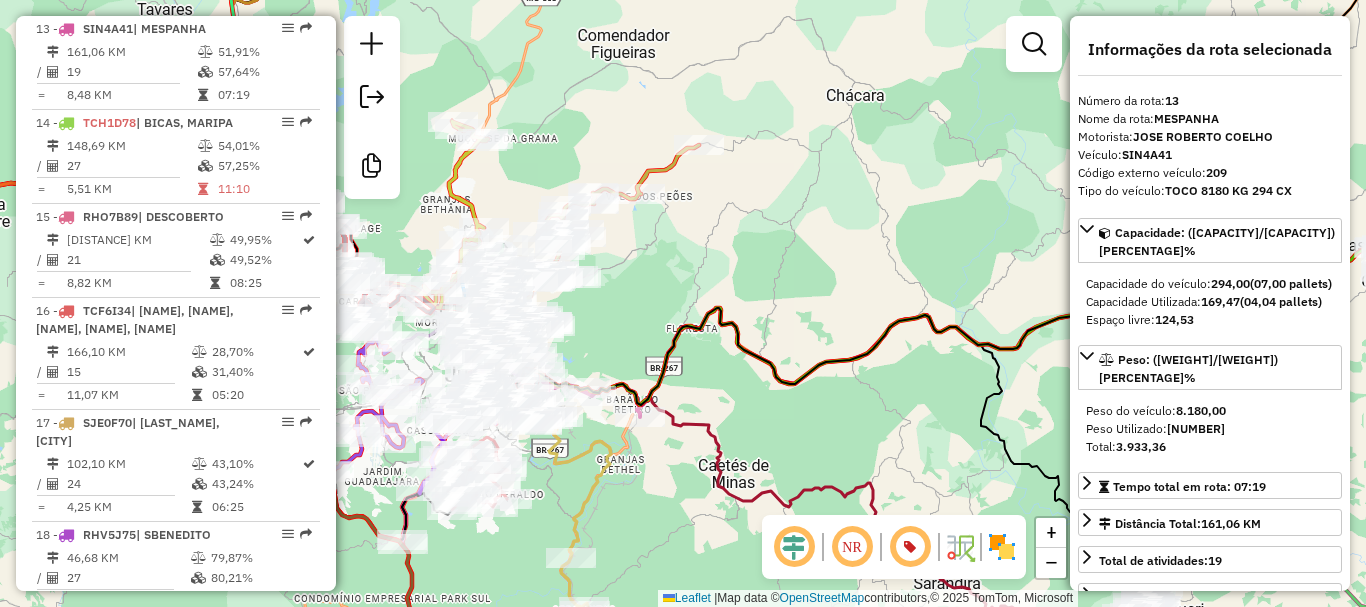 click on "Rota [NUMBER] - Placa [PLATE] [NUMBER] - [NAME] [LAST_NAME] Janela de atendimento Grade de atendimento Capacidade Transportadoras Veículos Cliente Pedidos Rotas Selecione os dias de semana para filtrar as janelas de atendimento Seg Ter Qua Qui Sex Sáb Dom Informe o período da janela de atendimento: De: Até: Filtrar exatamente a janela do cliente Considerar janela de atendimento padrão Selecione os dias de semana para filtrar as grades de atendimento Seg Ter Qua Qui Sex Sáb Dom Considerar clientes sem dia de atendimento cadastrado Clientes fora do dia de atendimento selecionado Filtrar as atividades entre os valores definidos abaixo: Peso mínimo: Peso máximo: Cubagem mínima: Cubagem máxima: De: Até: Filtrar as atividades entre o tempo de atendimento definido abaixo: De: Até: Considerar capacidade total dos clientes não roteirizados Transportadora: Selecione um ou mais itens Tipo de veículo: Selecione um ou mais itens Veículo: Selecione um ou mais itens De:" 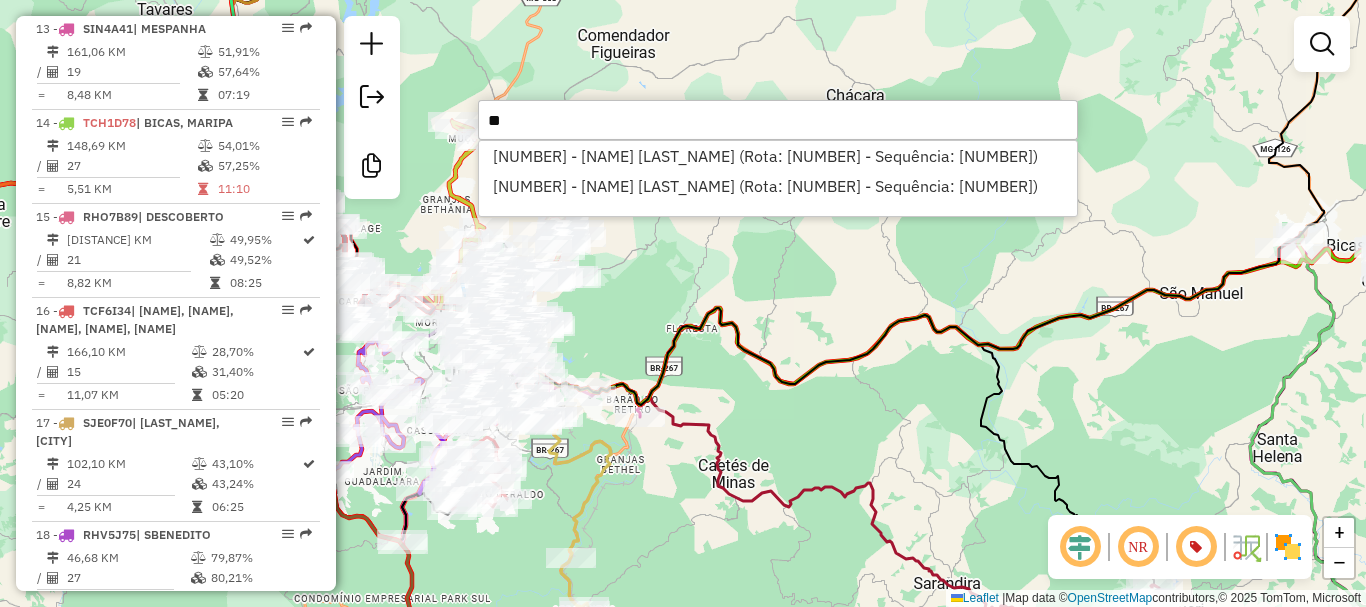 type on "*" 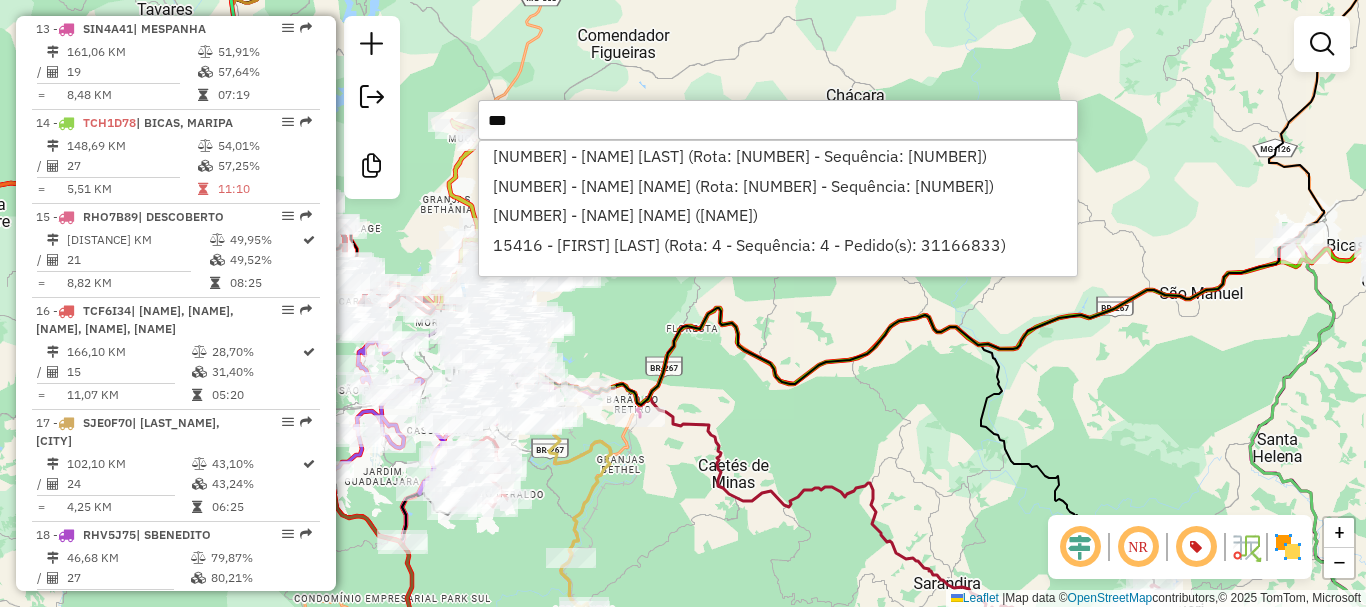 type on "****" 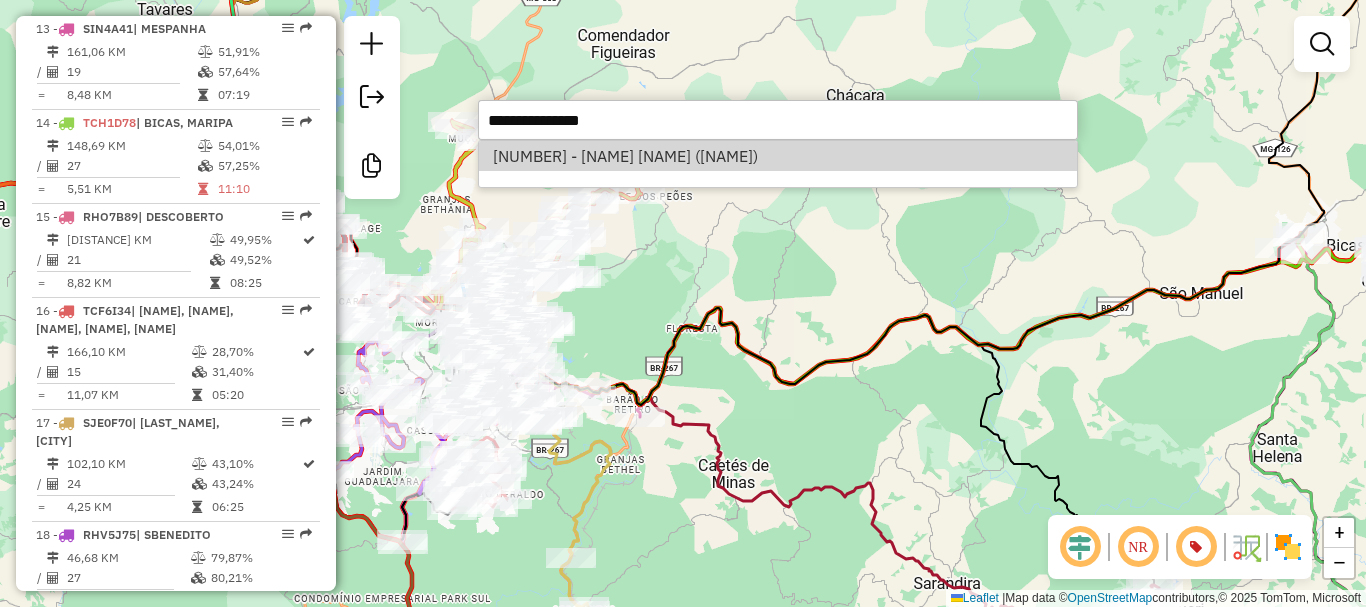select on "**********" 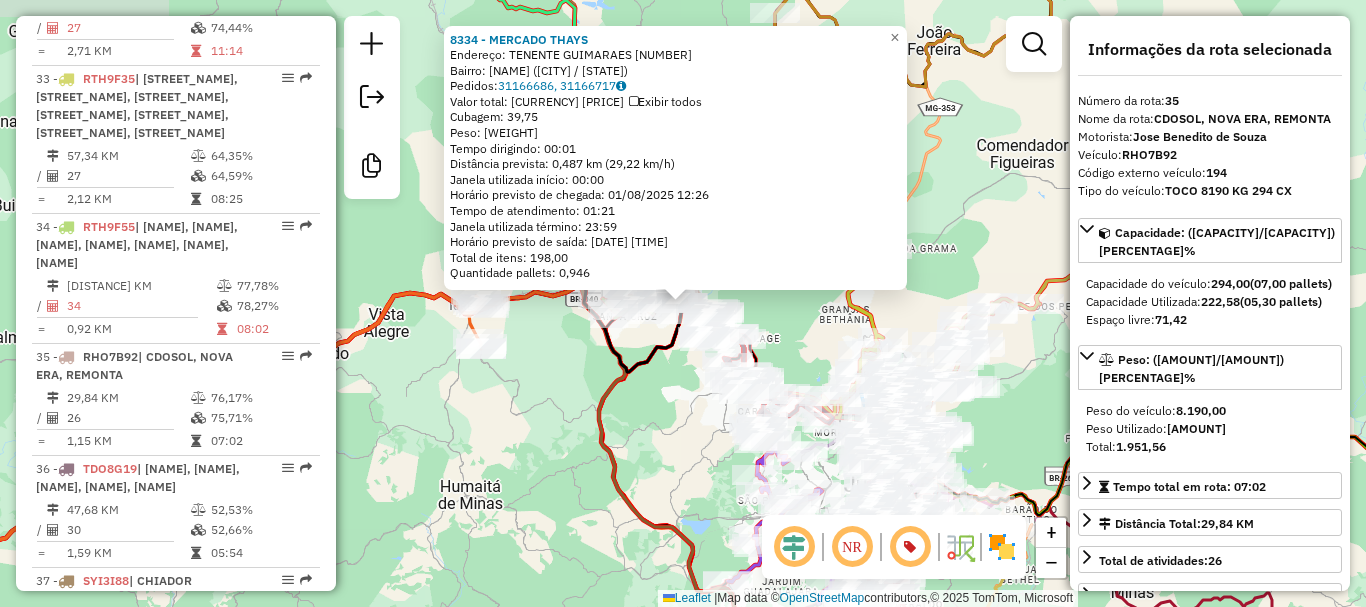 scroll, scrollTop: 4398, scrollLeft: 0, axis: vertical 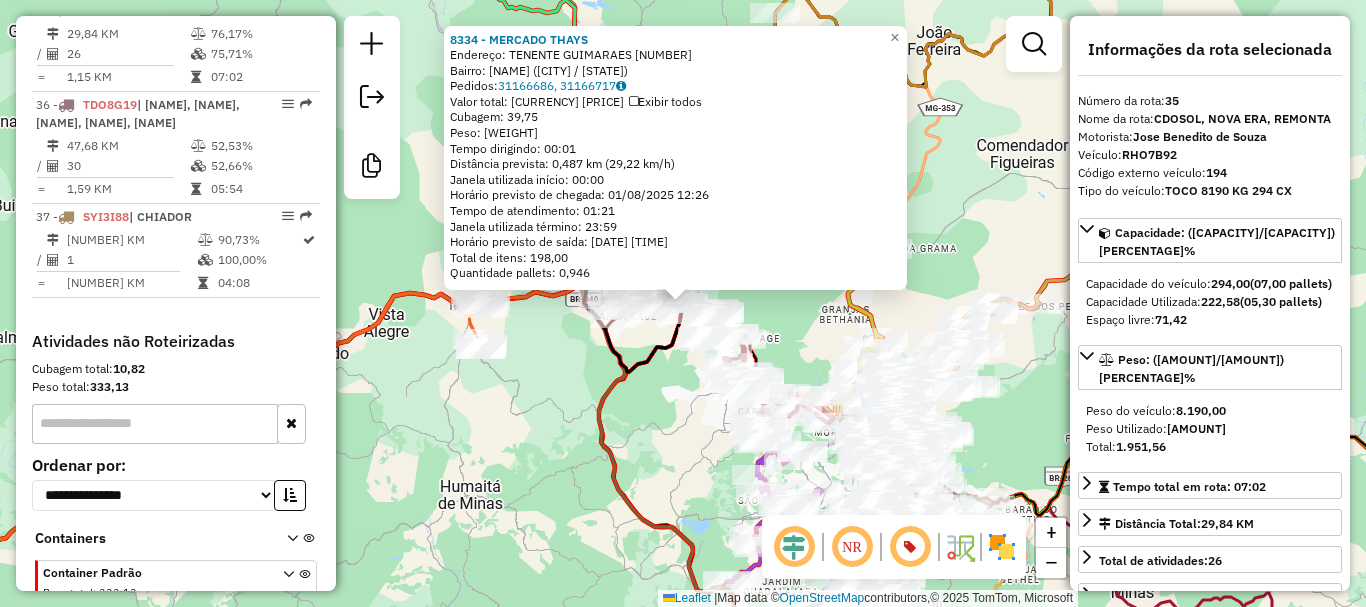 click on "[NUMBER] - [NAME]  Endereço:  [NAME] [NUMBER]   Bairro: [NAME] ([CITY] / [STATE])   Pedidos:  [NUMBER], [NUMBER]   Valor total: R$ [PRICE]   Exibir todos   Cubagem: [NUMBER]  Peso: [NUMBER]  Tempo dirigindo: [TIME]   Distância prevista: [NUMBER] km ([NUMBER] km/h)   Janela utilizada início: [TIME]   Horário previsto de chegada: [DATE] [TIME]   Tempo de atendimento: [TIME]   Janela utilizada término: [TIME]   Horário previsto de saída: [DATE] [TIME]   Total de itens: [NUMBER]   Quantidade pallets: [NUMBER]  × Janela de atendimento Grade de atendimento Capacidade Transportadoras Veículos Cliente Pedidos  Rotas Selecione os dias de semana para filtrar as janelas de atendimento  Seg   Ter   Qua   Qui   Sex   Sáb   Dom  Informe o período da janela de atendimento: De: Até:  Filtrar exatamente a janela do cliente  Considerar janela de atendimento padrão  Selecione os dias de semana para filtrar as grades de atendimento  Seg   Ter   Qua   Qui   Sex   Sáb   Dom   Peso mínimo:   Peso máximo:   De:  De:" 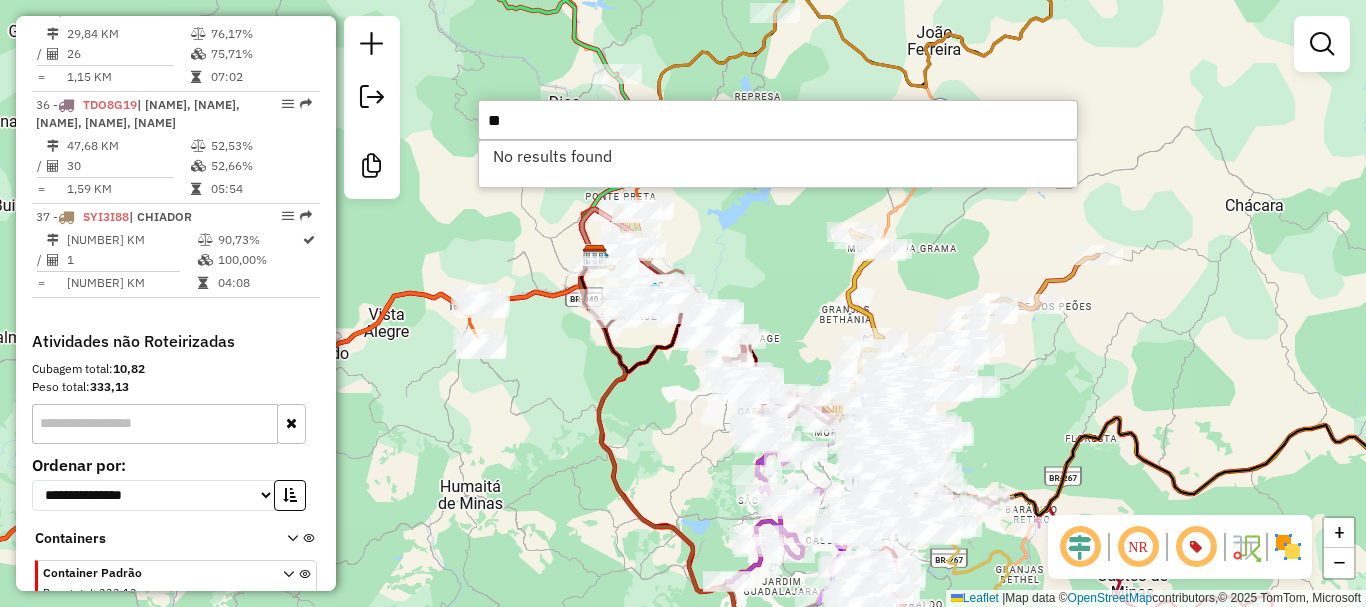 type on "*" 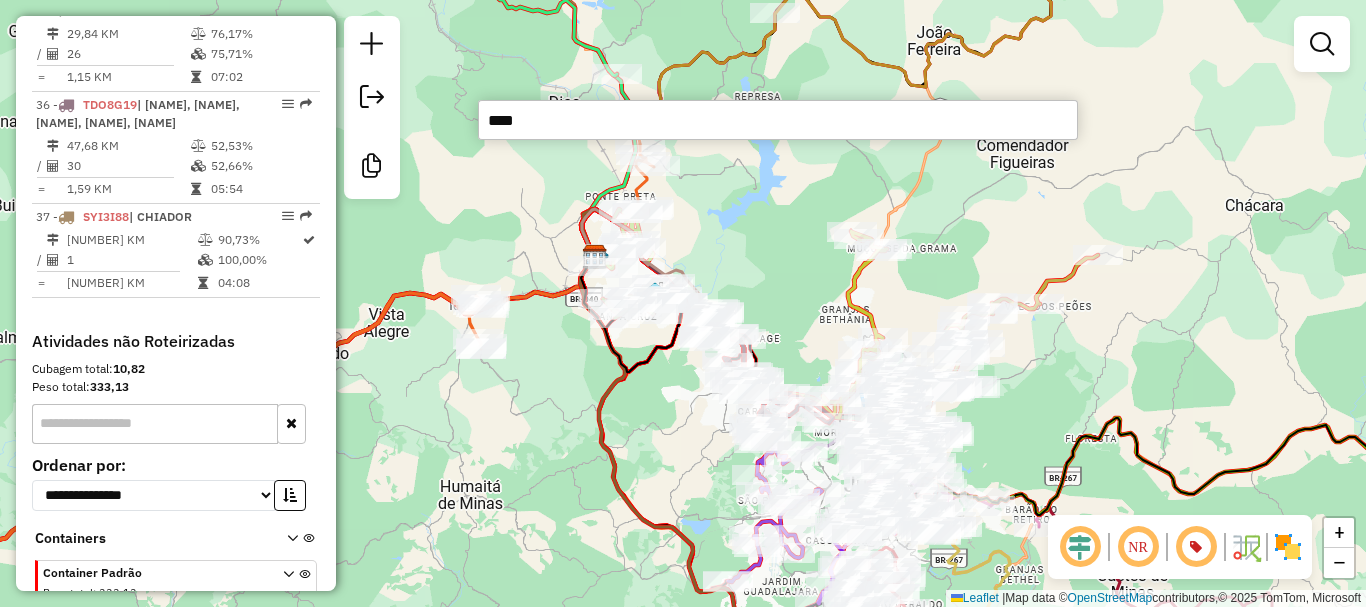 type on "*****" 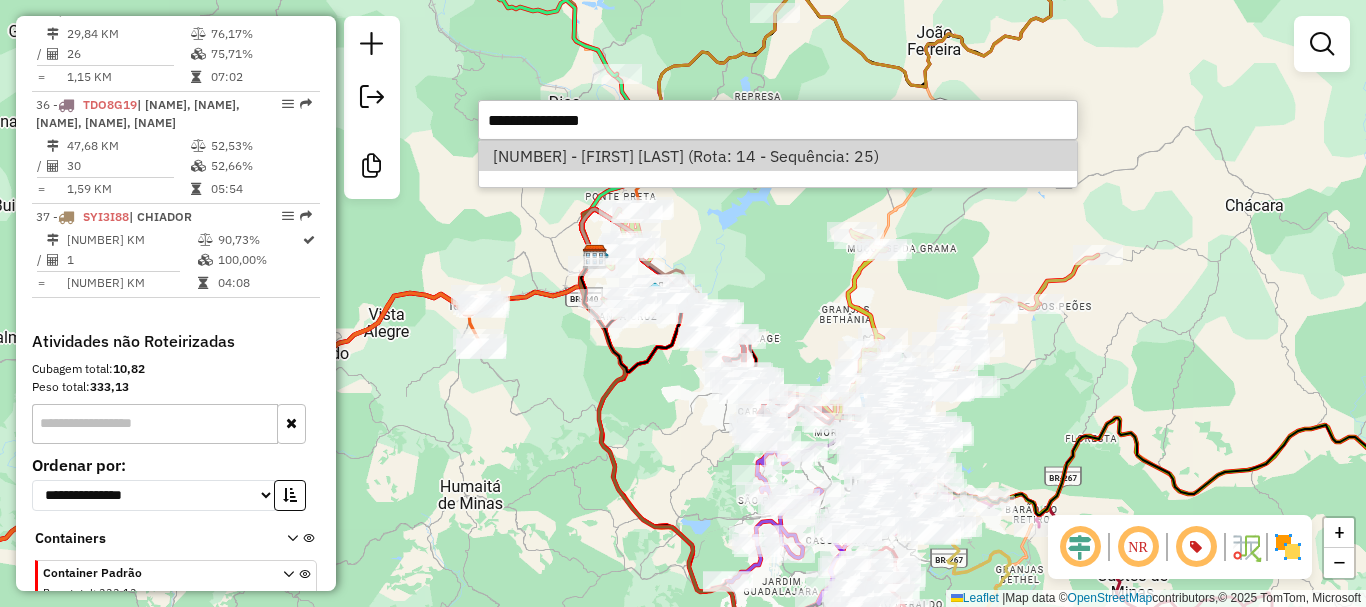 select on "**********" 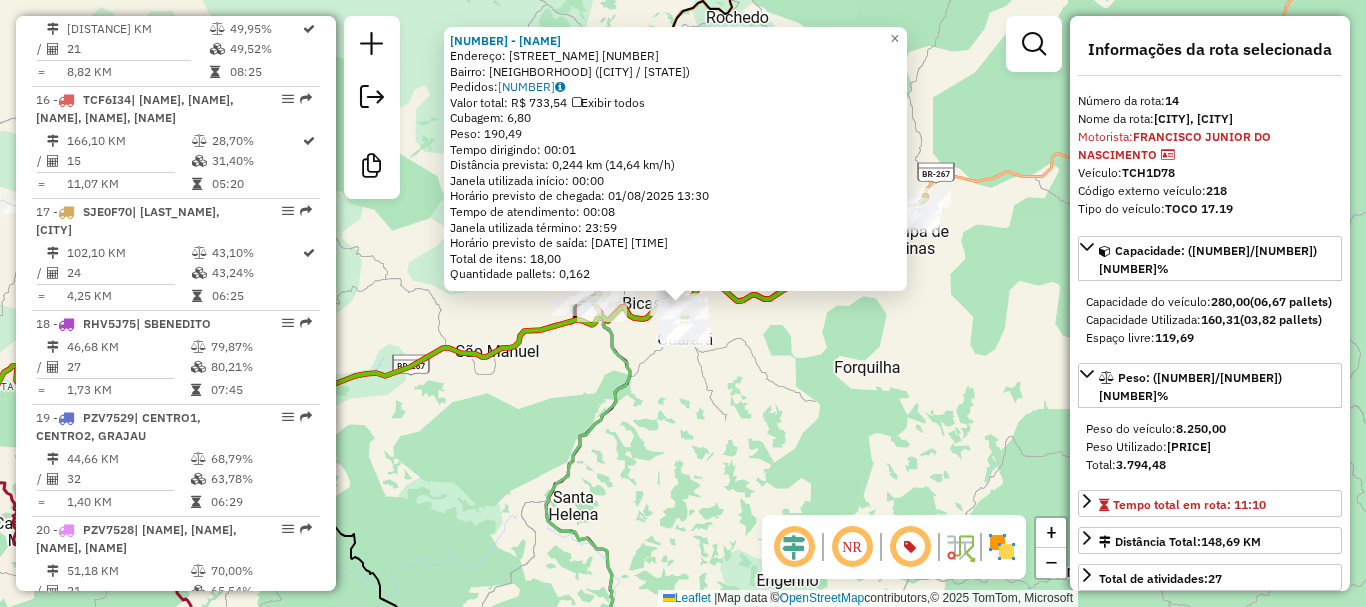 scroll, scrollTop: 2064, scrollLeft: 0, axis: vertical 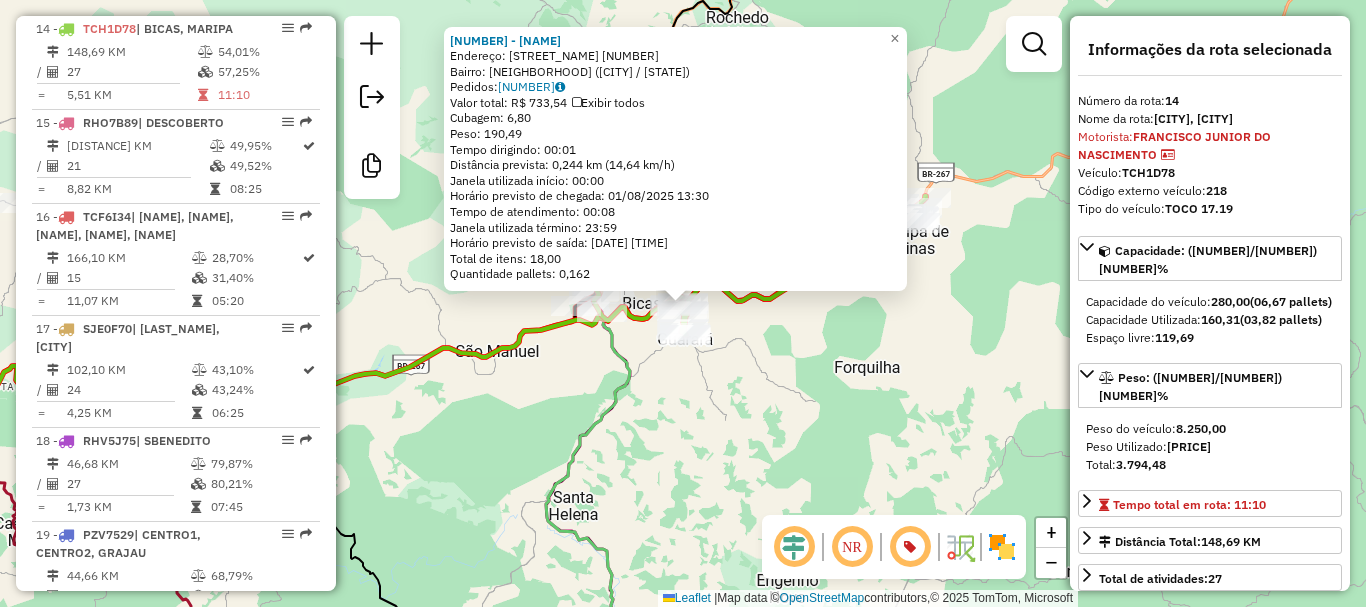 click on "[NUMBER] - [NAME] BARN Endereço: BERTINO LOPES MOREIRA [NUMBER] Bairro: [NAME] ([NAME] / [STATE]) Pedidos: [NUMBER] Valor total: [CURRENCY] [NUMBER] Exibir todos Cubagem: [NUMBER] Peso: [NUMBER] Tempo dirigindo: [TIME] Distância prevista: [NUMBER] km ([NUMBER] km/h) Janela utilizada início: [TIME] Horário previsto de chegada: [DATE] [TIME] Tempo de atendimento: [TIME] Janela utilizada término: [TIME] Horário previsto de saída: [DATE] [TIME] Total de itens: [NUMBER] Quantidade pallets: [NUMBER] × Janela de atendimento Grade de atendimento Capacidade Transportadoras Veículos Cliente Pedidos Rotas Selecione os dias de semana para filtrar as janelas de atendimento Seg Ter Qua Qui Sex Sáb Dom Informe o período da janela de atendimento: De: Até: Filtrar exatamente a janela do cliente Considerar janela de atendimento padrão Selecione os dias de semana para filtrar as grades de atendimento Seg Ter Qua Qui Sex Sáb Dom Peso mínimo: Peso máximo: De: +" 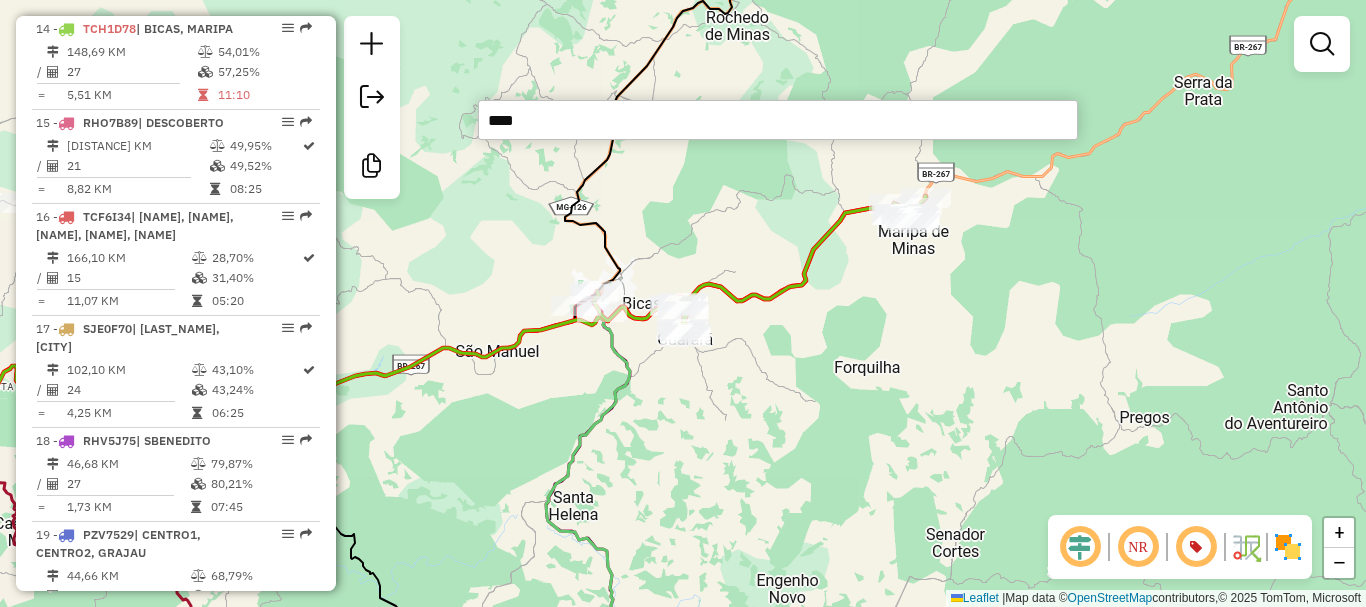 type on "*****" 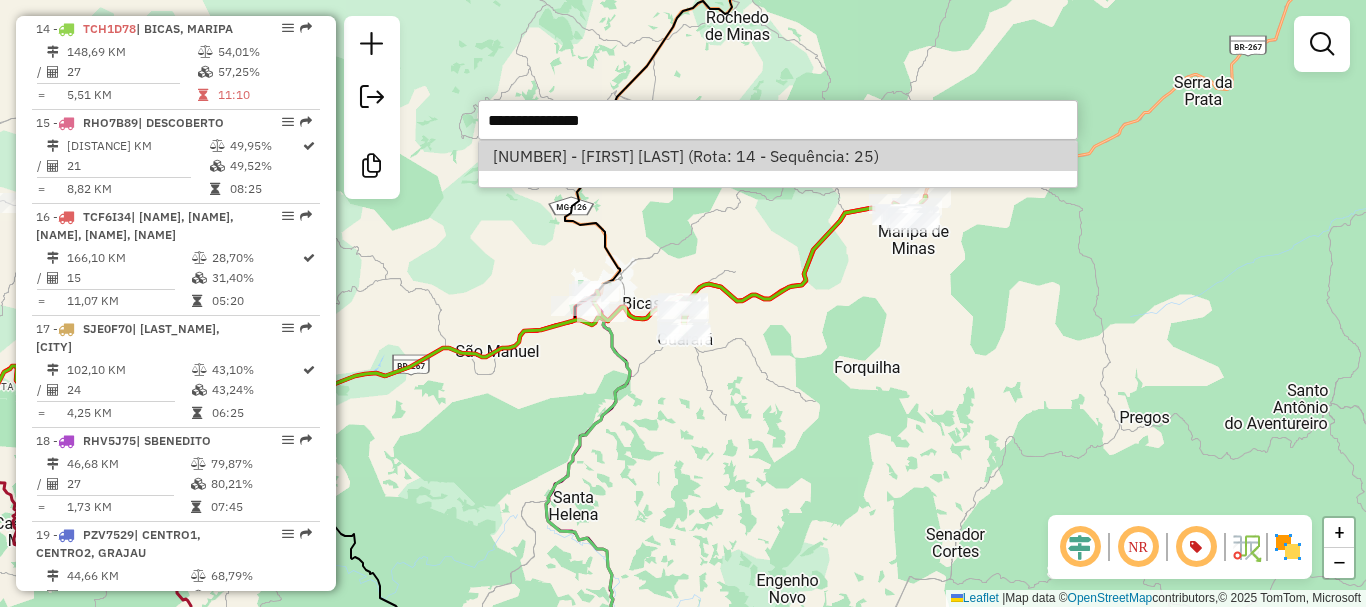 select on "**********" 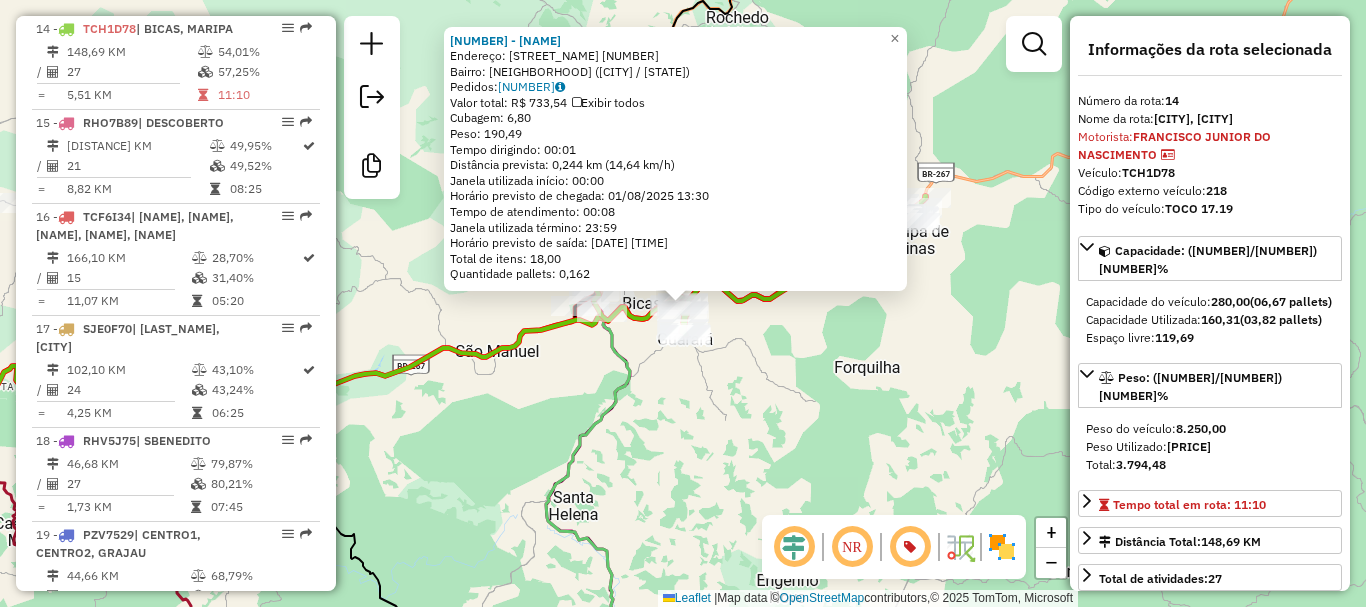 click on "[NUMBER] - [NAME] BARN Endereço: BERTINO LOPES MOREIRA [NUMBER] Bairro: [NAME] ([NAME] / [STATE]) Pedidos: [NUMBER] Valor total: [CURRENCY] [NUMBER] Exibir todos Cubagem: [NUMBER] Peso: [NUMBER] Tempo dirigindo: [TIME] Distância prevista: [NUMBER] km ([NUMBER] km/h) Janela utilizada início: [TIME] Horário previsto de chegada: [DATE] [TIME] Tempo de atendimento: [TIME] Janela utilizada término: [TIME] Horário previsto de saída: [DATE] [TIME] Total de itens: [NUMBER] Quantidade pallets: [NUMBER] × Janela de atendimento Grade de atendimento Capacidade Transportadoras Veículos Cliente Pedidos Rotas Selecione os dias de semana para filtrar as janelas de atendimento Seg Ter Qua Qui Sex Sáb Dom Informe o período da janela de atendimento: De: Até: Filtrar exatamente a janela do cliente Considerar janela de atendimento padrão Selecione os dias de semana para filtrar as grades de atendimento Seg Ter Qua Qui Sex Sáb Dom Peso mínimo: Peso máximo: De: +" 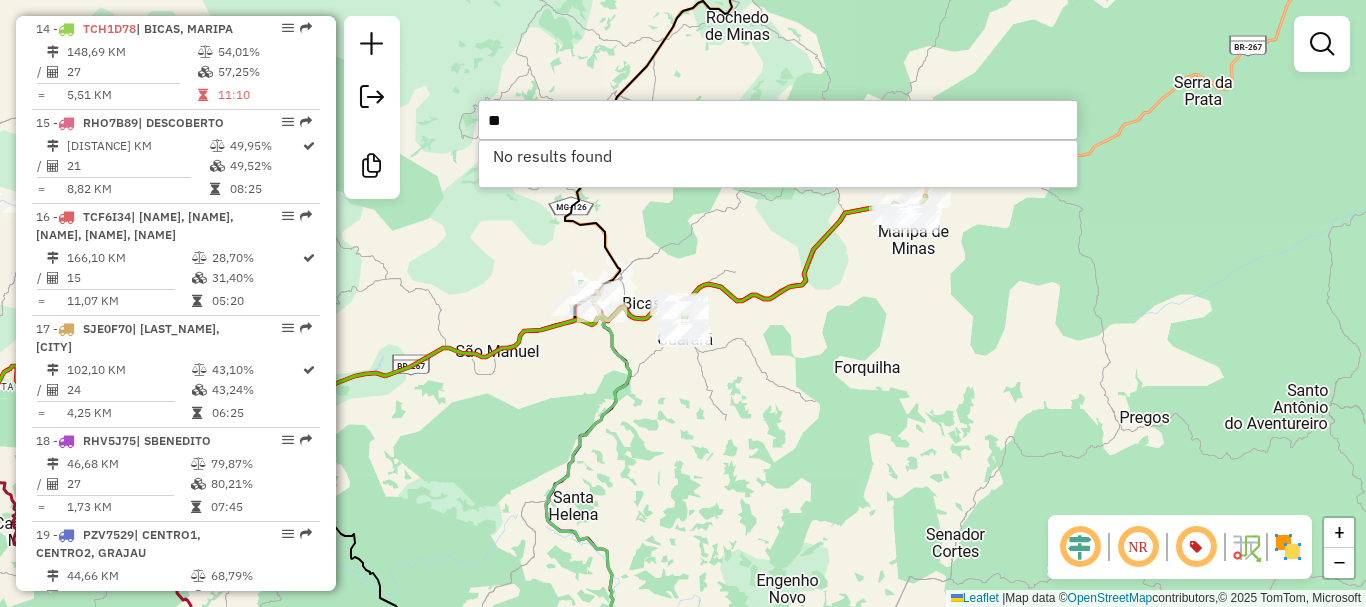 type on "*" 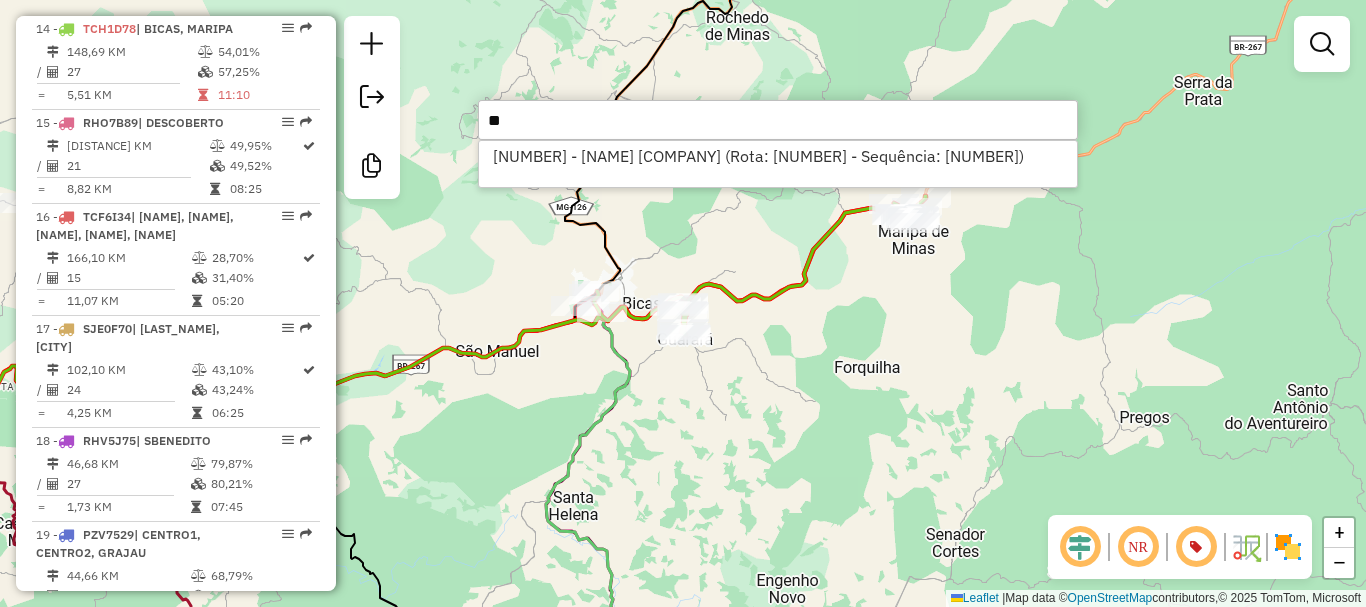 type on "*" 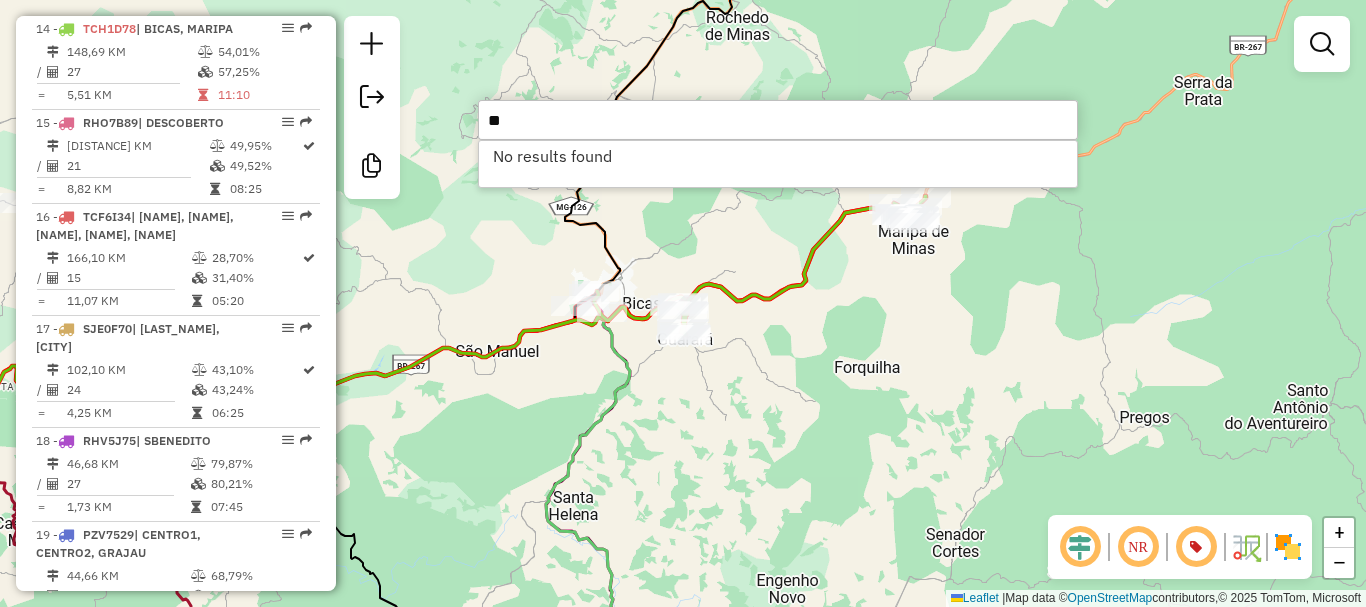 type on "*" 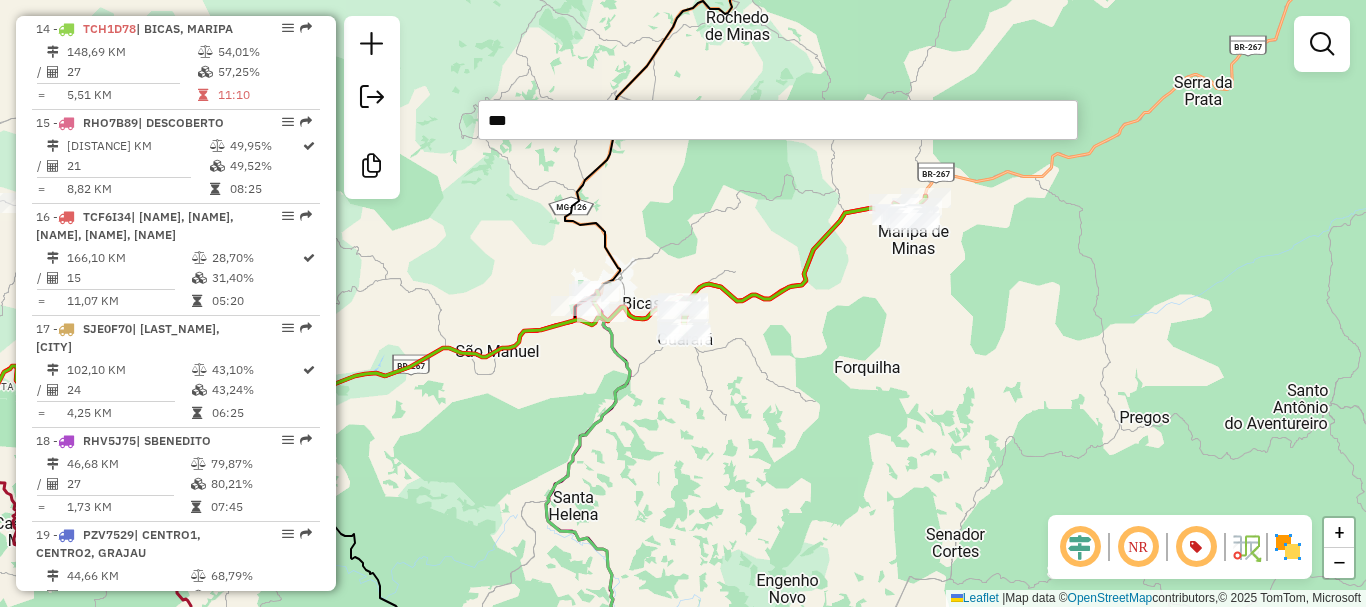 type on "****" 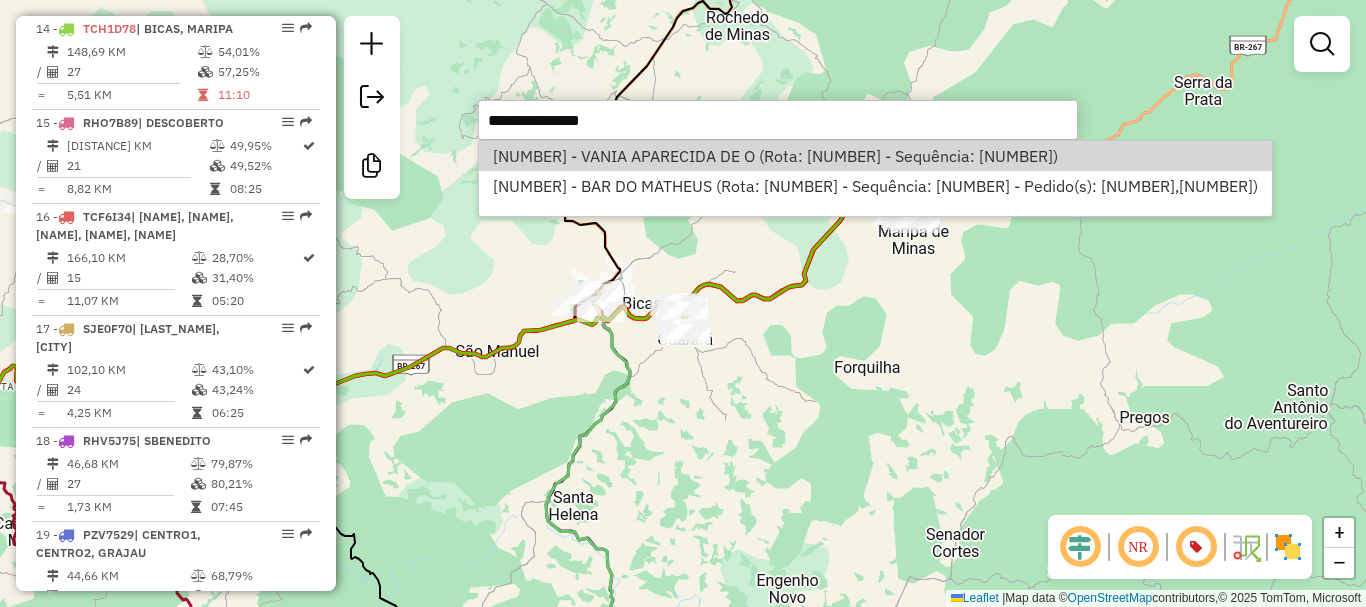 select on "**********" 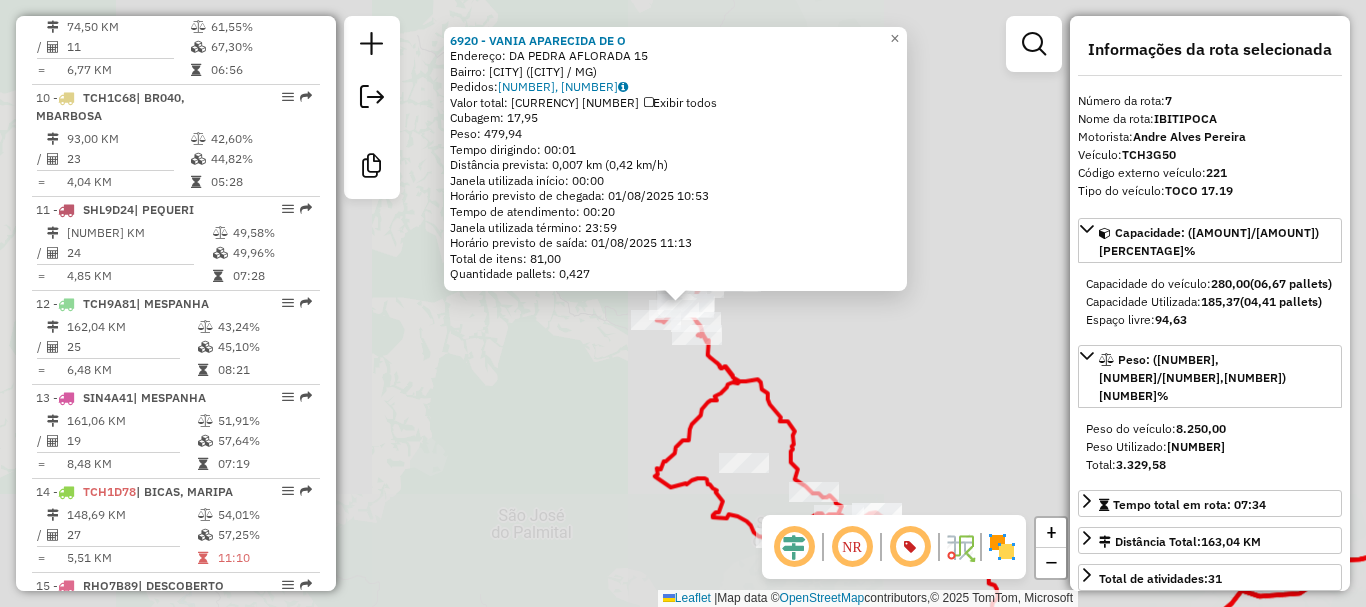 scroll, scrollTop: 1352, scrollLeft: 0, axis: vertical 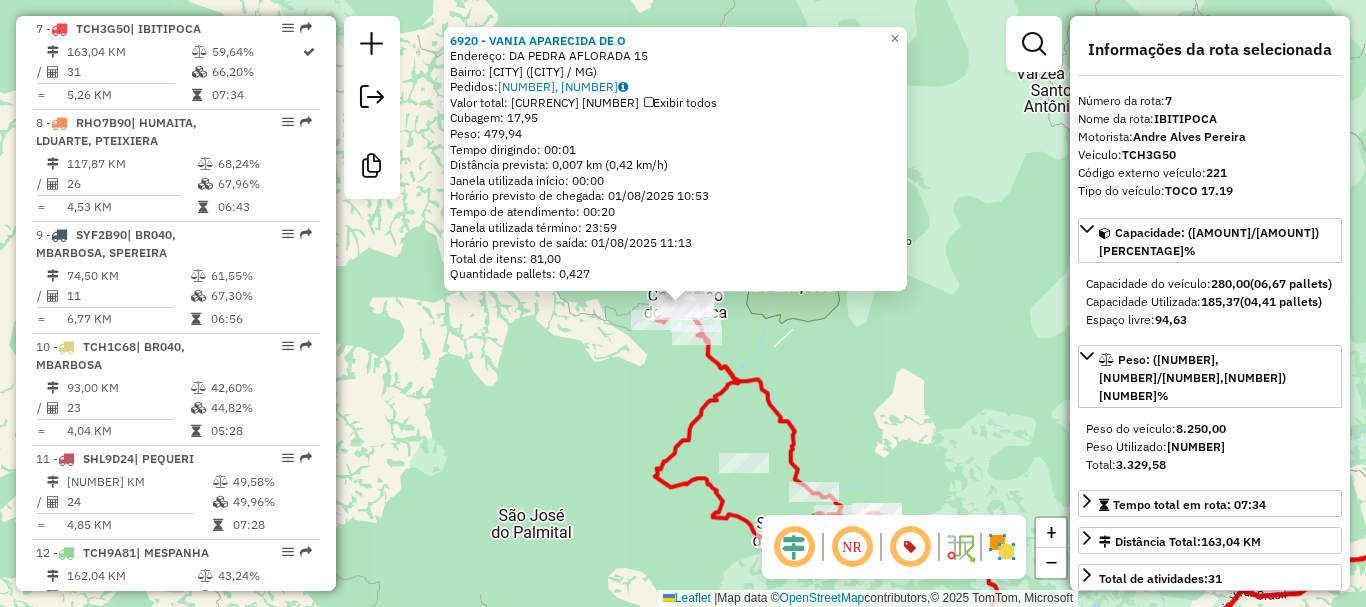 click on "[NUMBER] - [NAME] [NAME] [NAME] Endereço: [NAME] [NUMBER] Bairro: [NAME] ([NAME] / [STATE]) Pedidos: [ORDER_ID], [ORDER_ID] Valor total: [CURRENCY] [AMOUNT] Exibir todos Cubagem: [AMOUNT] Peso: [AMOUNT] Tempo dirigindo: [TIME] Distância prevista: [DISTANCE] ([SPEED]) Janela utilizada início: [TIME] Horário previsto de chegada: [DATE] [TIME] Tempo de atendimento: [TIME] Janela utilizada término: [TIME] Horário previsto de saída: [DATE] [TIME] Total de itens: [AMOUNT] Quantidade pallets: [AMOUNT] × Janela de atendimento Grade de atendimento Capacidade Transportadoras Veículos Cliente Pedidos Rotas Selecione os dias de semana para filtrar as janelas de atendimento Seg Ter Qua Qui Sex Sáb Dom Informe o período da janela de atendimento: De: Até: Filtrar exatamente a janela do cliente Considerar janela de atendimento padrão Selecione os dias de semana para filtrar as grades de atendimento Seg Ter Qua Qui Sex Sáb Dom Peso mínimo: De: De:" 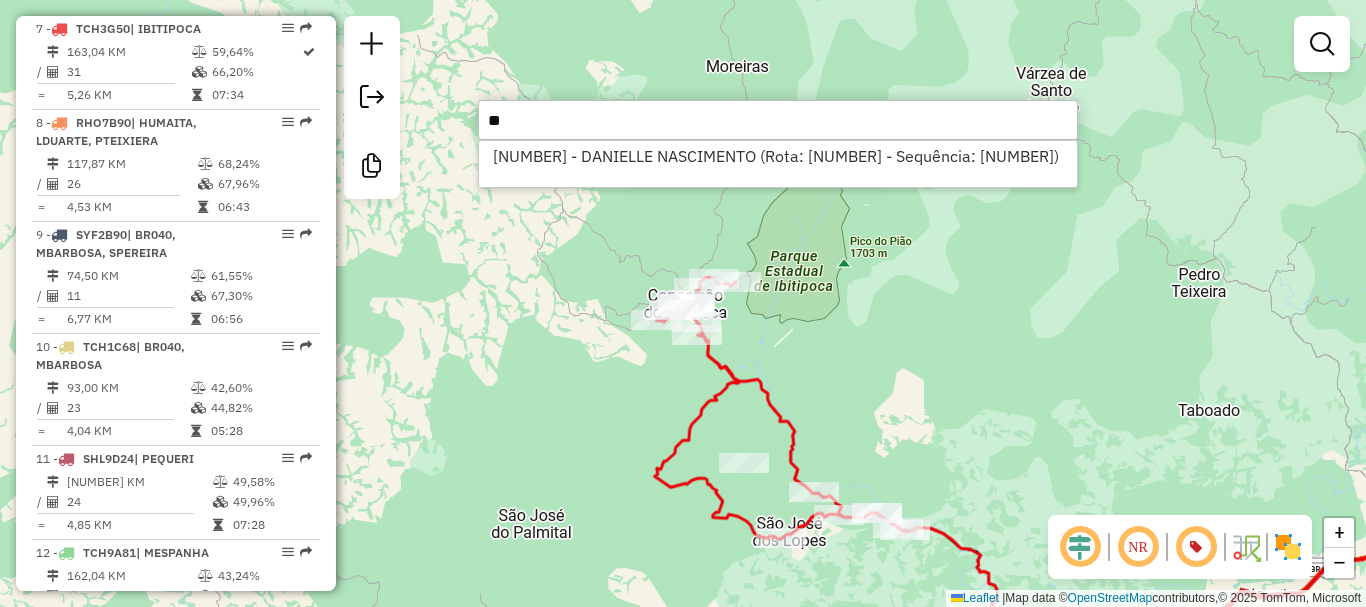 type on "*" 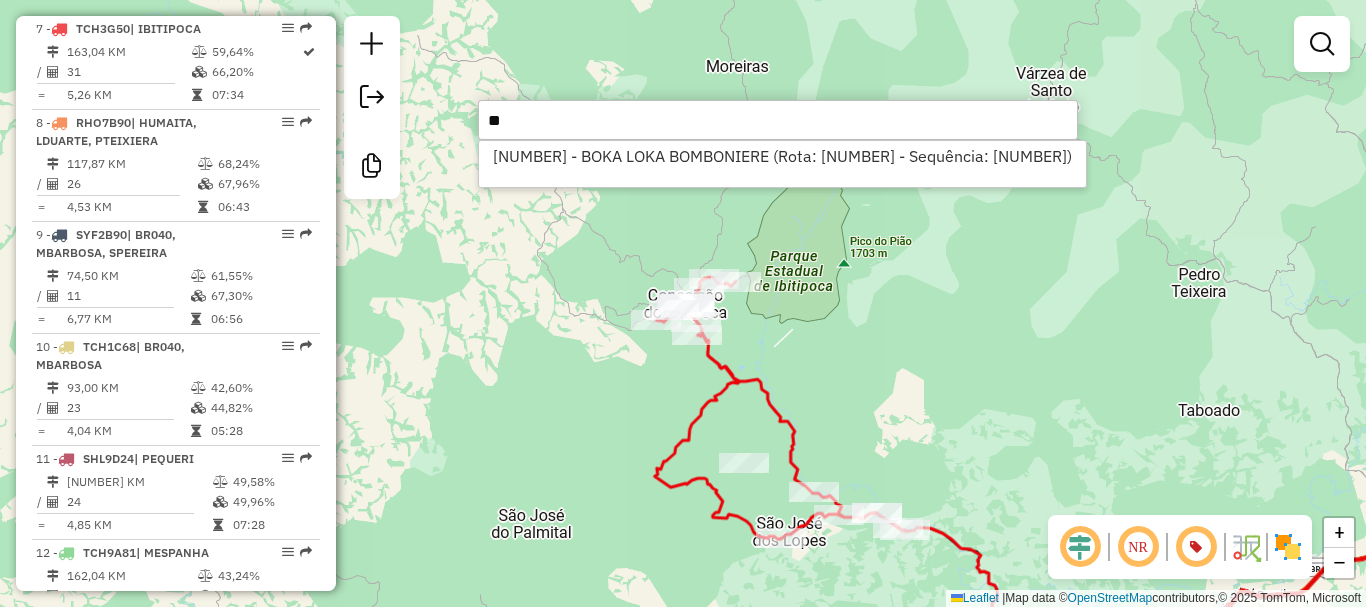 type on "*" 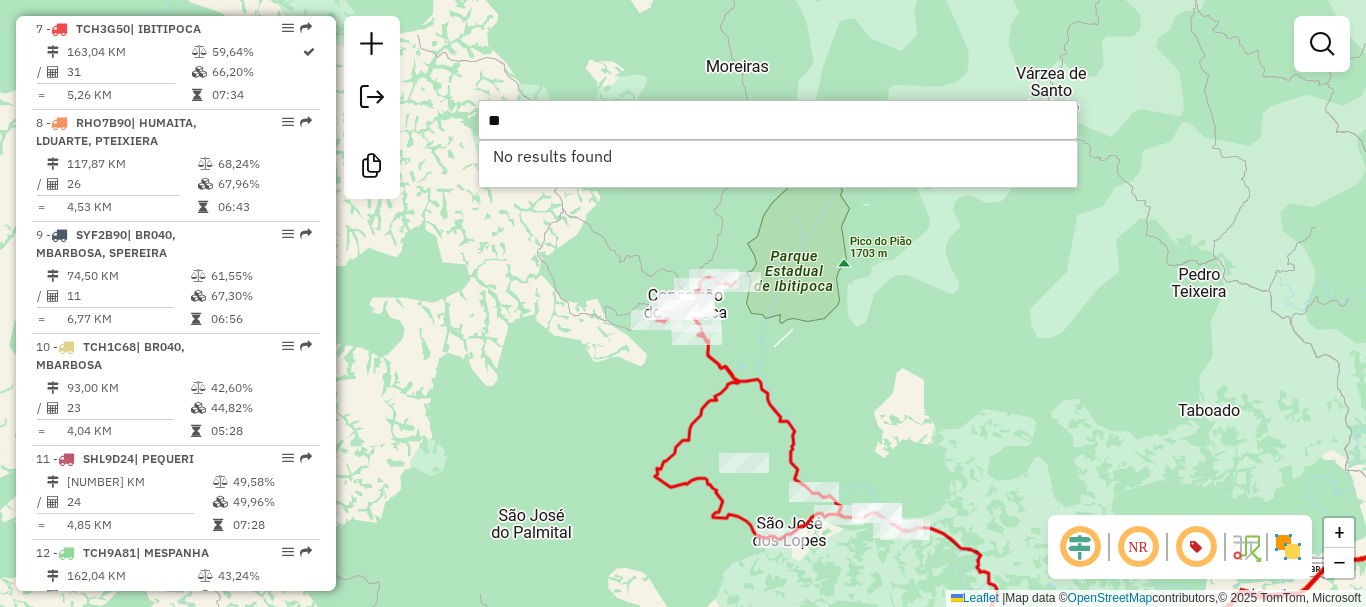 type on "*" 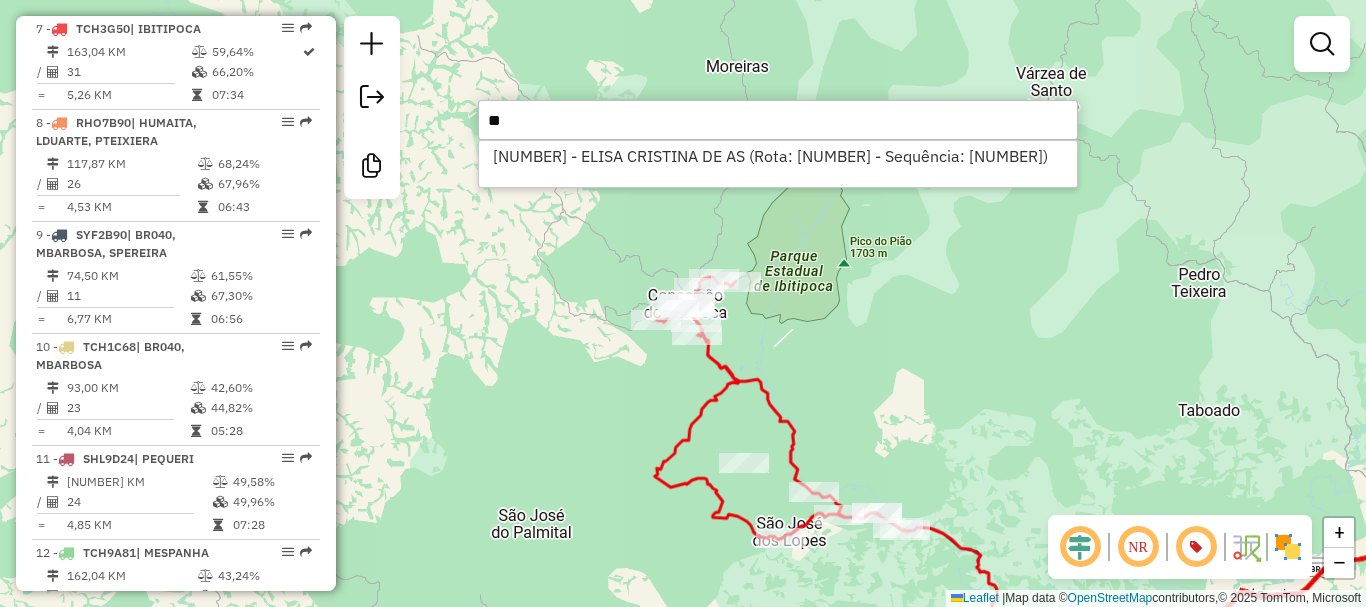 type on "*" 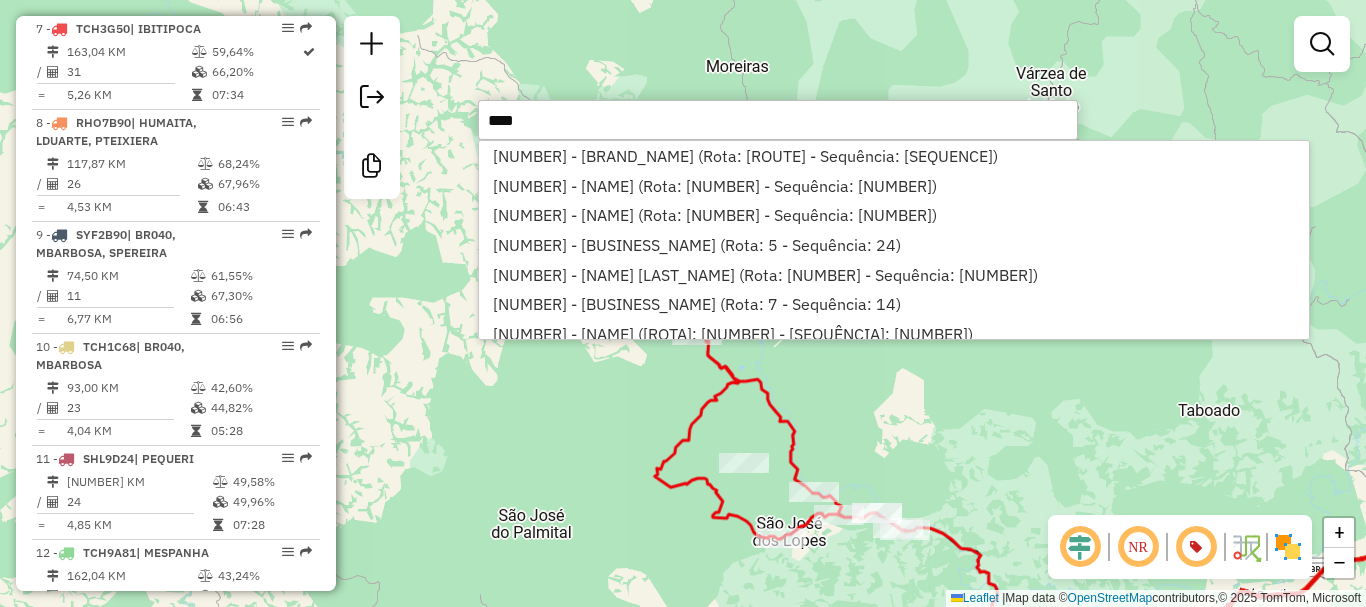 type on "*****" 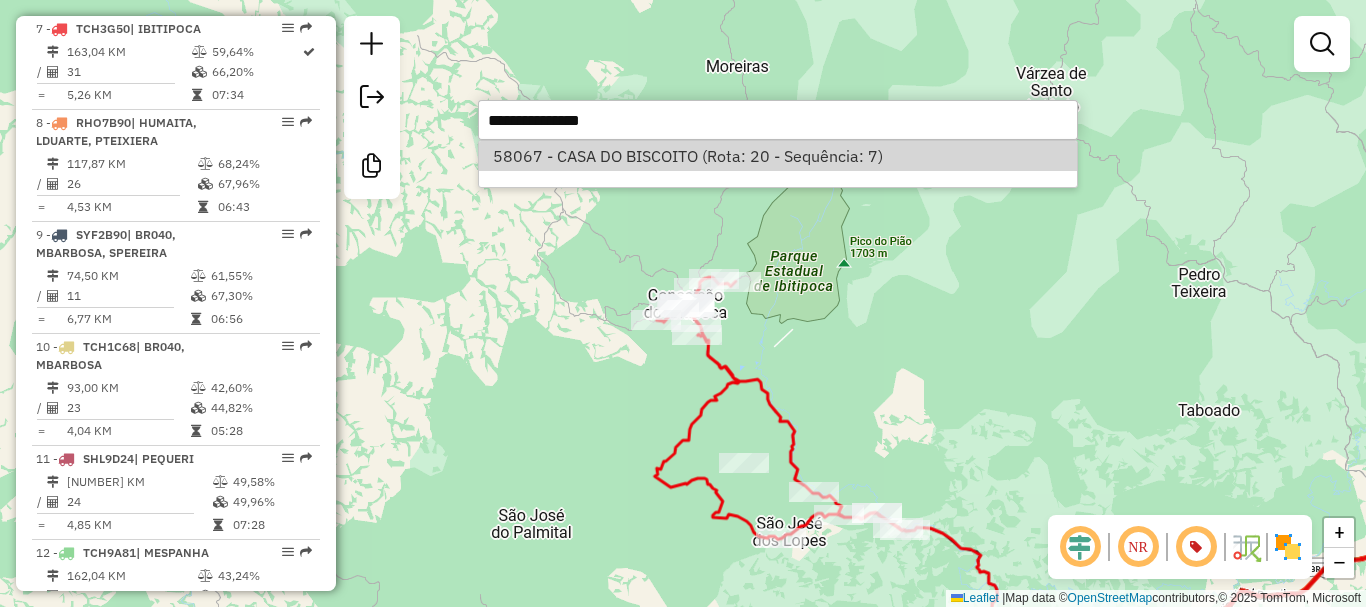 select on "**********" 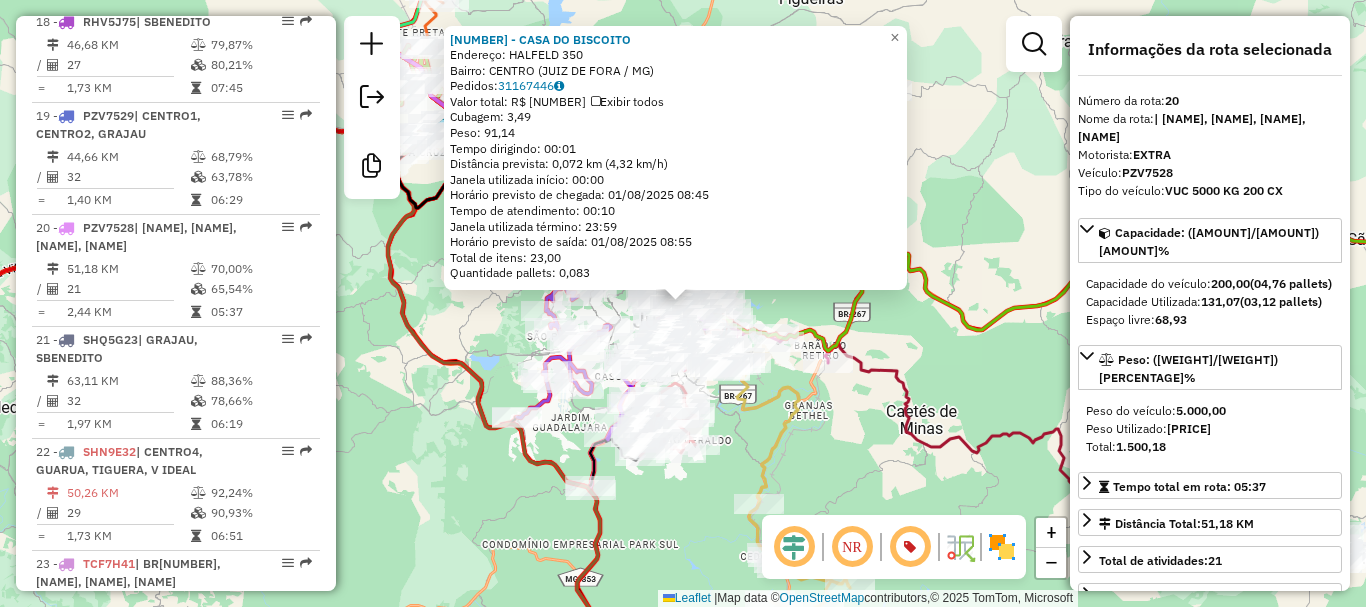 scroll, scrollTop: 2682, scrollLeft: 0, axis: vertical 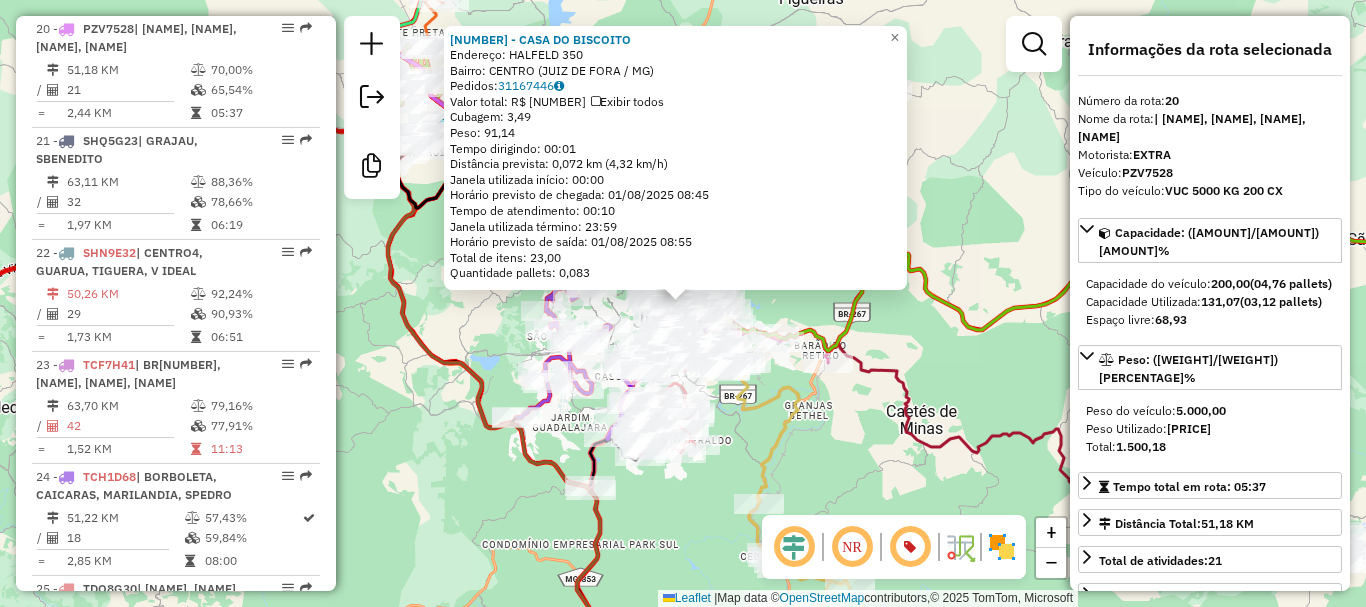 click on "[NUMBER] - [NAME]  Endereço:  [NAME] [NUMBER]   Bairro: [NAME] ([CITY] / [STATE])   Pedidos:  [NUMBER]   Valor total: R$ [PRICE]   Exibir todos   Cubagem: [NUMBER]  Peso: [NUMBER]  Tempo dirigindo: [TIME]   Distância prevista: [NUMBER] km ([NUMBER] km/h)   Janela utilizada início: [TIME]   Horário previsto de chegada: [DATE] [TIME]   Tempo de atendimento: [TIME]   Janela utilizada término: [TIME]   Horário previsto de saída: [DATE] [TIME]   Total de itens: [NUMBER]   Quantidade pallets: [NUMBER]  × Janela de atendimento Grade de atendimento Capacidade Transportadoras Veículos Cliente Pedidos  Rotas Selecione os dias de semana para filtrar as janelas de atendimento  Seg   Ter   Qua   Qui   Sex   Sáb   Dom  Informe o período da janela de atendimento: De: Até:  Filtrar exatamente a janela do cliente  Considerar janela de atendimento padrão  Selecione os dias de semana para filtrar as grades de atendimento  Seg   Ter   Qua   Qui   Sex   Sáb   Dom   Considerar clientes sem dia de atendimento cadastrado  De:   De:" 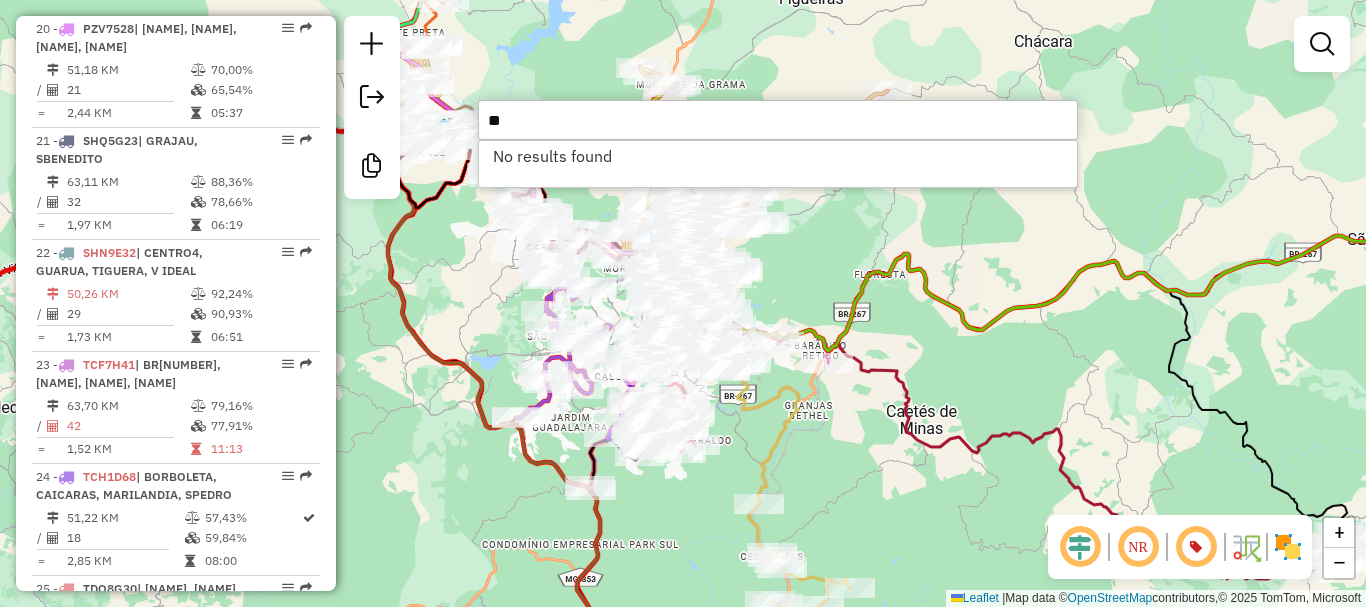 type on "*" 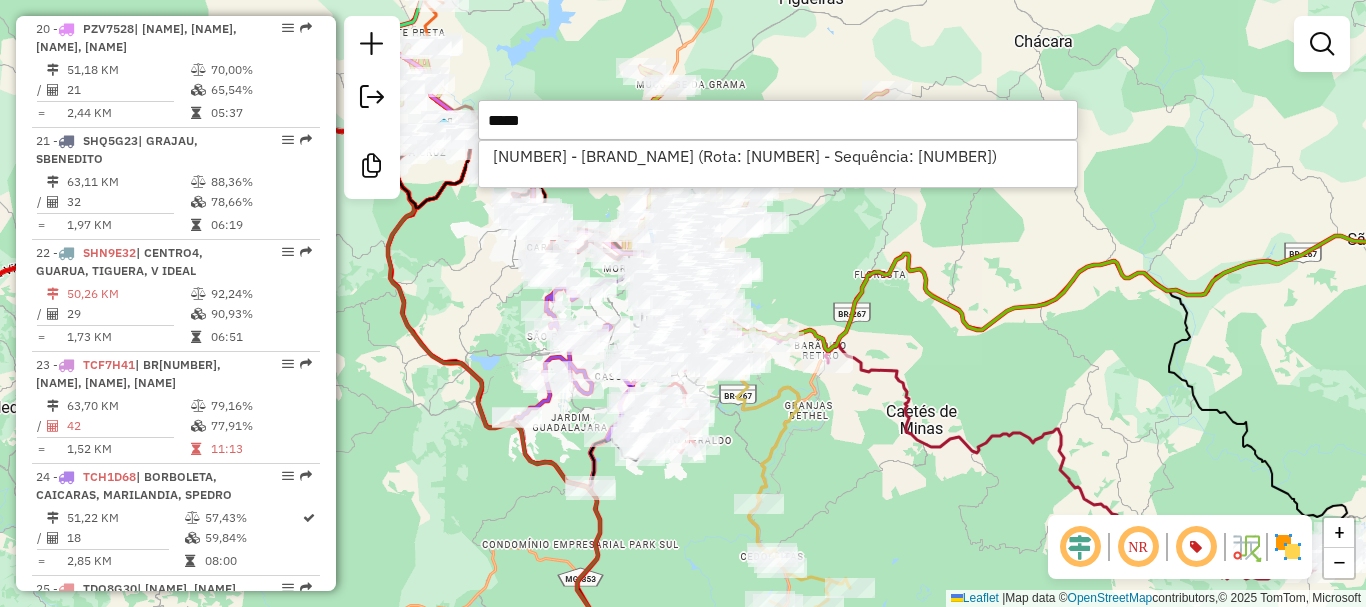 type on "****" 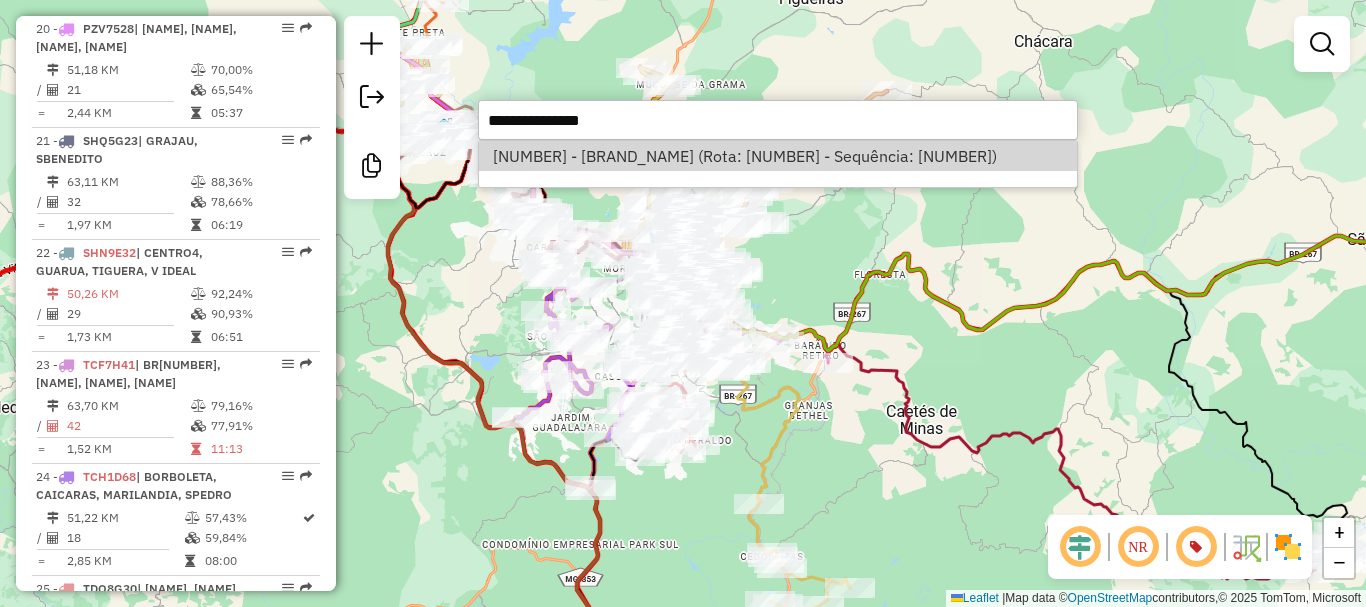 select on "**********" 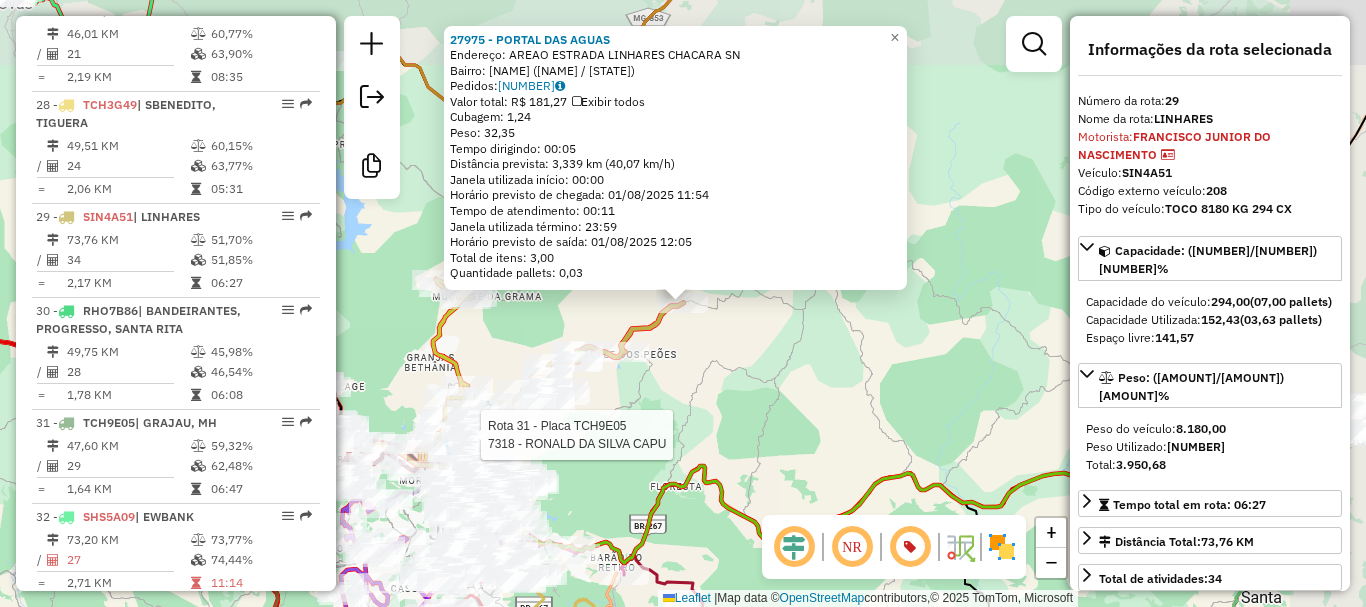 scroll, scrollTop: 3708, scrollLeft: 0, axis: vertical 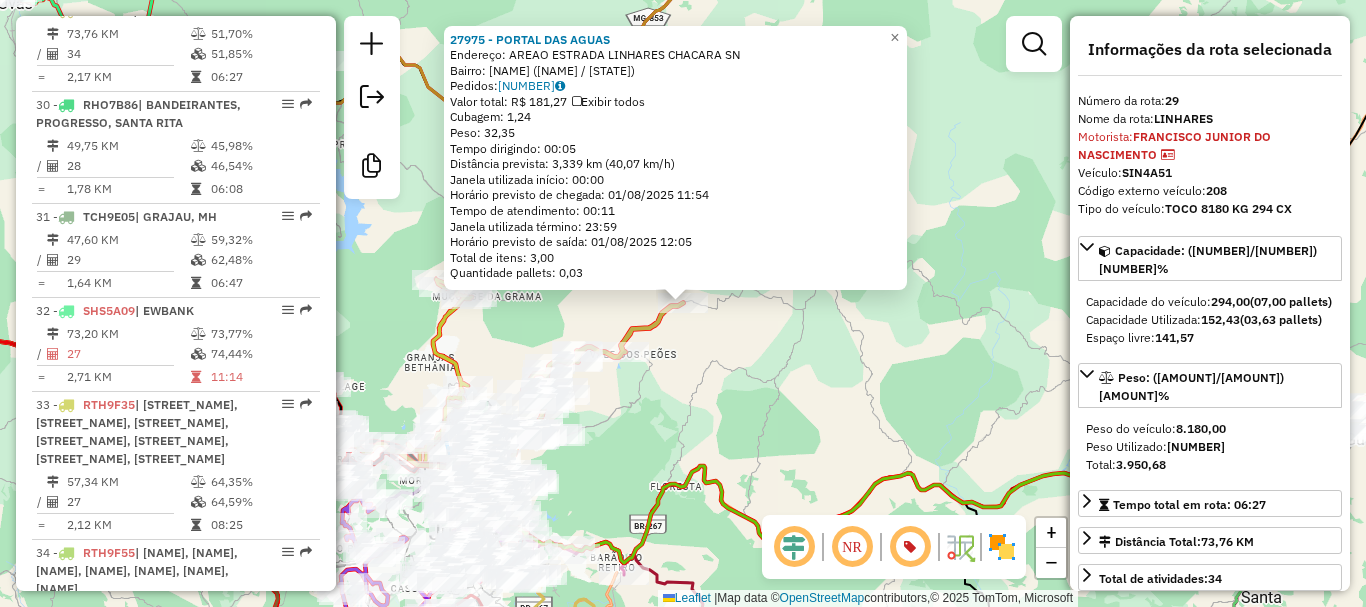 click on "[NUMBER] - [NAME]  Endereço:  AREAO ESTRADA LINHARES CHACARA SN   Bairro: ZONA RURAL ([NAME] / [STATE])   Pedidos:  [NUMBER]   Valor total: R$ [NUMBER]   Exibir todos   Cubagem: [NUMBER]  Peso: [NUMBER]  Tempo dirigindo: [TIME]   Distância prevista: [NUMBER] km ([NUMBER] km/h)   Janela utilizada início: [TIME]   Horário previsto de chegada: [DATE] [TIME]   Tempo de atendimento: [TIME]   Janela utilizada término: [TIME]   Horário previsto de saída: [DATE] [TIME]   Total de itens: [NUMBER]   Quantidade pallets: [NUMBER]  × Janela de atendimento Grade de atendimento Capacidade Transportadoras Veículos Cliente Pedidos  Rotas Selecione os dias de semana para filtrar as janelas de atendimento  Seg   Ter   Qua   Qui   Sex   Sáb   Dom  Informe o período da janela de atendimento: De: [TIME]   Até: [TIME]  Filtrar exatamente a janela do cliente  Considerar janela de atendimento padrão  Selecione os dias de semana para filtrar as grades de atendimento  Seg   Ter   Qua   Qui   Sex   Sáb   Dom   Peso mínimo: [NUMBER]   Peso máximo: [NUMBER]   De: [TIME]   Até: [TIME]  +" 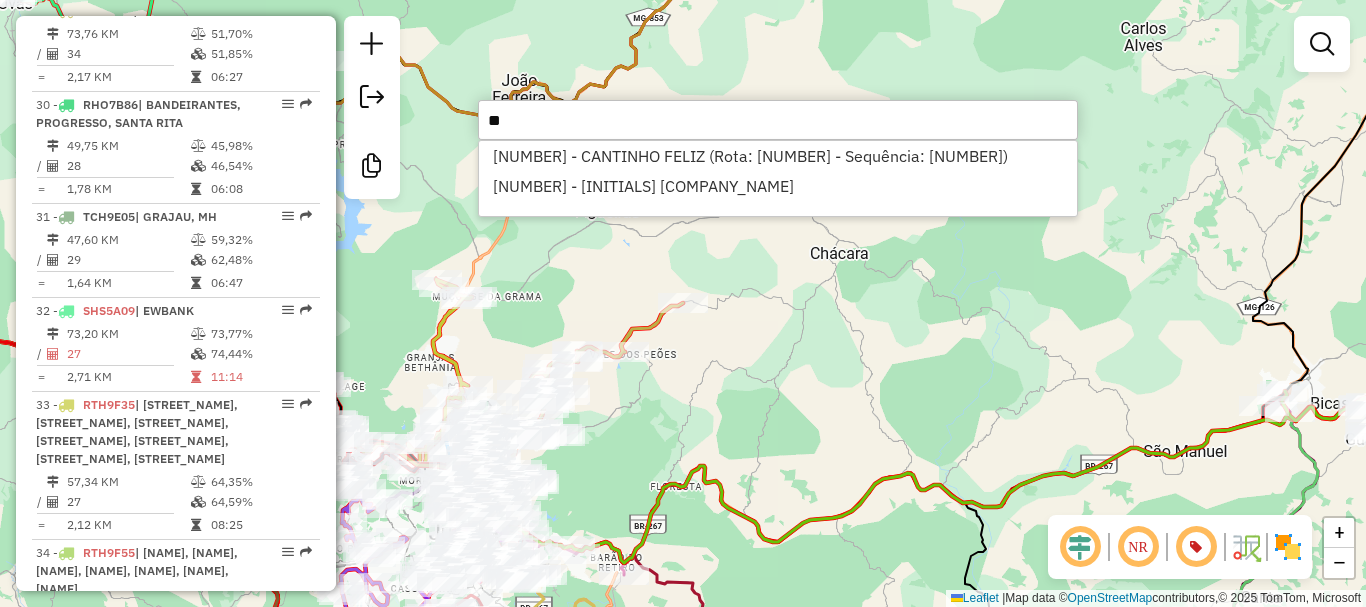 type on "*" 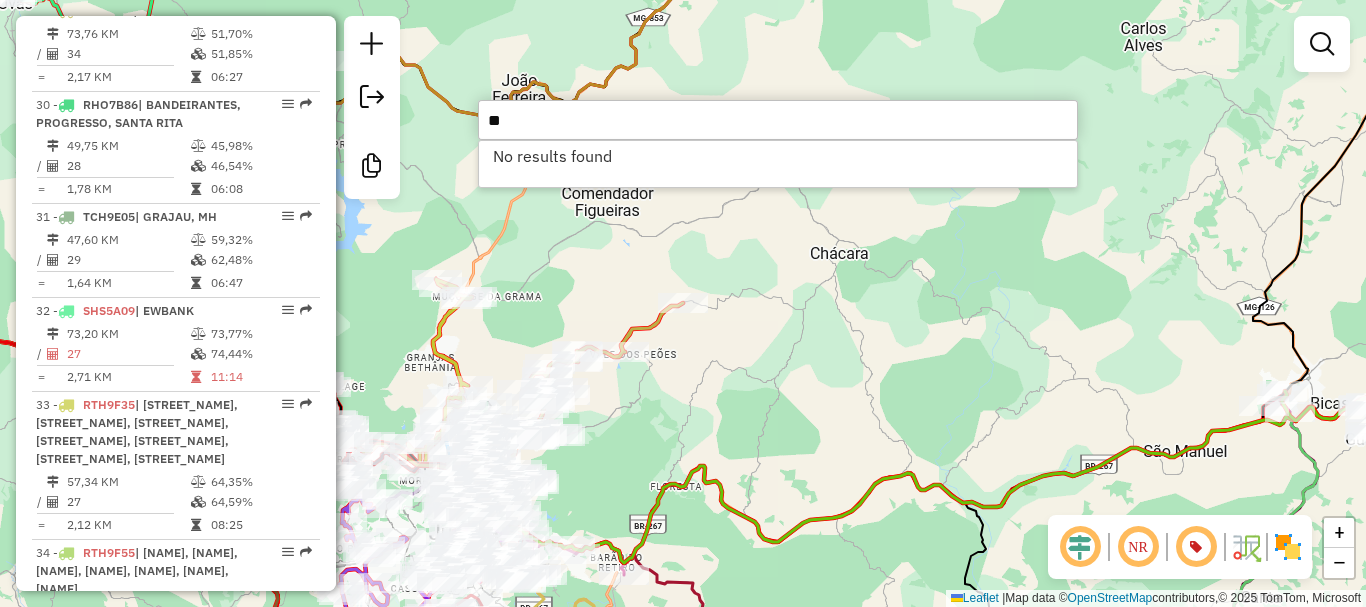 type on "*" 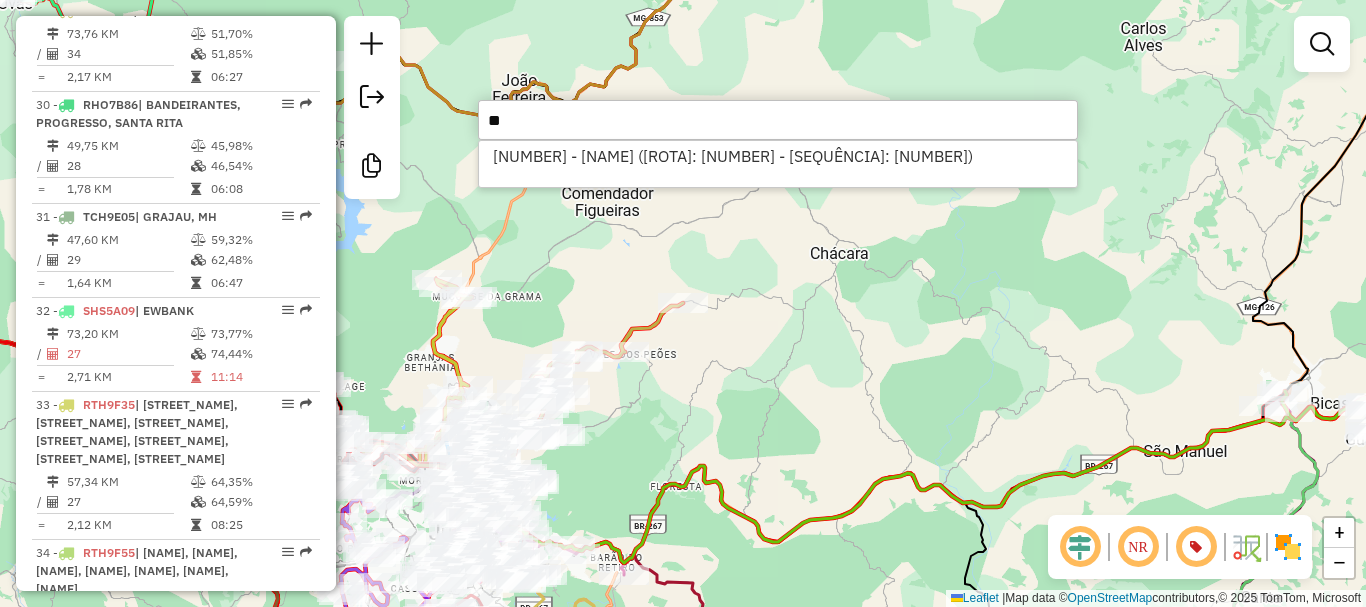 type on "*" 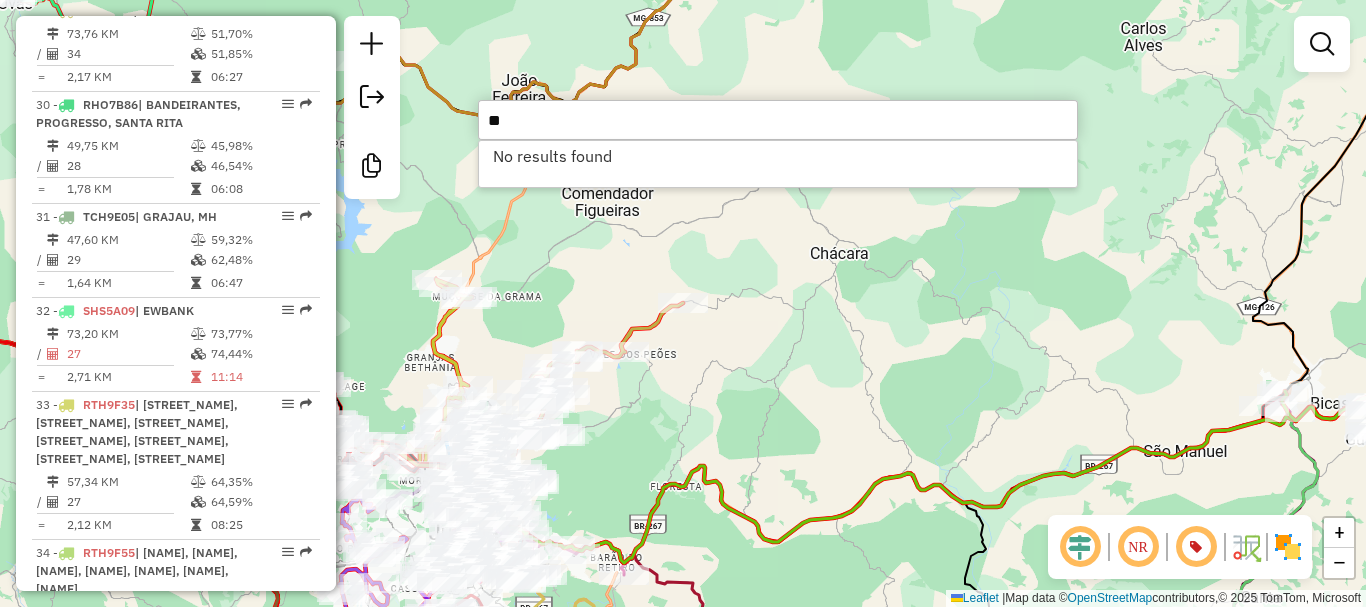 type on "*" 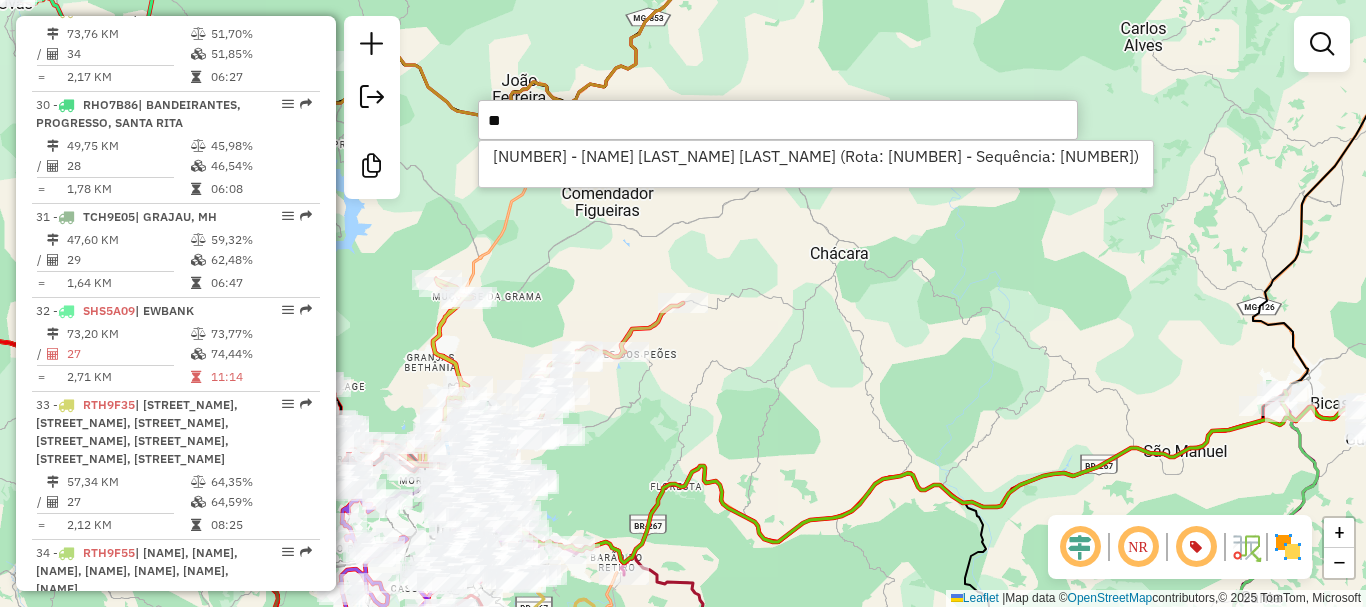 type on "*" 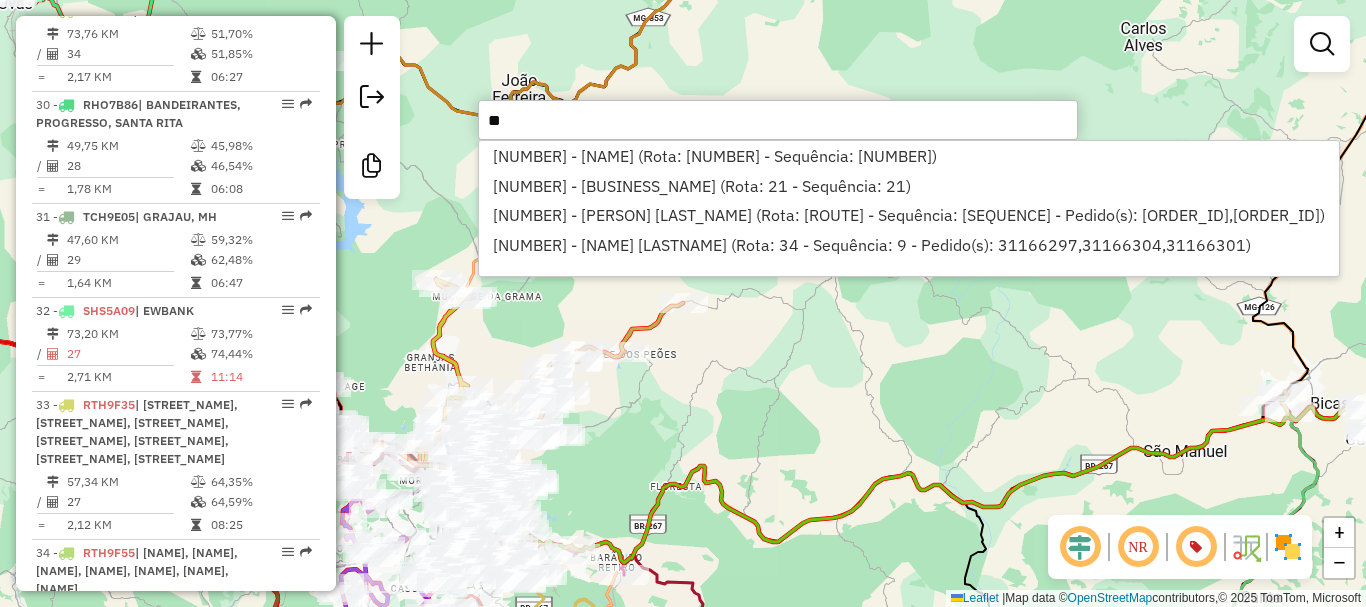 type on "*" 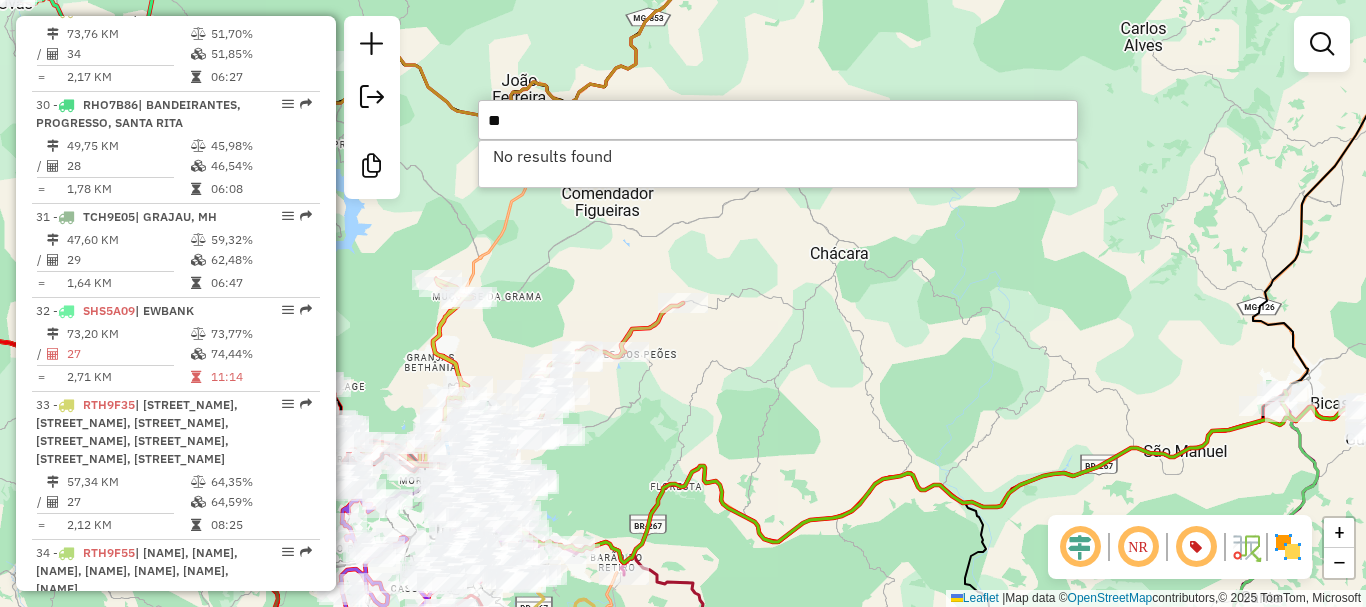 type on "*" 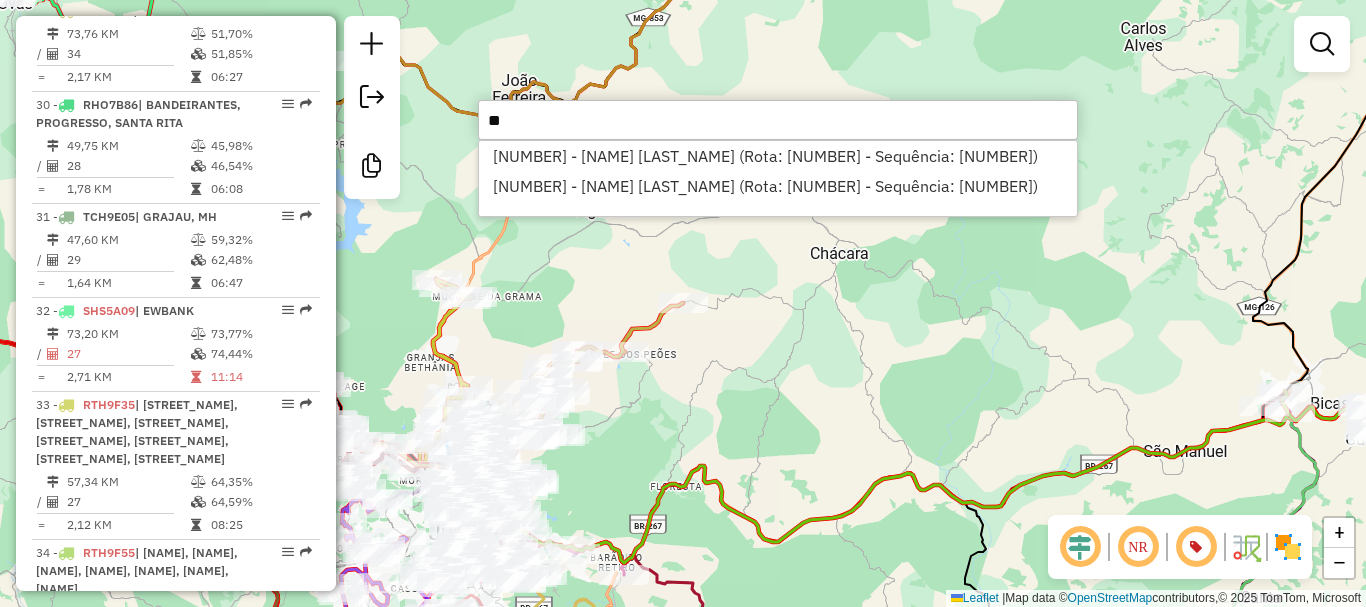type on "*" 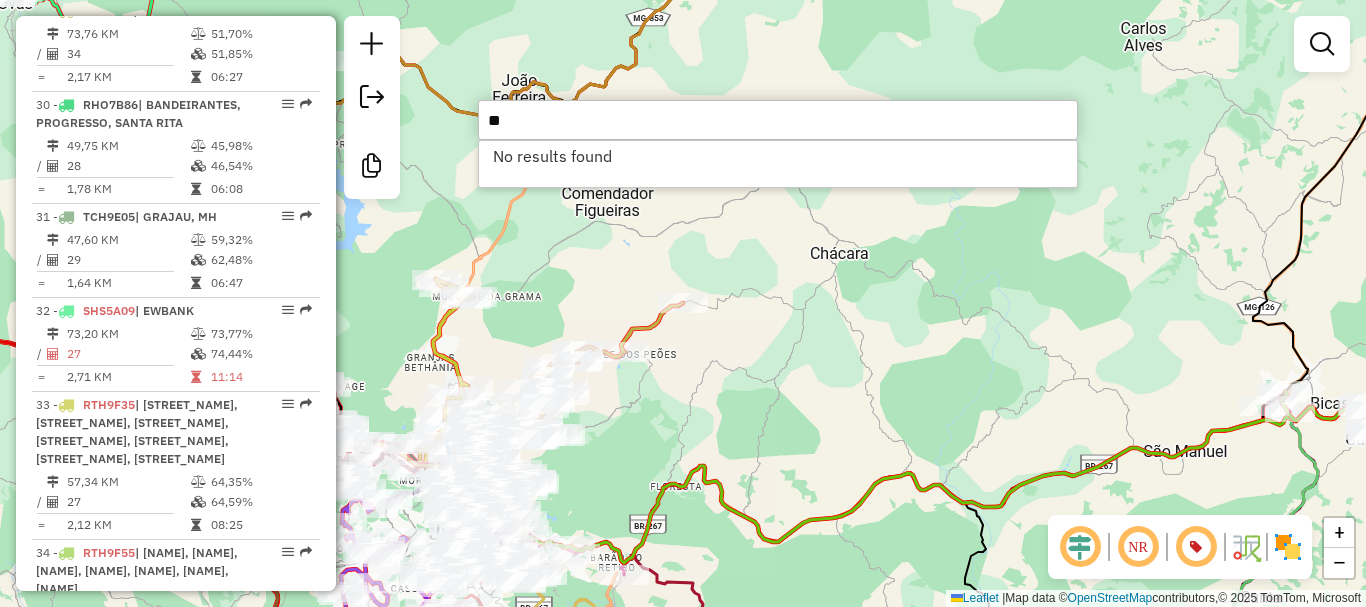 type on "*" 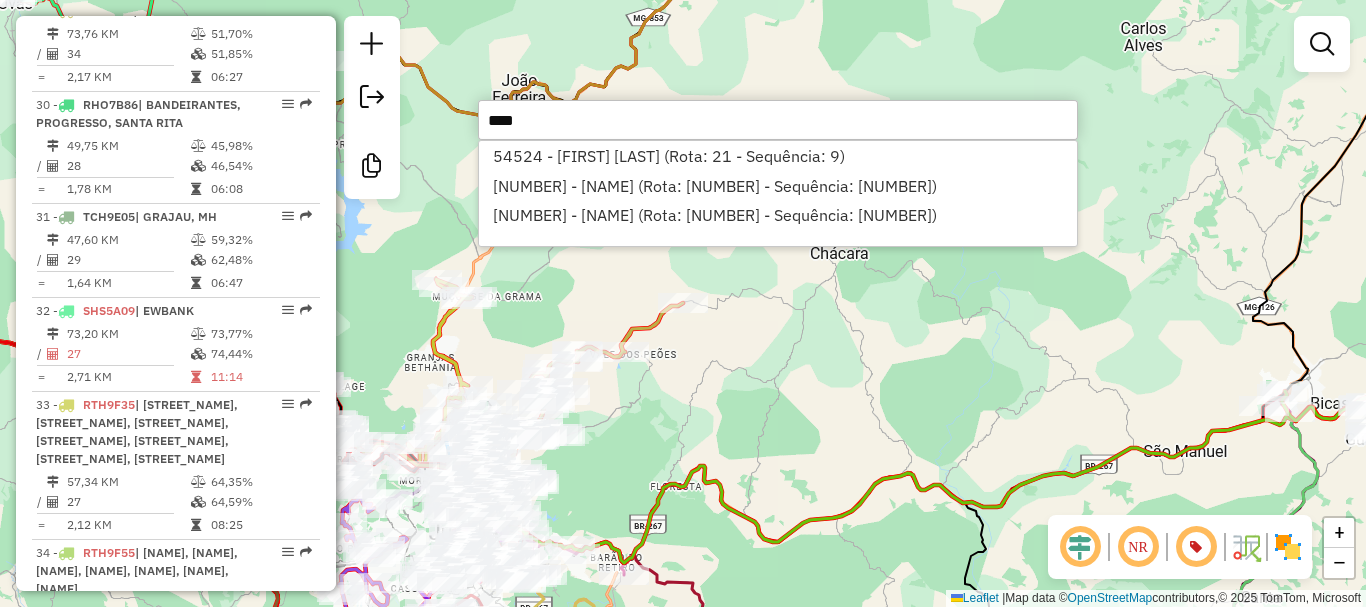 type on "*****" 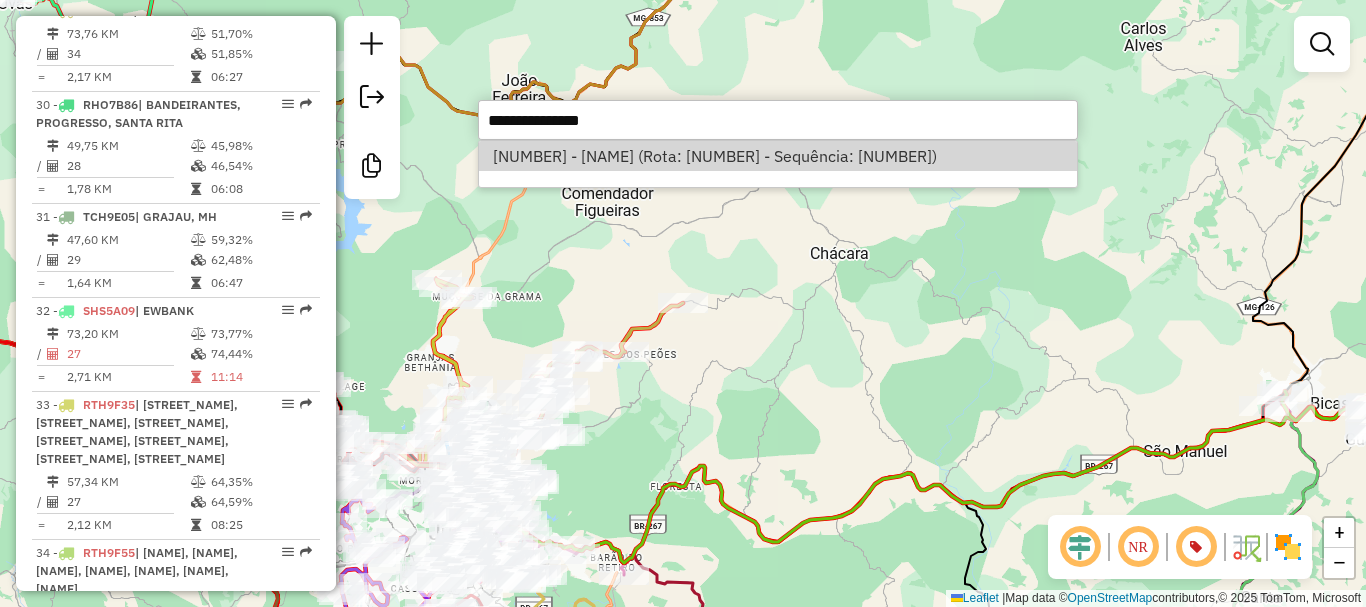 select on "**********" 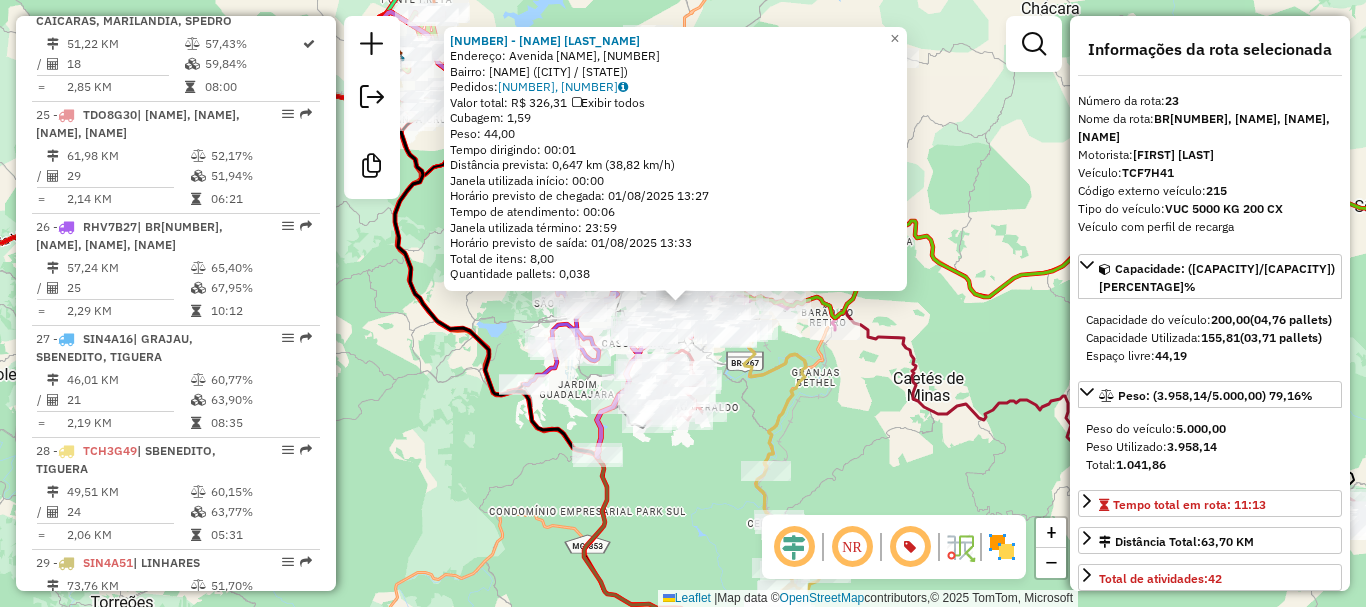 scroll, scrollTop: 3018, scrollLeft: 0, axis: vertical 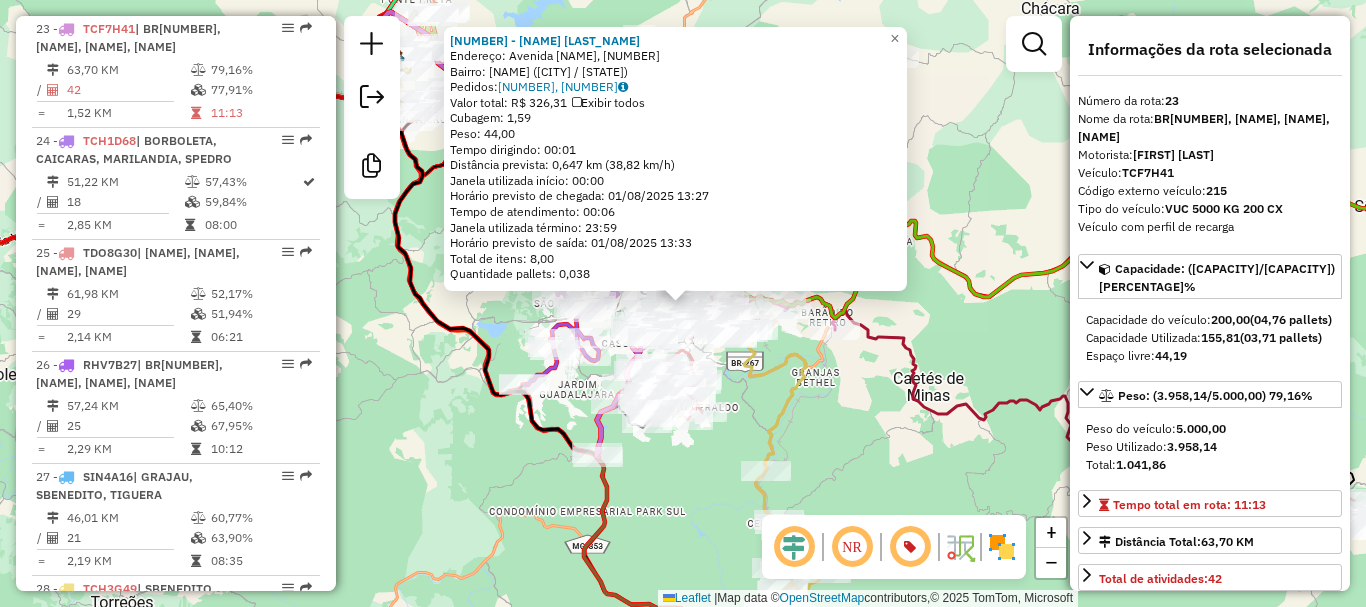 click on "54526 - [PERSON]  Endereço: [STREET_NAME], [NUMBER]   Bairro: [NEIGHBORHOOD] ([CITY] / [STATE])   Pedidos:  [ORDER_ID], [ORDER_ID]   Valor total: [CURRENCY] [PRICE]   Exibir todos   Cubagem: [CUBAGE]  Peso: [WEIGHT]  Tempo dirigindo: [TIME]   Distância prevista: [DISTANCE] ([SPEED])   Janela utilizada início: [TIME]   Horário previsto de chegada: [DATE] [TIME]   Tempo de atendimento: [TIME]   Janela utilizada término: [TIME]   Total de itens: [ITEMS]   Quantidade pallets: [PALLETS]  × Janela de atendimento Grade de atendimento Capacidade Transportadoras Veículos Cliente Pedidos  Rotas Selecione os dias de semana para filtrar as janelas de atendimento  Seg   Ter   Qua   Qui   Sex   Sáb   Dom  Informe o período da janela de atendimento: De: [TIME] Até: [TIME]  Filtrar exatamente a janela do cliente  Considerar janela de atendimento padrão  Selecione os dias de semana para filtrar as grades de atendimento  Seg   Ter   Qua   Qui   Sex   Sáb   Dom   Peso mínimo:   De: [WEIGHT]" 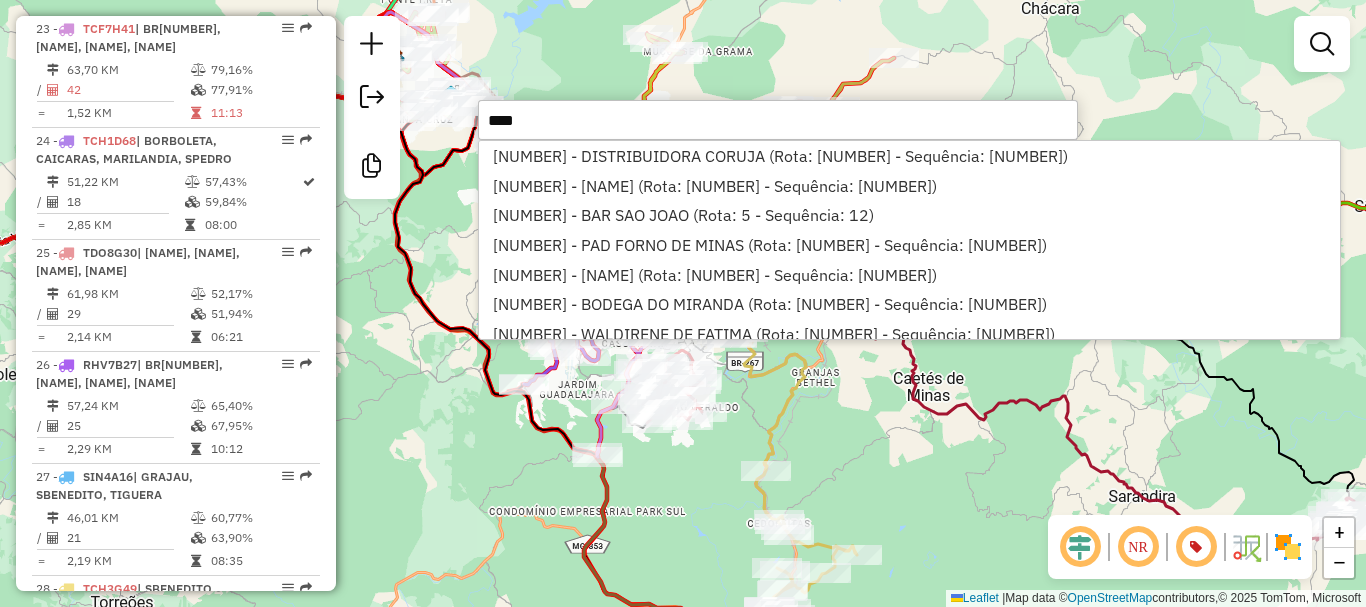 type on "*****" 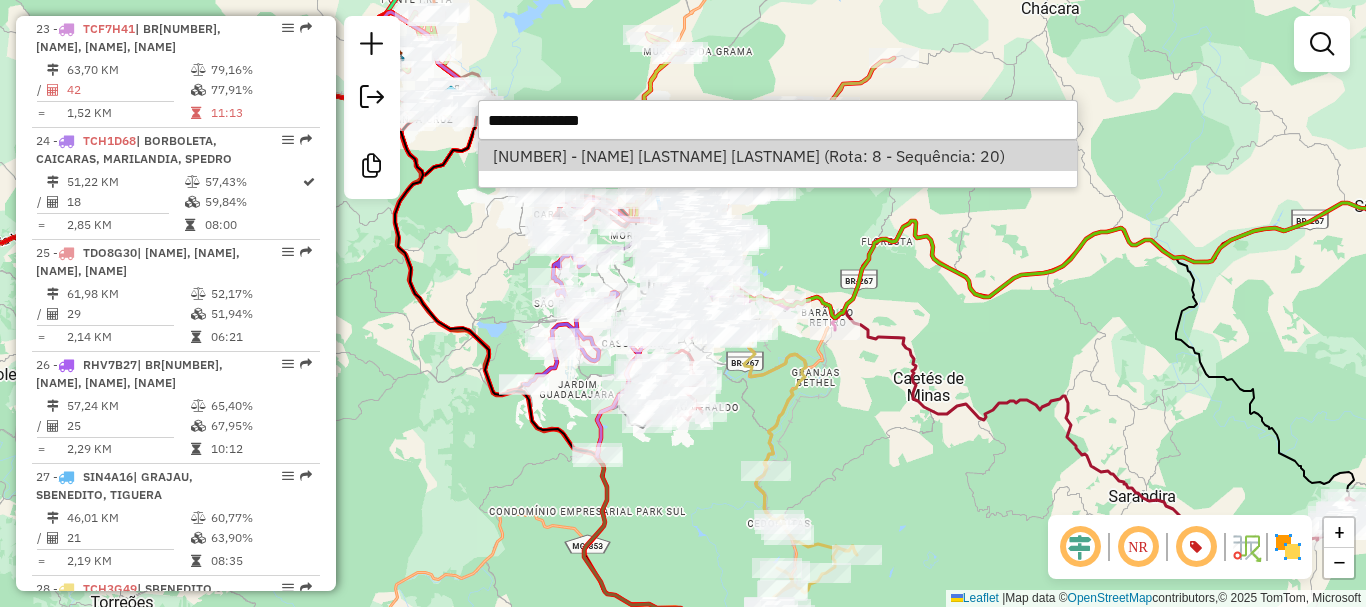 select on "**********" 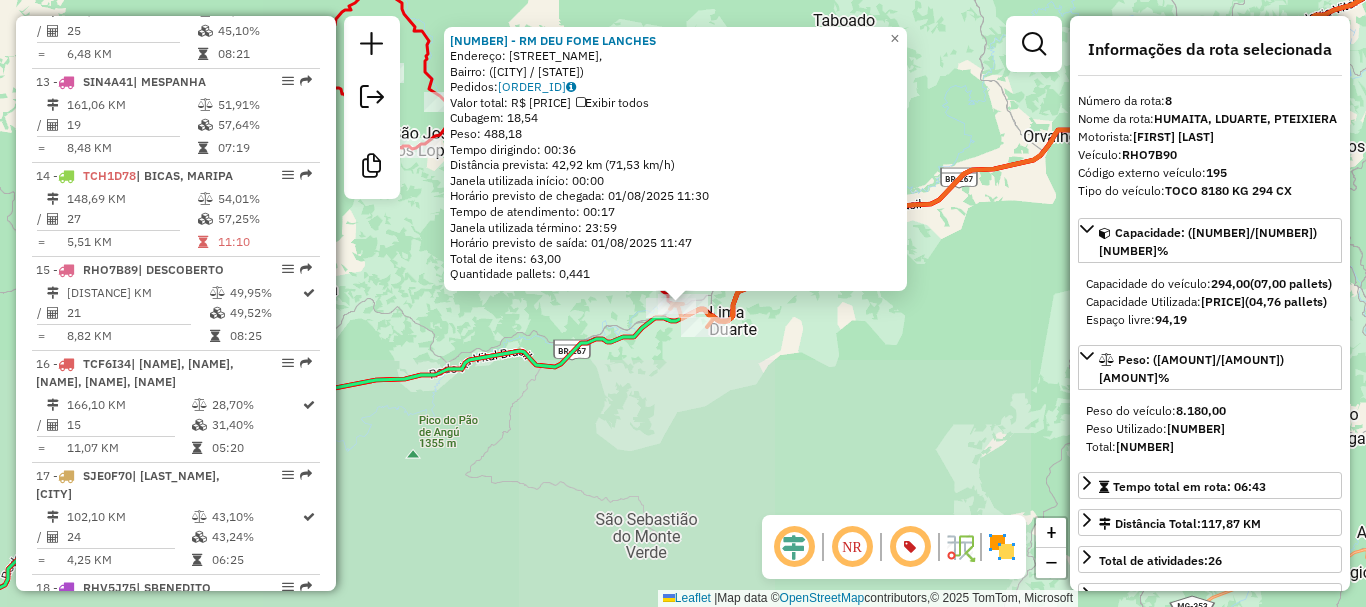 scroll, scrollTop: 1446, scrollLeft: 0, axis: vertical 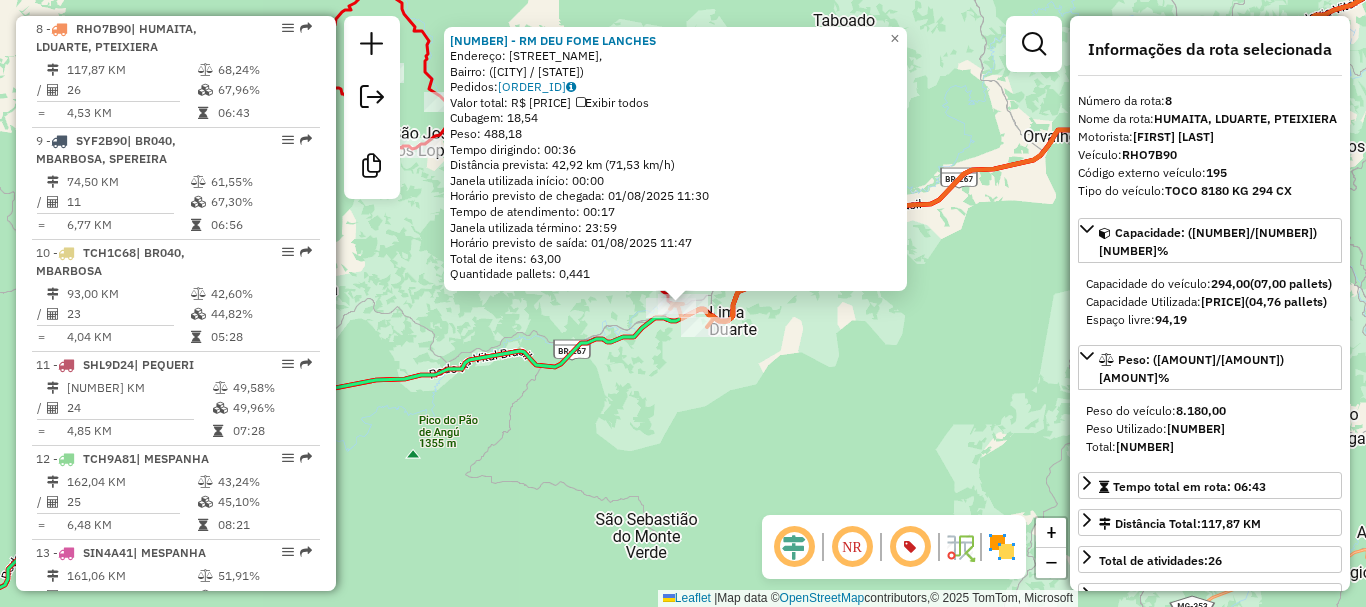 click on "[NUMBER] - RM DEU FOME LANCHES Endereço: [STREET], Bairro: ( [CITY] / [STATE] ) Pedidos: [NUMBER] Valor total: R$ [PRICE] Exibir todos Cubagem: [WEIGHT] Peso: [WEIGHT] Tempo dirigindo: [TIME] Distância prevista: [DISTANCE] km ([SPEED] km/h) Janela utilizada início: [TIME] Horário previsto de chegada: [DATE] [TIME] Tempo de atendimento: [TIME] Janela utilizada término: [TIME] Horário previsto de saída: [DATE] [TIME] Total de itens: [QUANTITY] Quantidade pallets: [QUANTITY] × Janela de atendimento Grade de atendimento Capacidade Transportadoras Veículos Cliente Pedidos Rotas Selecione os dias de semana para filtrar as janelas de atendimento Seg Ter Qua Qui Sex Sáb Dom Informe o período da janela de atendimento: De: Até: Filtrar exatamente a janela do cliente Considerar janela de atendimento padrão Selecione os dias de semana para filtrar as grades de atendimento Seg Ter Qua Qui Sex Sáb Dom Clientes fora do dia de atendimento selecionado" 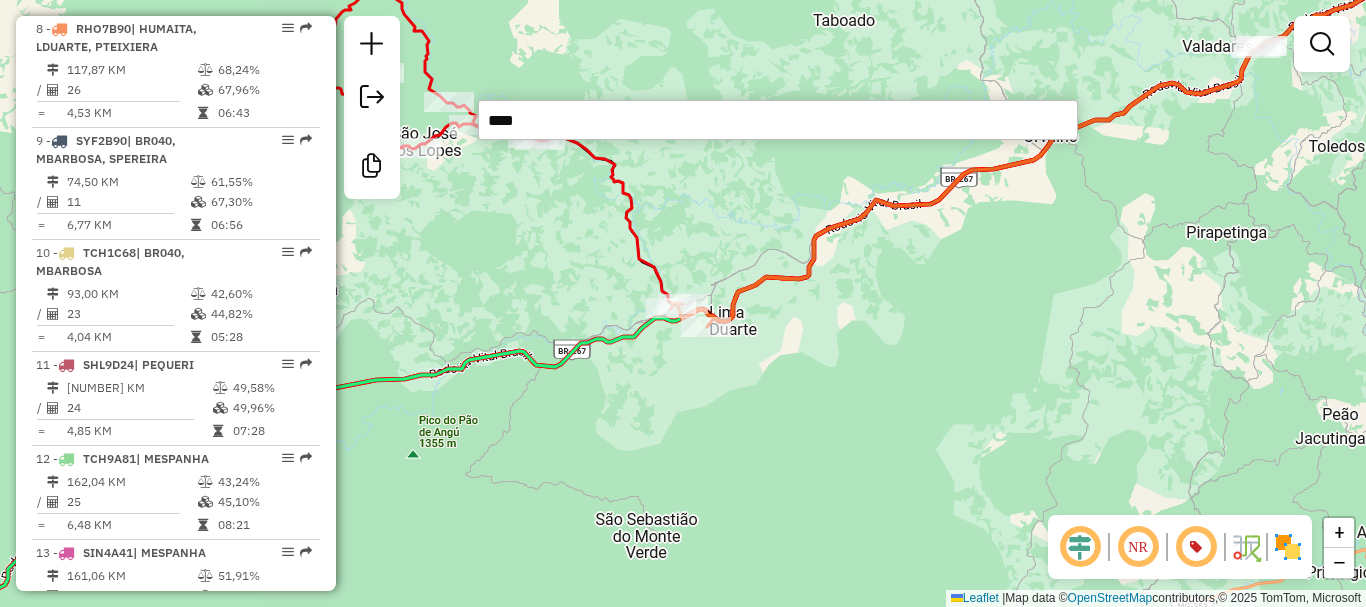 type on "*****" 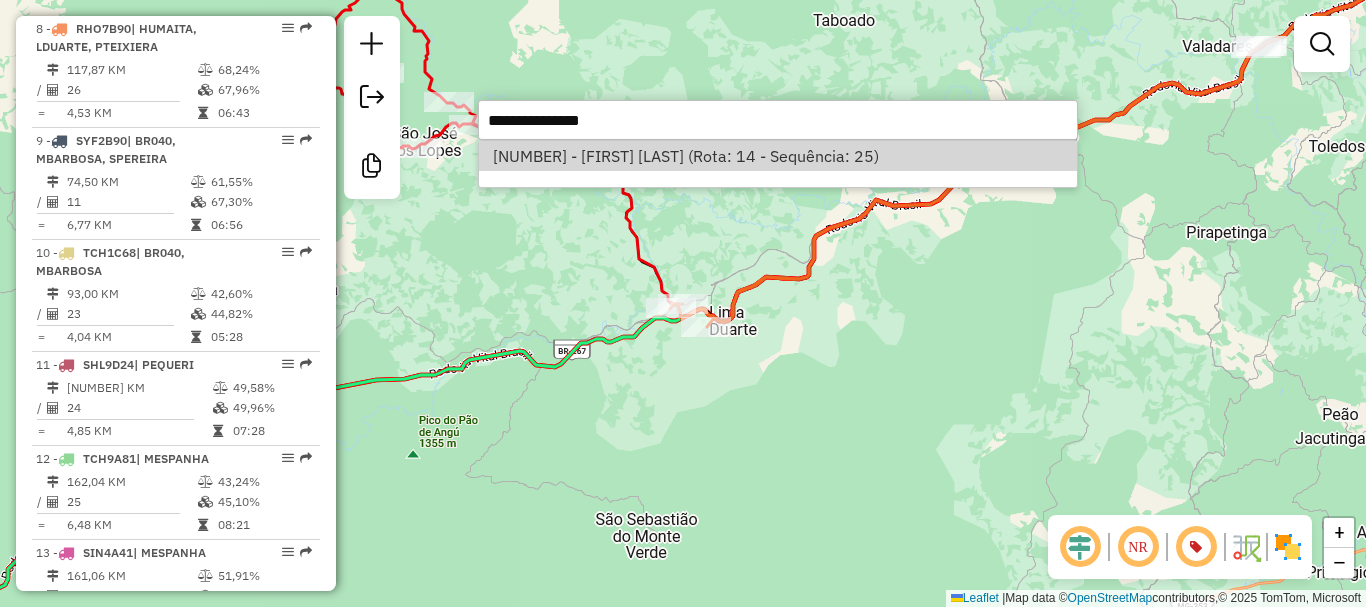 select on "**********" 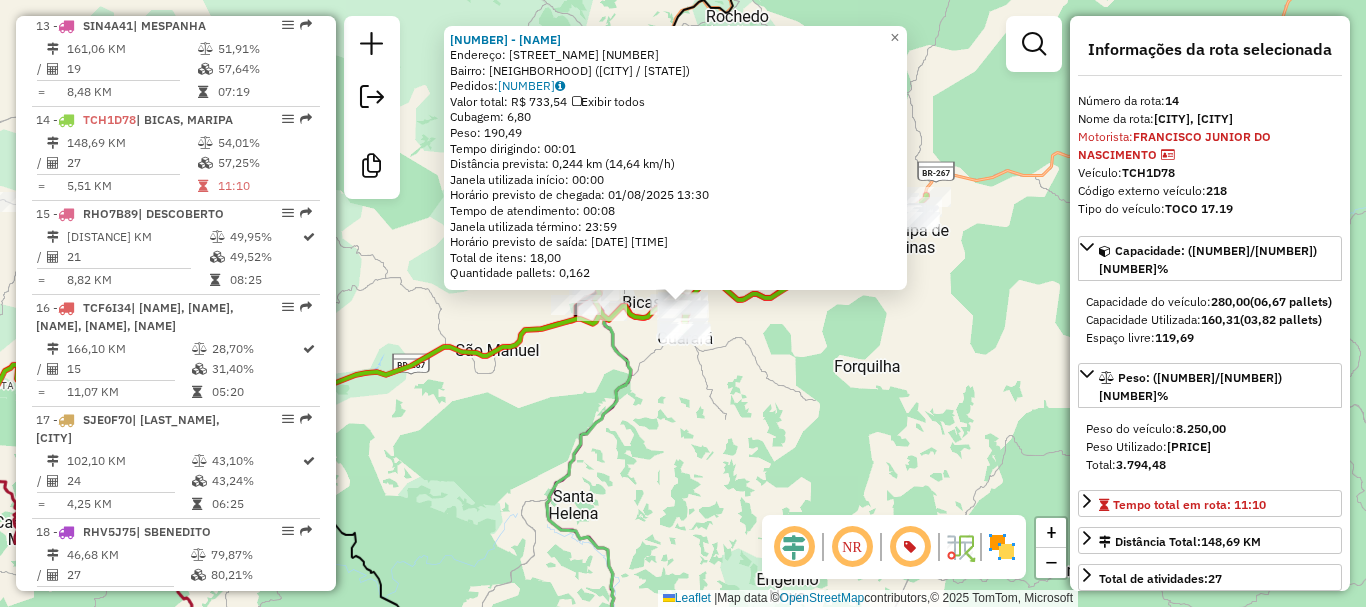scroll, scrollTop: 2064, scrollLeft: 0, axis: vertical 